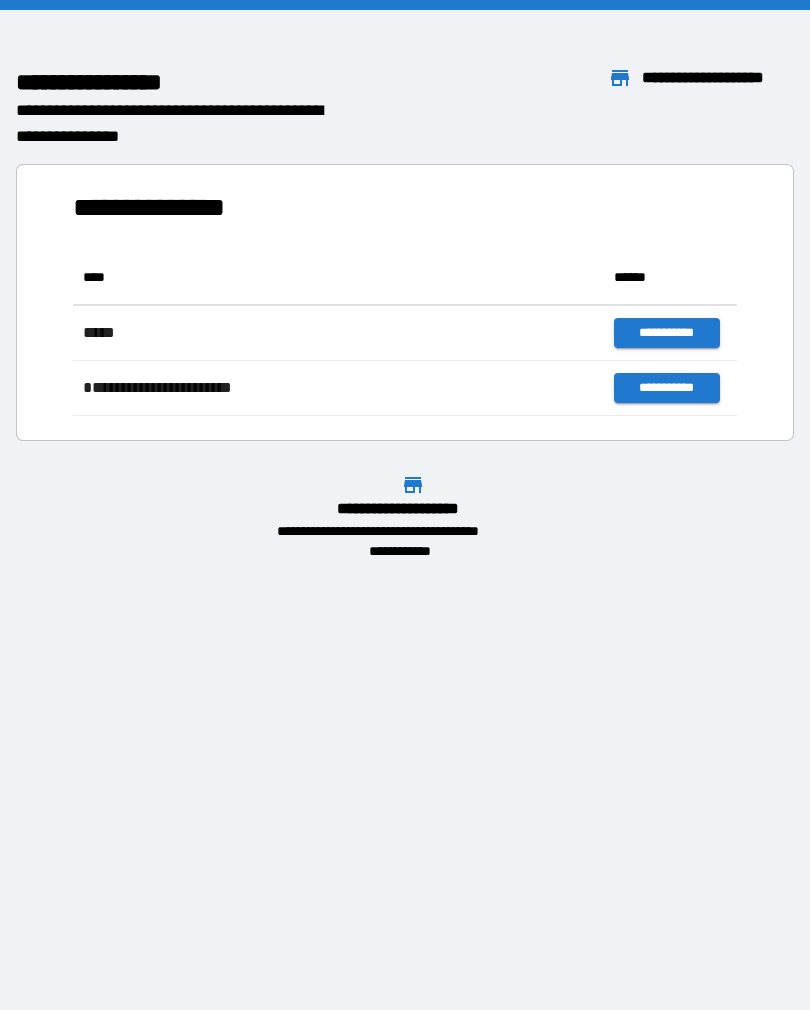 scroll, scrollTop: 0, scrollLeft: 0, axis: both 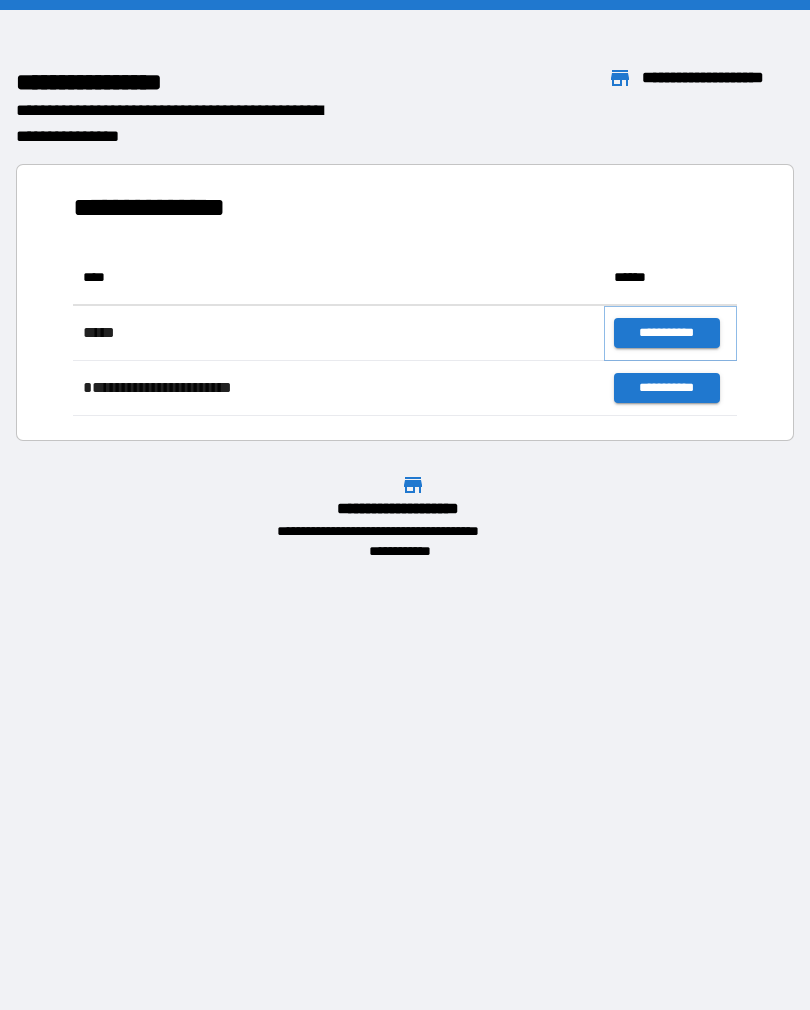 click on "**********" at bounding box center (666, 333) 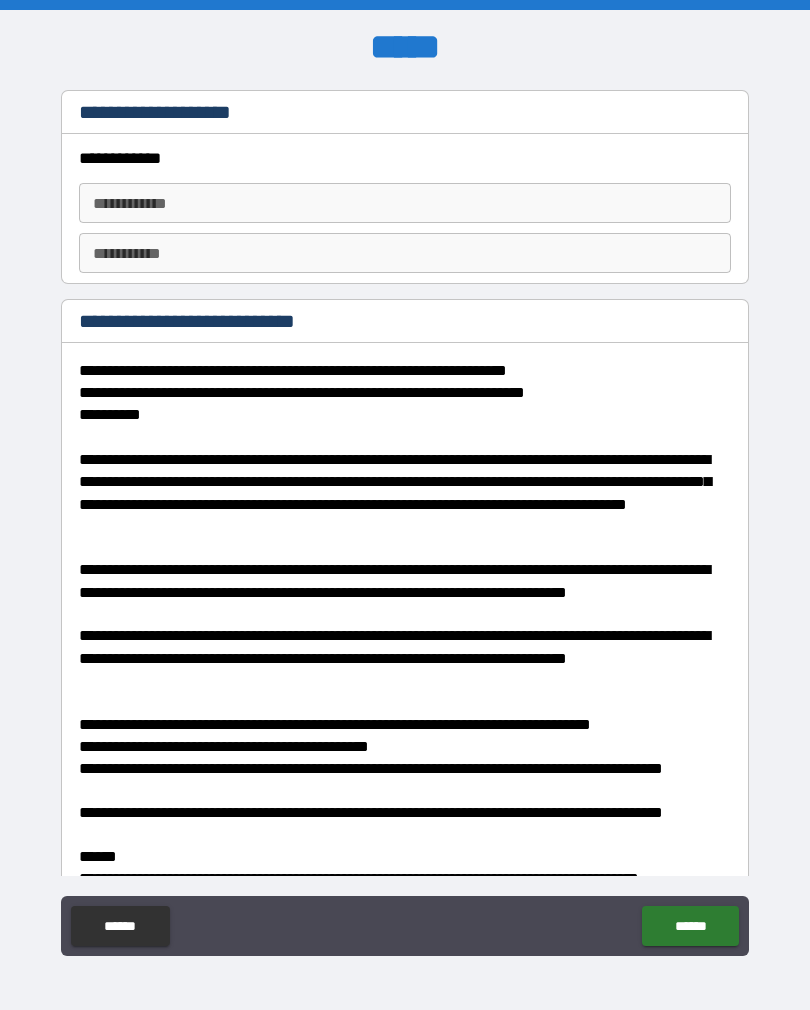 click on "**********" at bounding box center [405, 203] 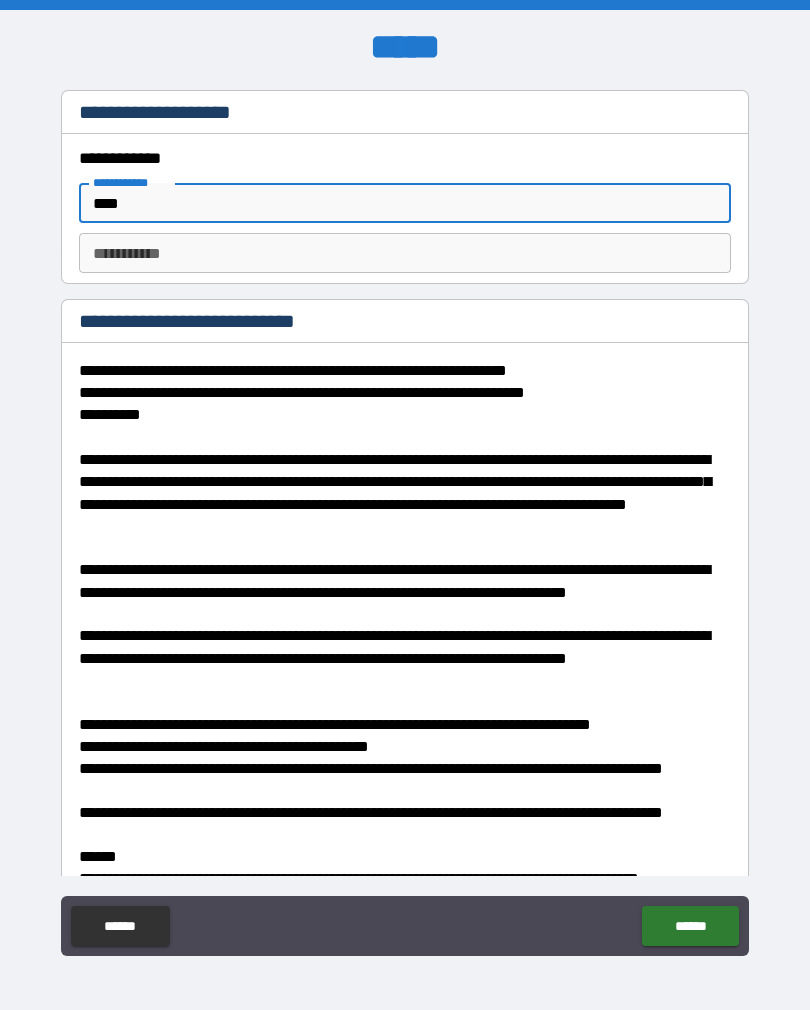 type on "****" 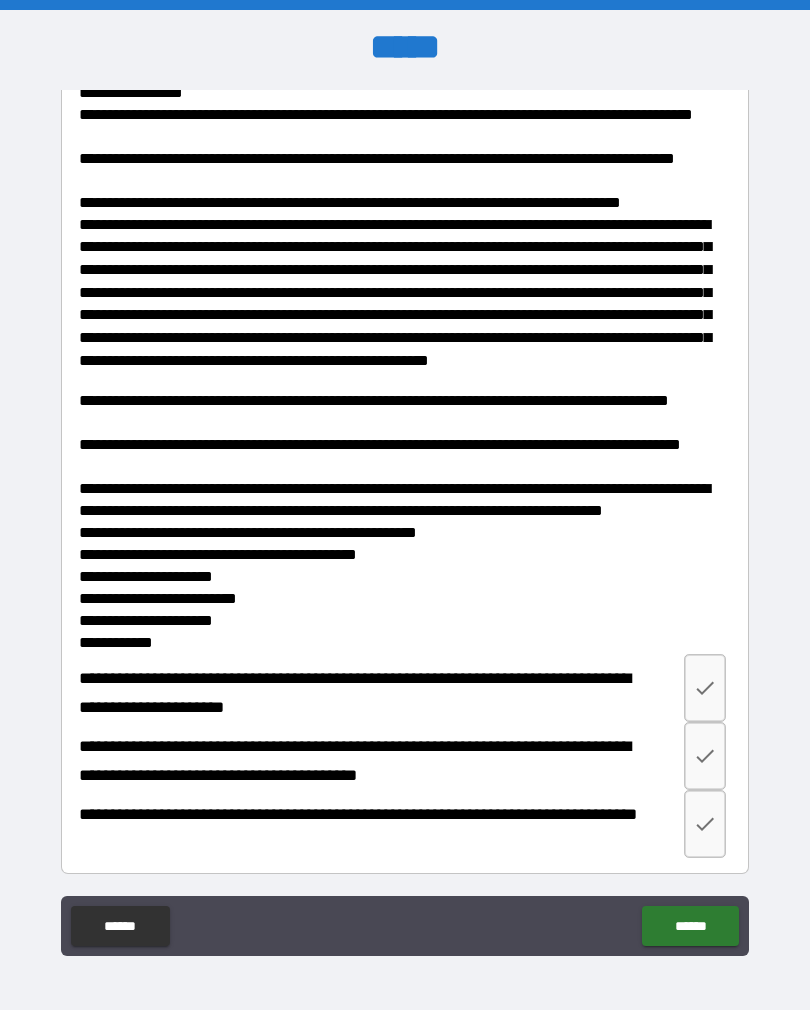scroll, scrollTop: 2525, scrollLeft: 0, axis: vertical 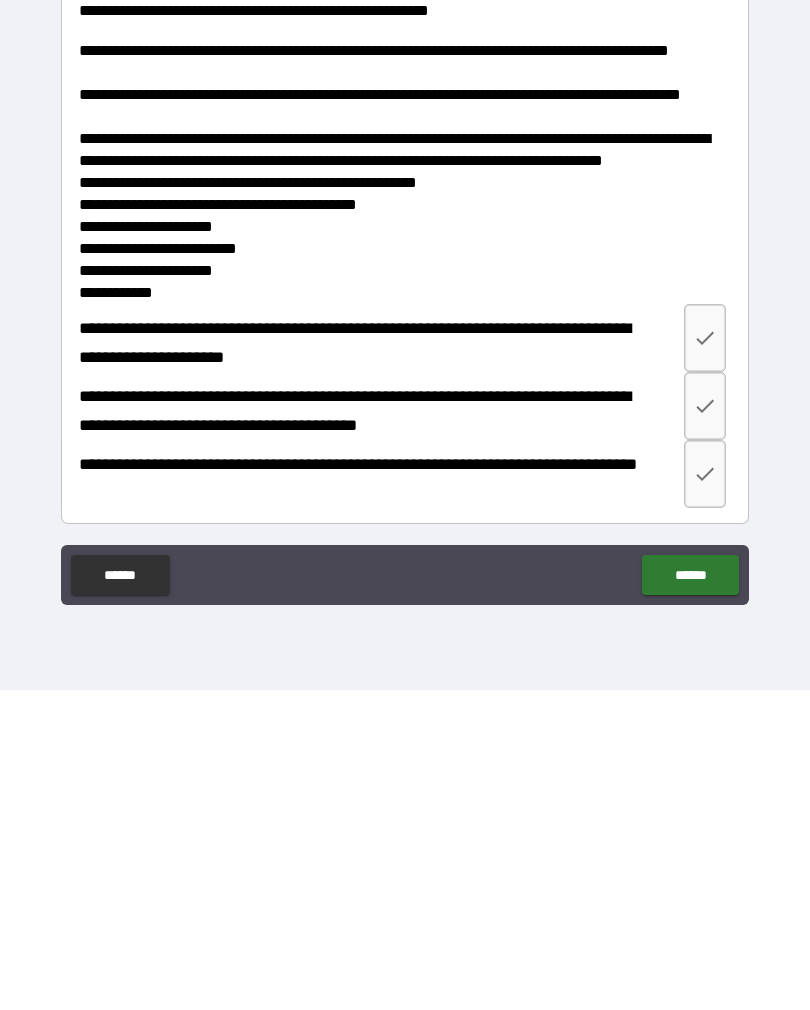 type on "*****" 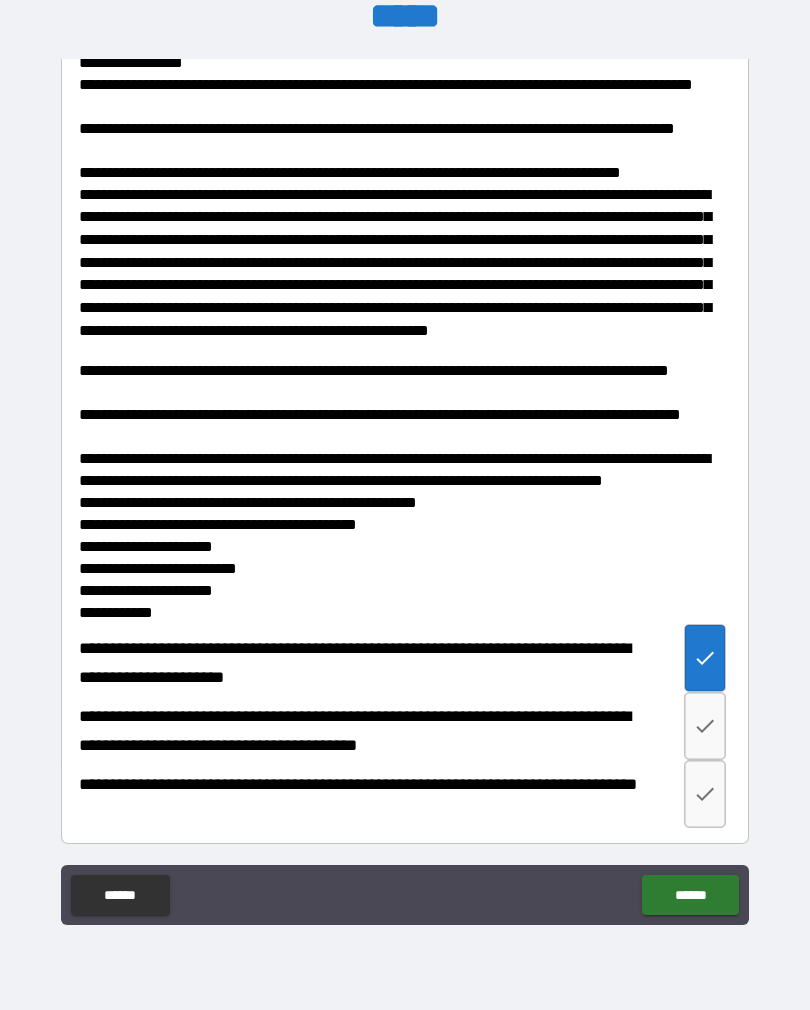 click 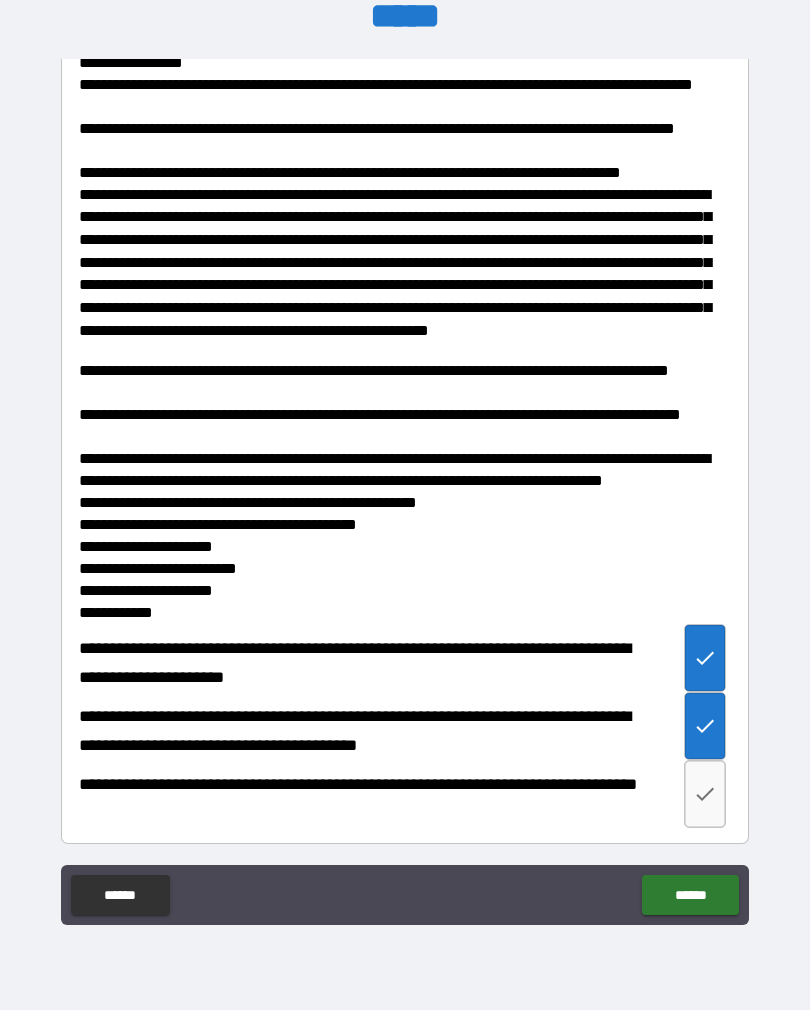 click 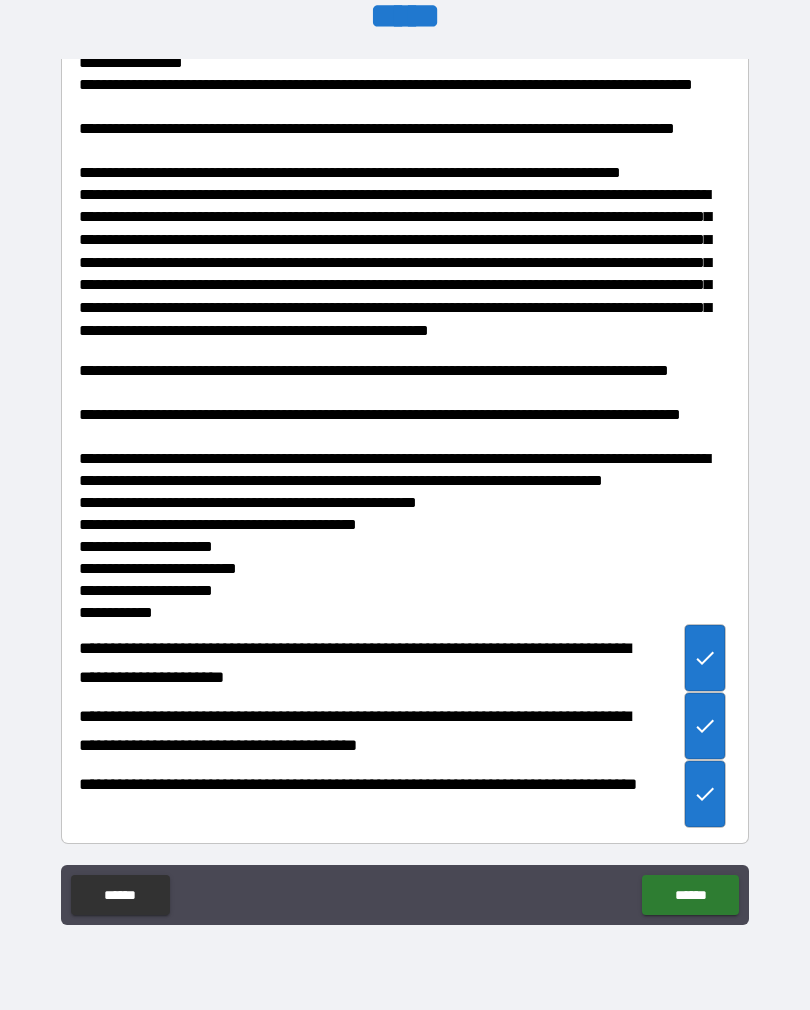 click on "******" at bounding box center (690, 895) 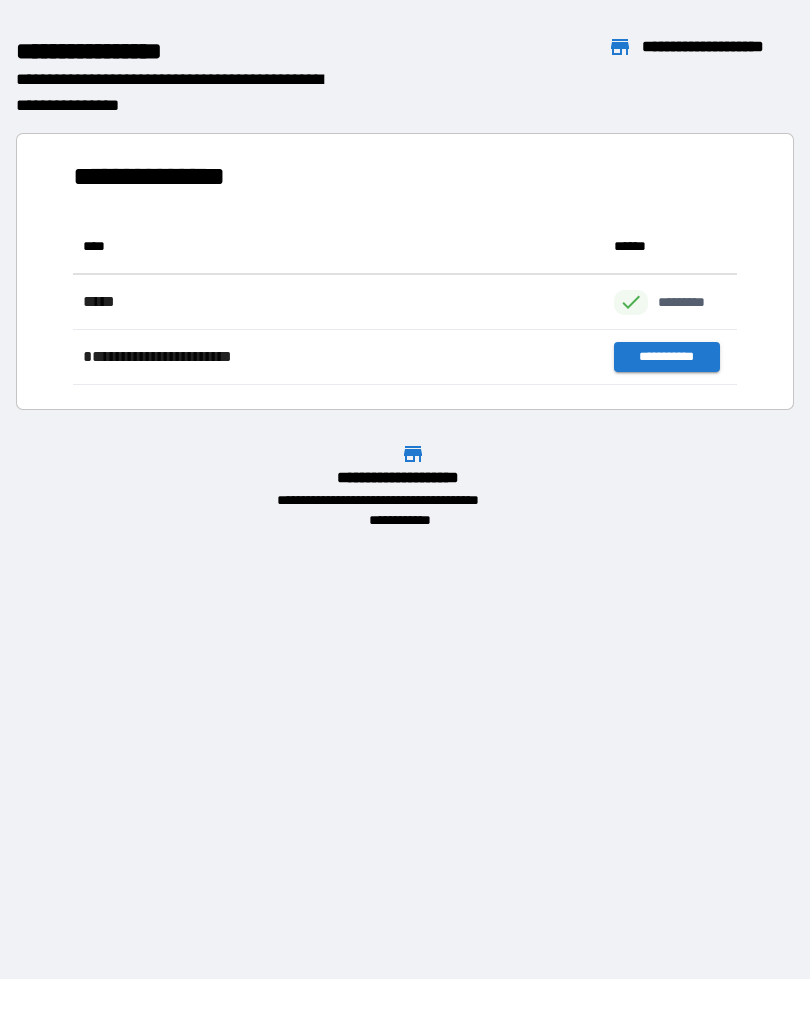 scroll, scrollTop: 1, scrollLeft: 1, axis: both 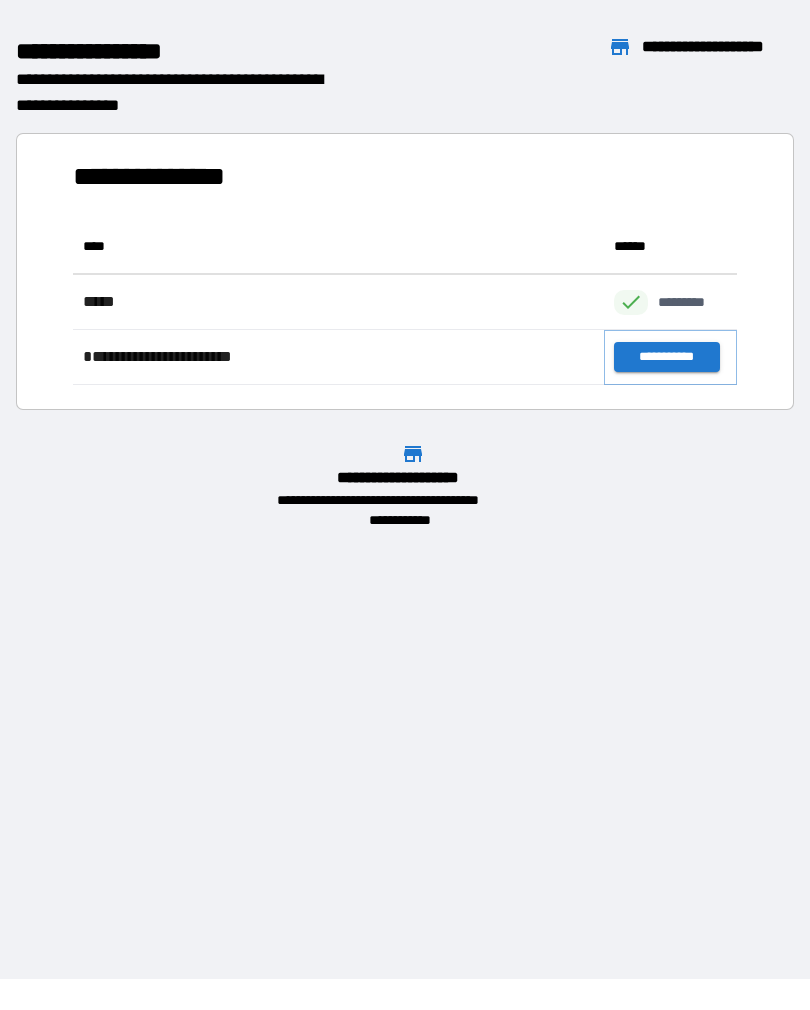 click on "**********" at bounding box center [666, 357] 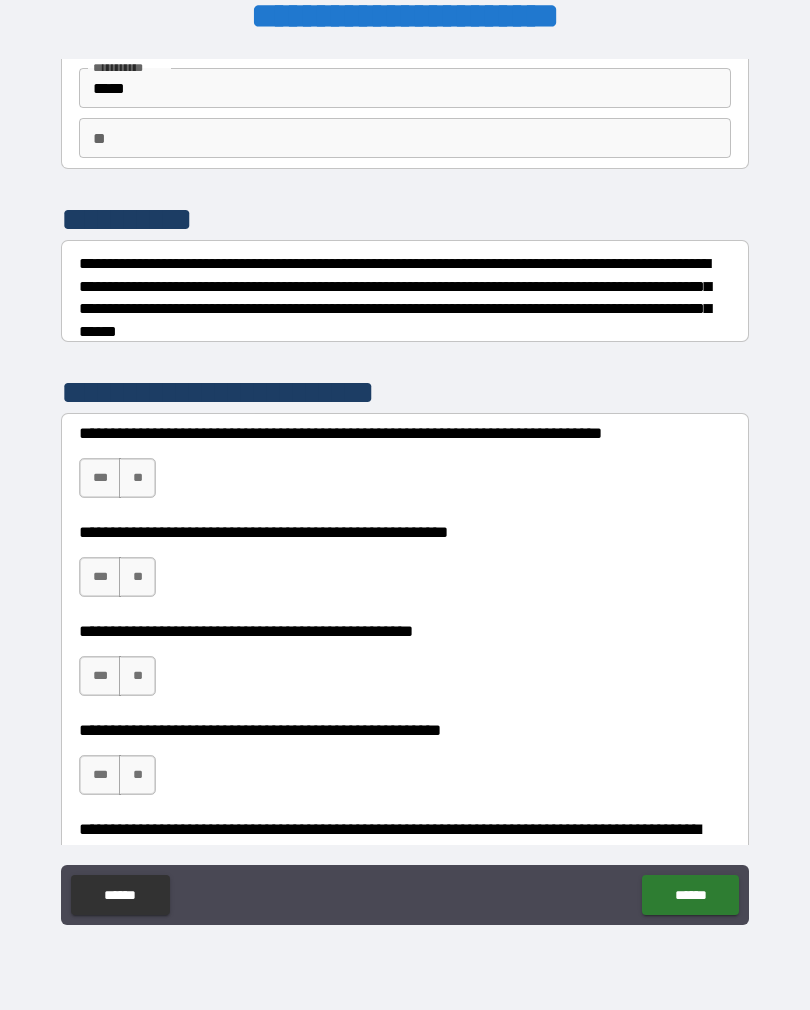 scroll, scrollTop: 194, scrollLeft: 0, axis: vertical 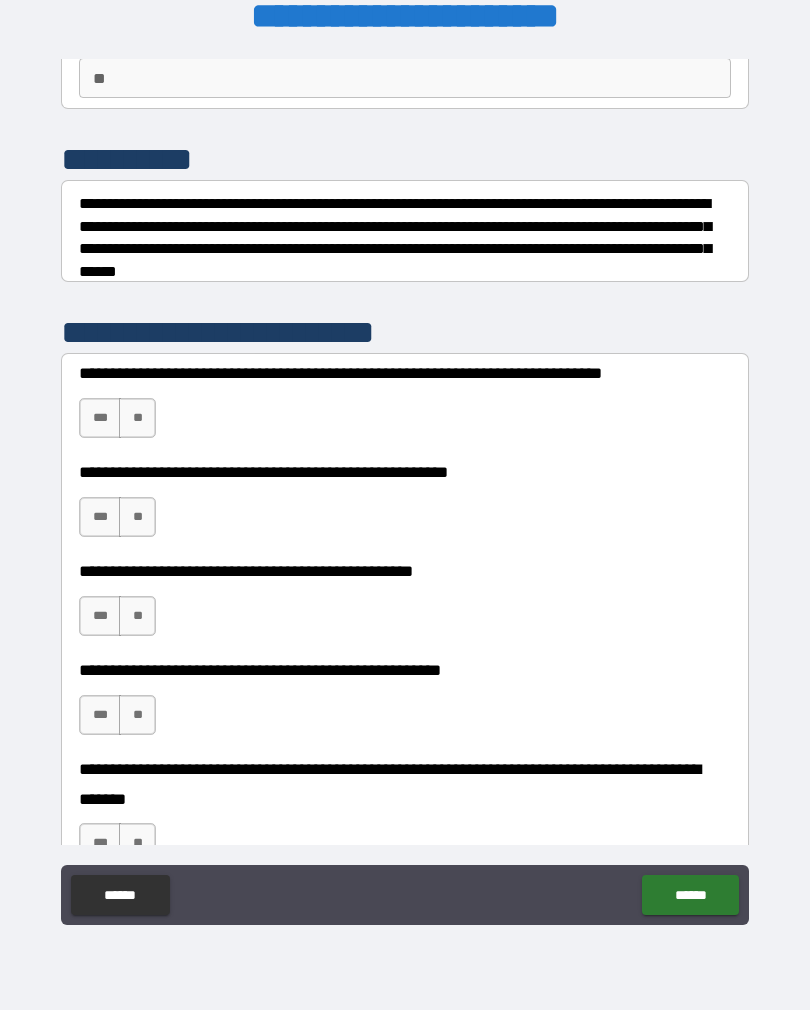 click on "***" at bounding box center (100, 418) 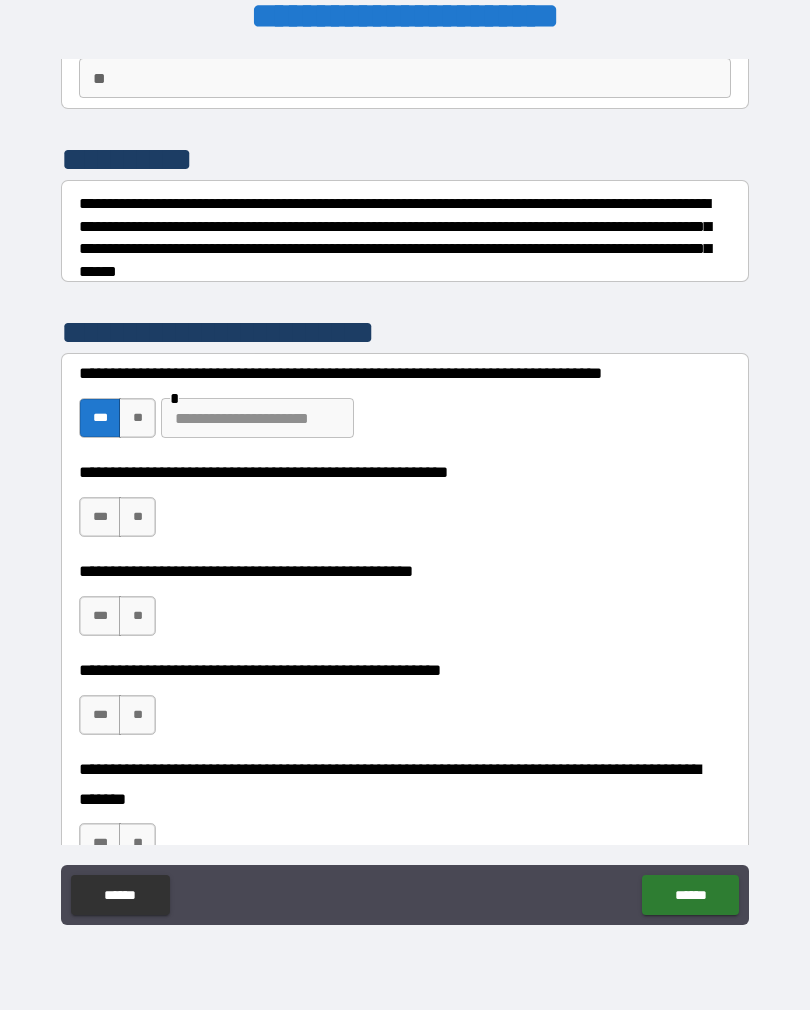 click at bounding box center (257, 418) 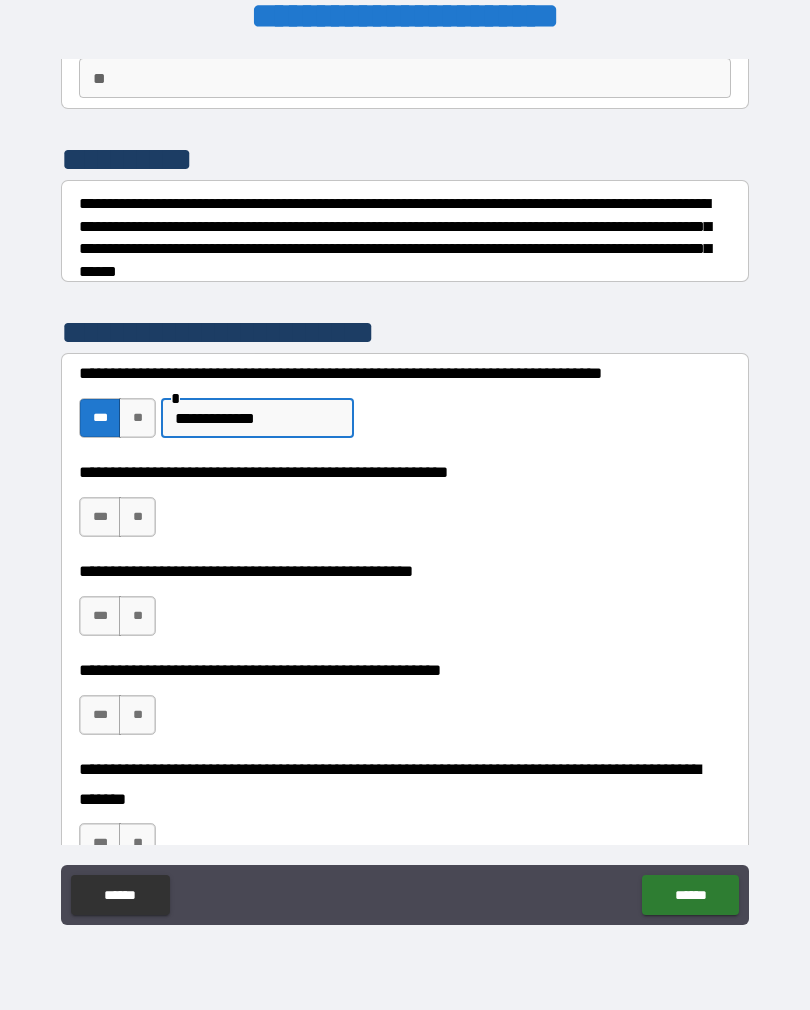 type on "**********" 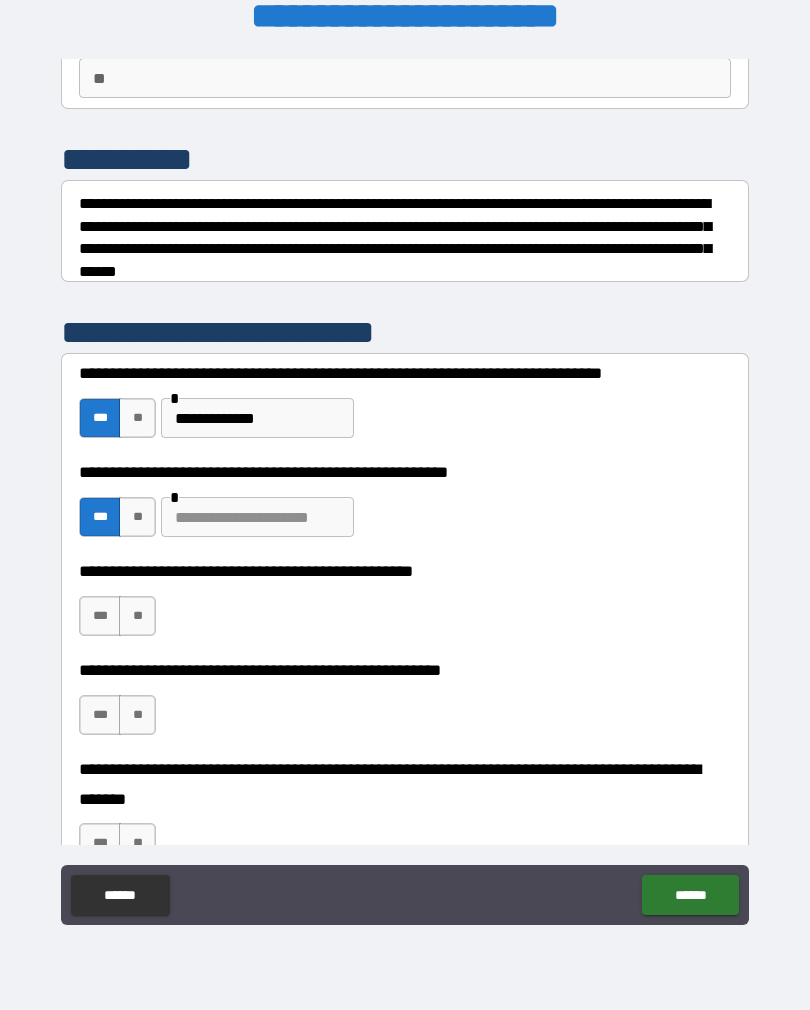 click at bounding box center [257, 517] 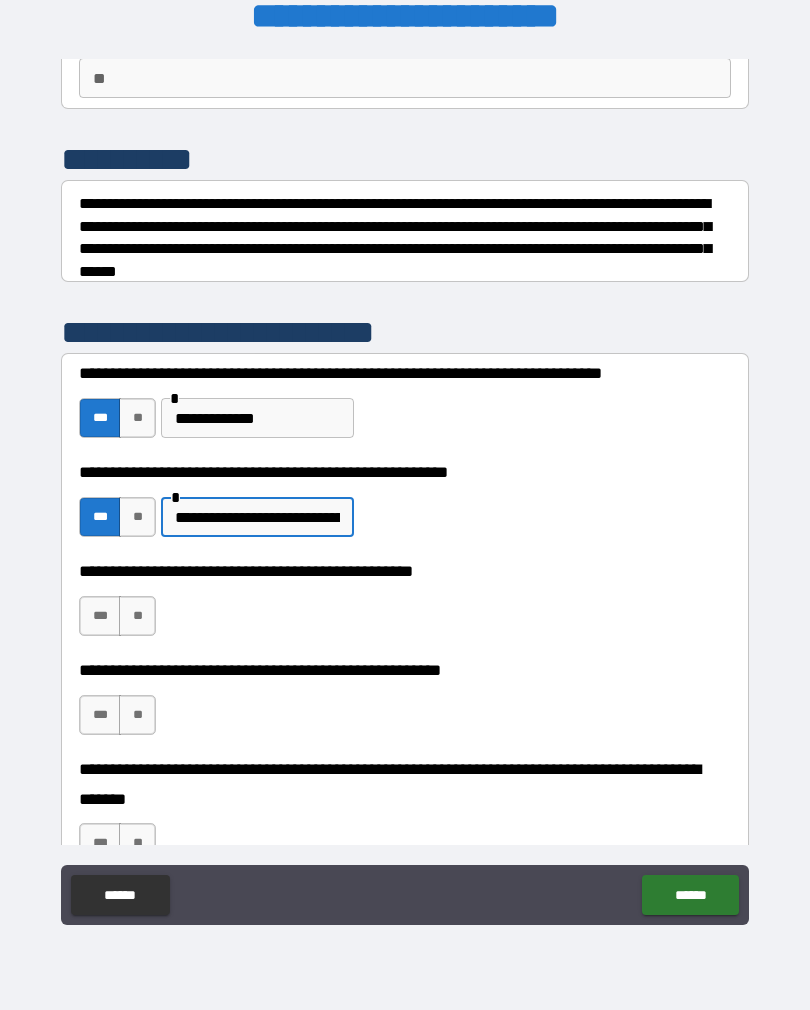 type on "**********" 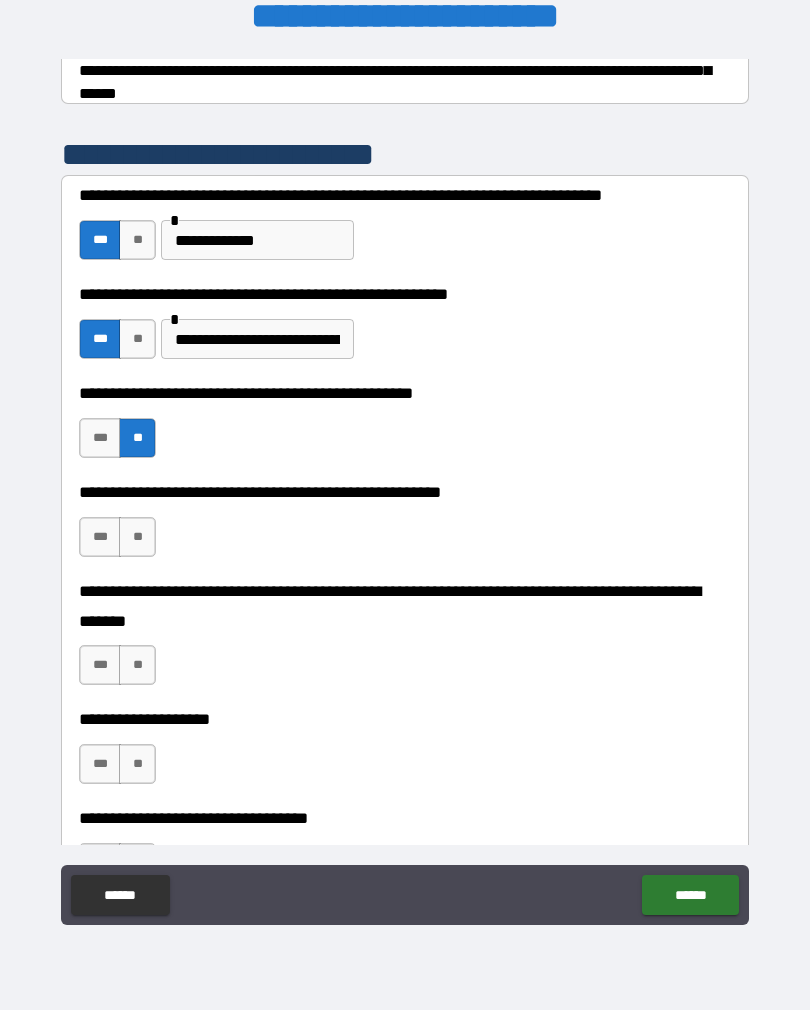 scroll, scrollTop: 371, scrollLeft: 0, axis: vertical 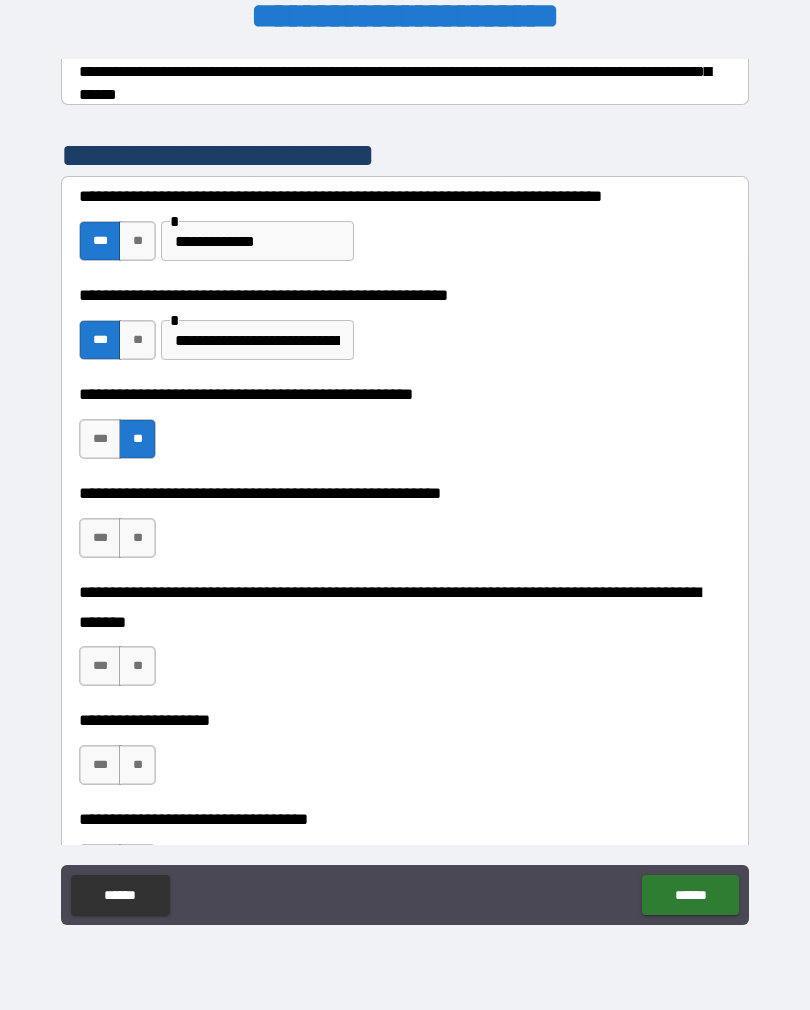 click on "***" at bounding box center (100, 538) 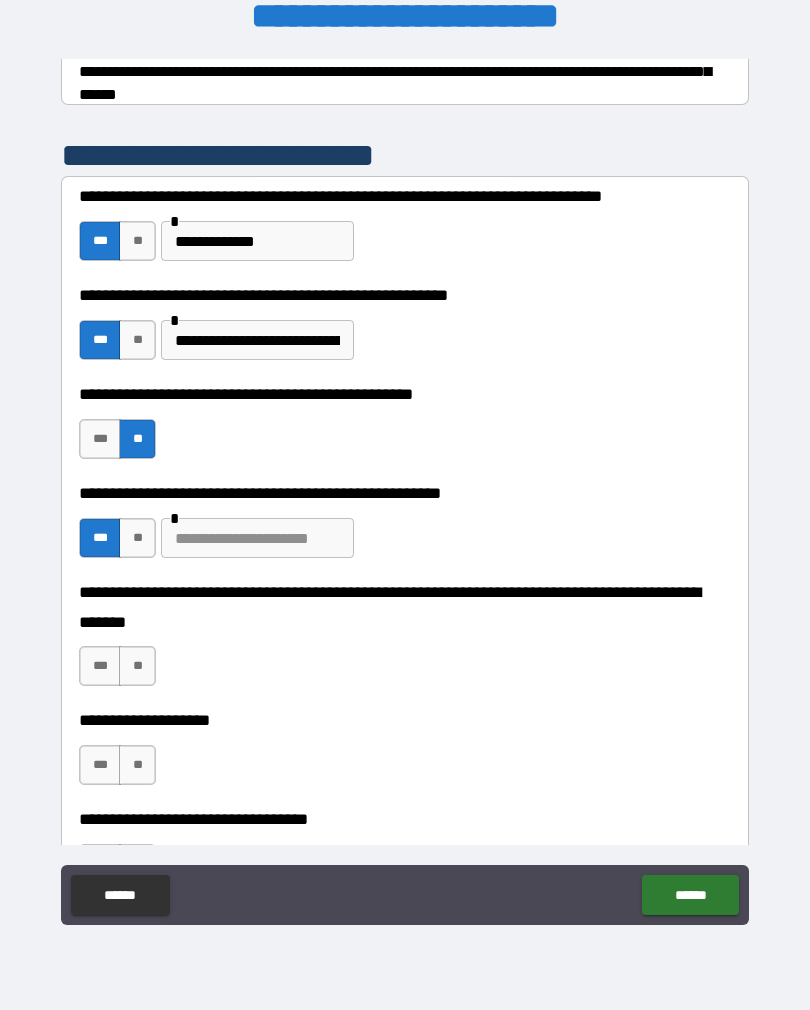 click at bounding box center (257, 538) 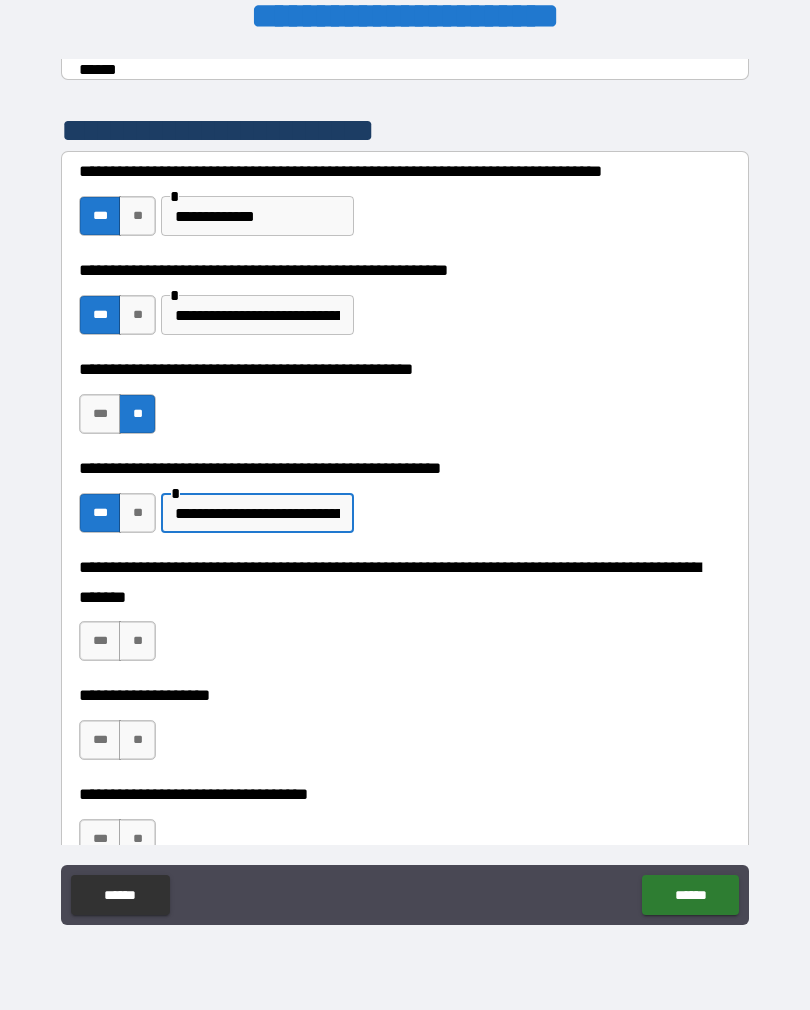scroll, scrollTop: 451, scrollLeft: 0, axis: vertical 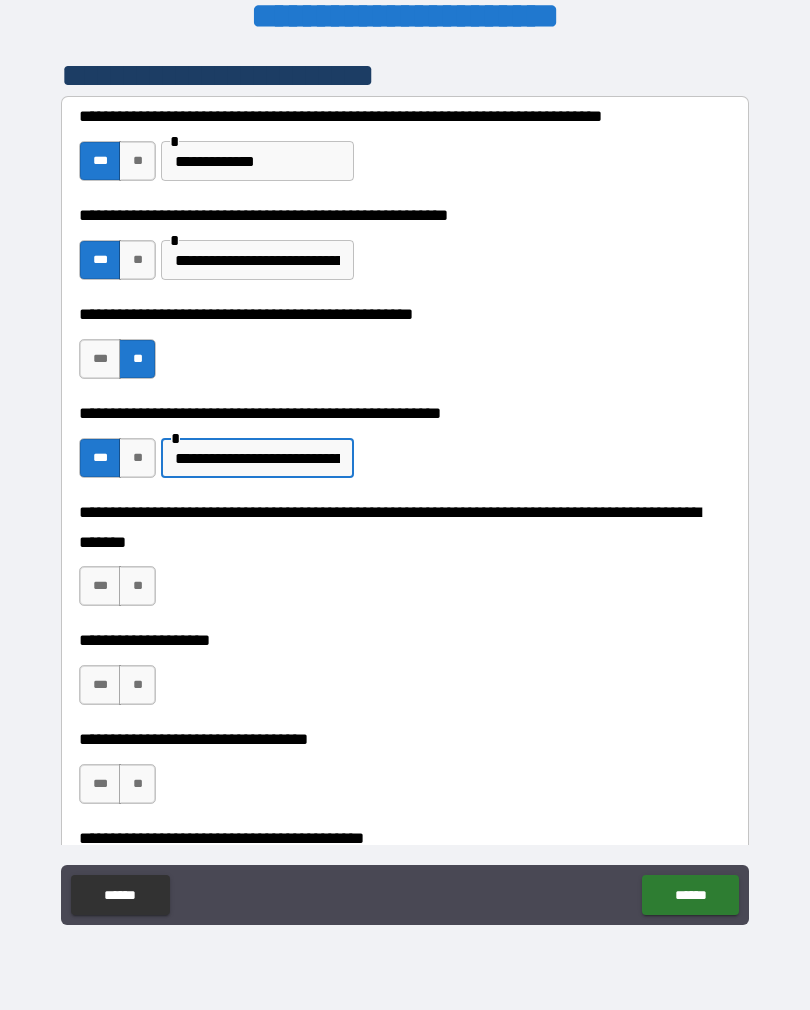 click on "***" at bounding box center [100, 586] 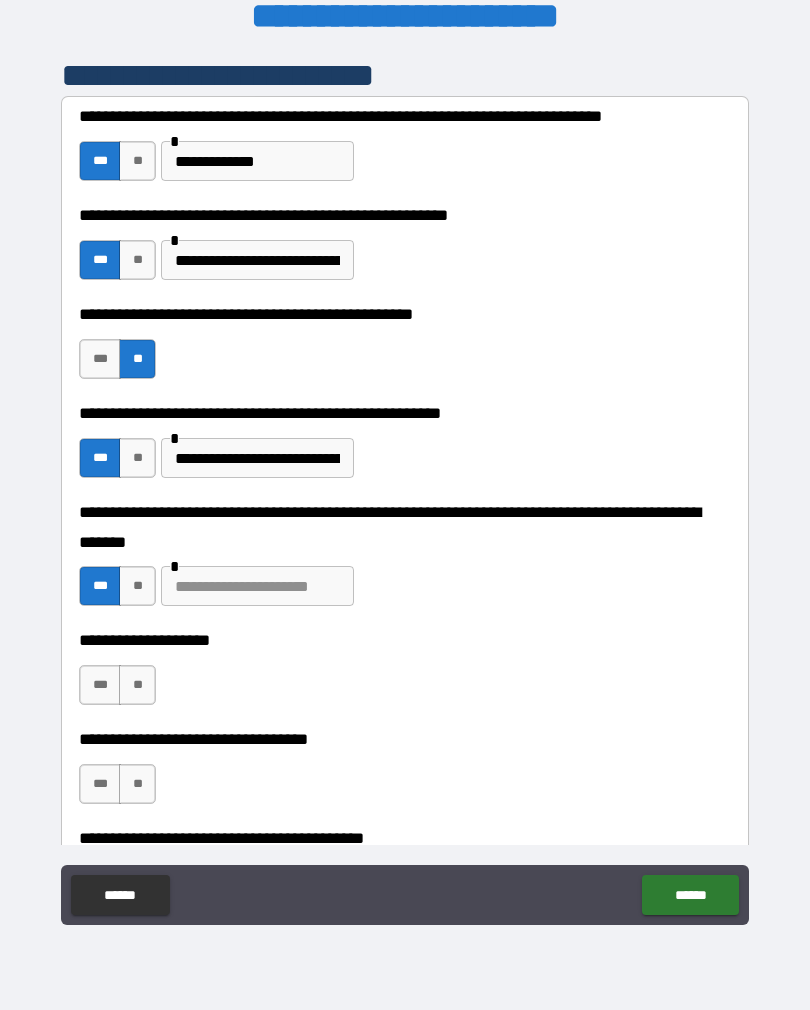 click on "**********" at bounding box center [257, 458] 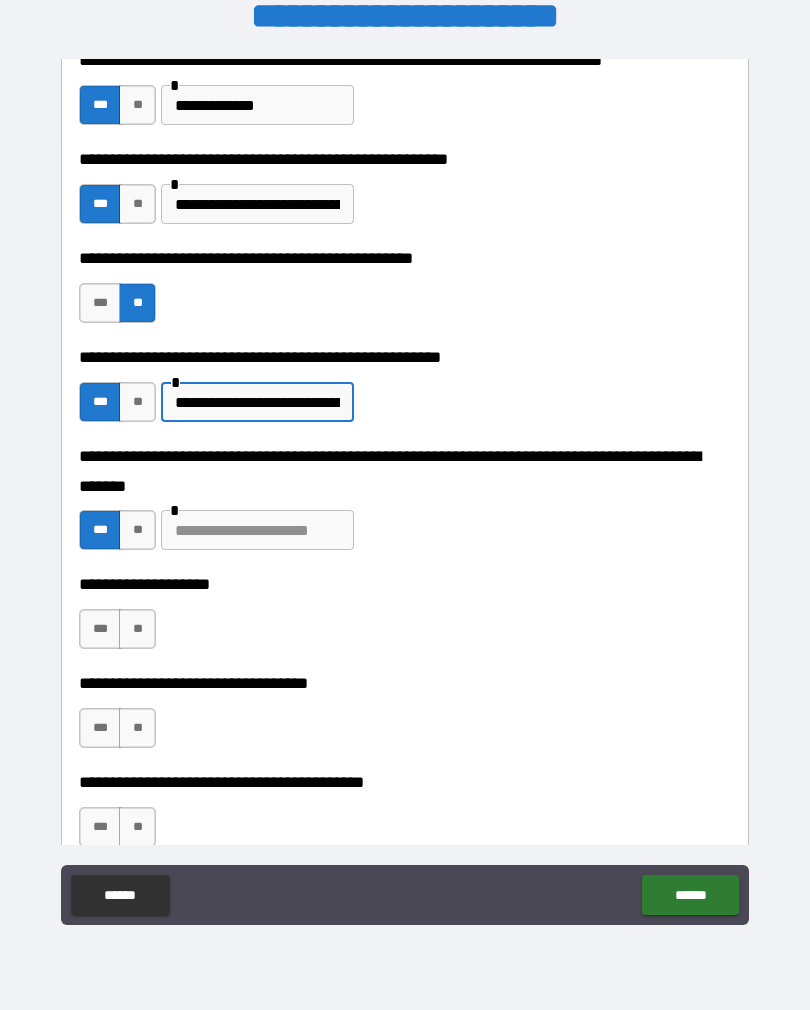 scroll, scrollTop: 565, scrollLeft: 0, axis: vertical 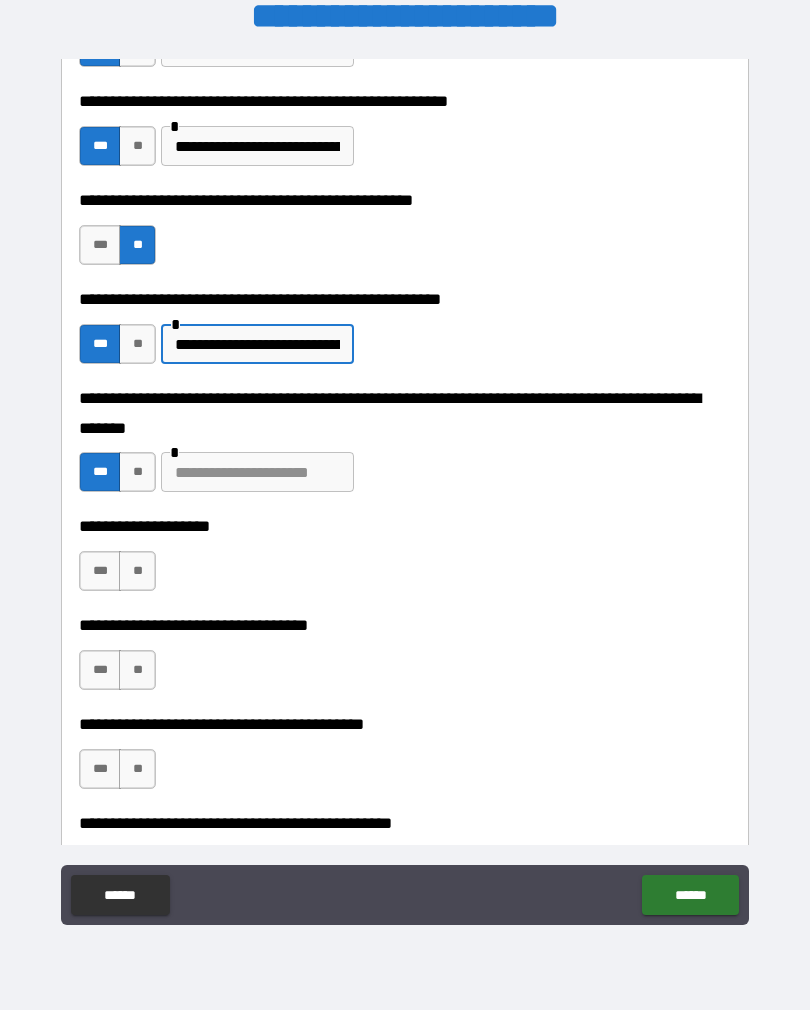 type on "**********" 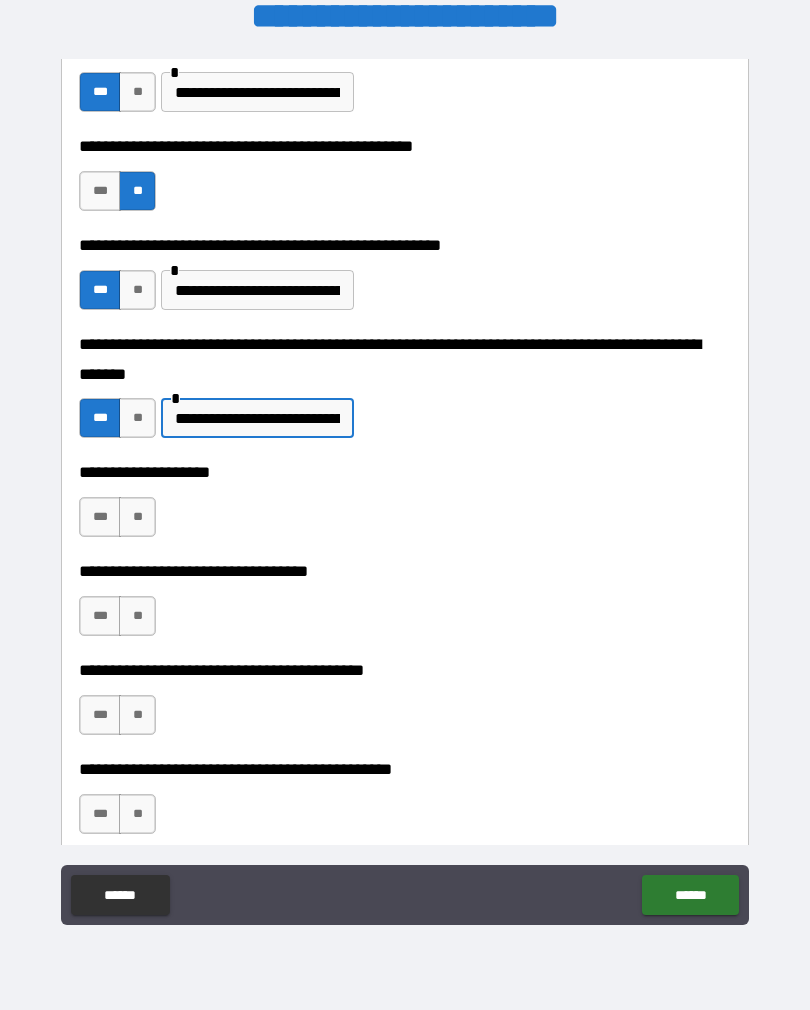 scroll, scrollTop: 620, scrollLeft: 0, axis: vertical 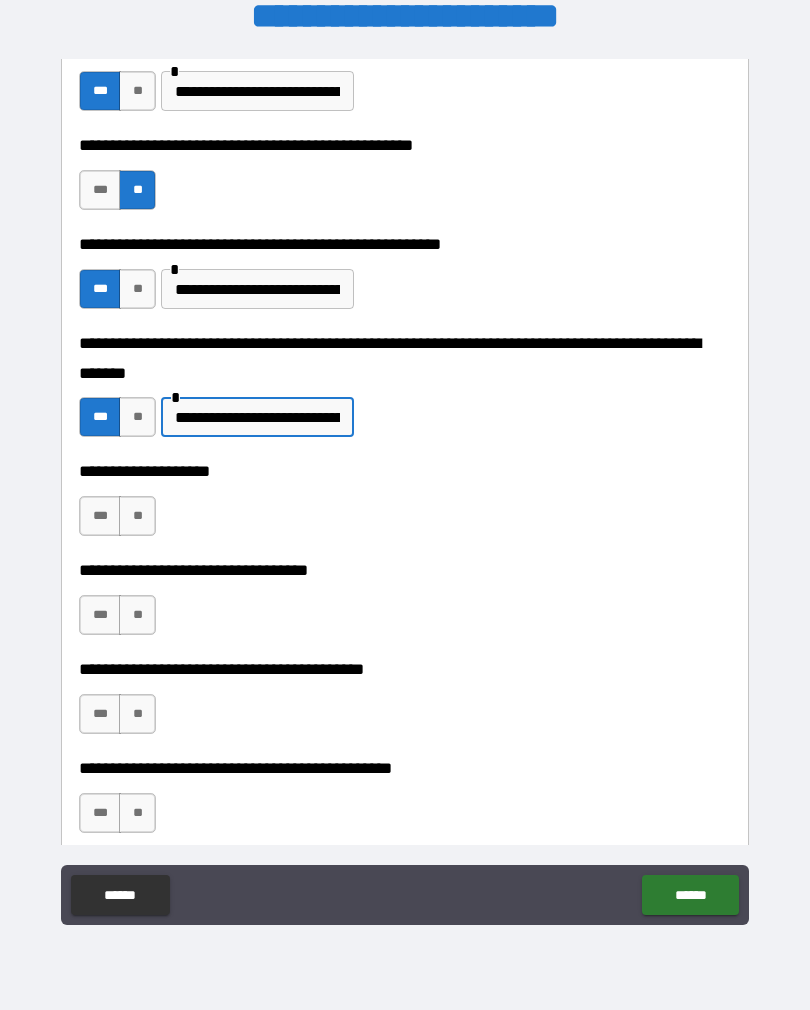 type on "**********" 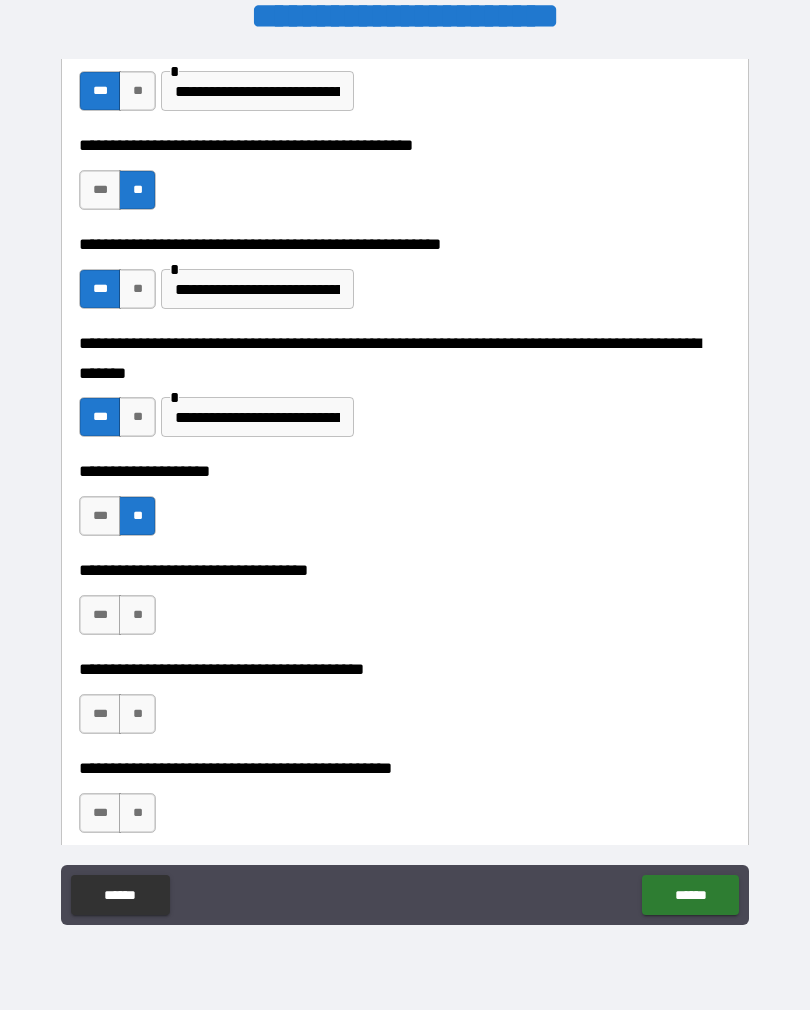 click on "**" at bounding box center (137, 615) 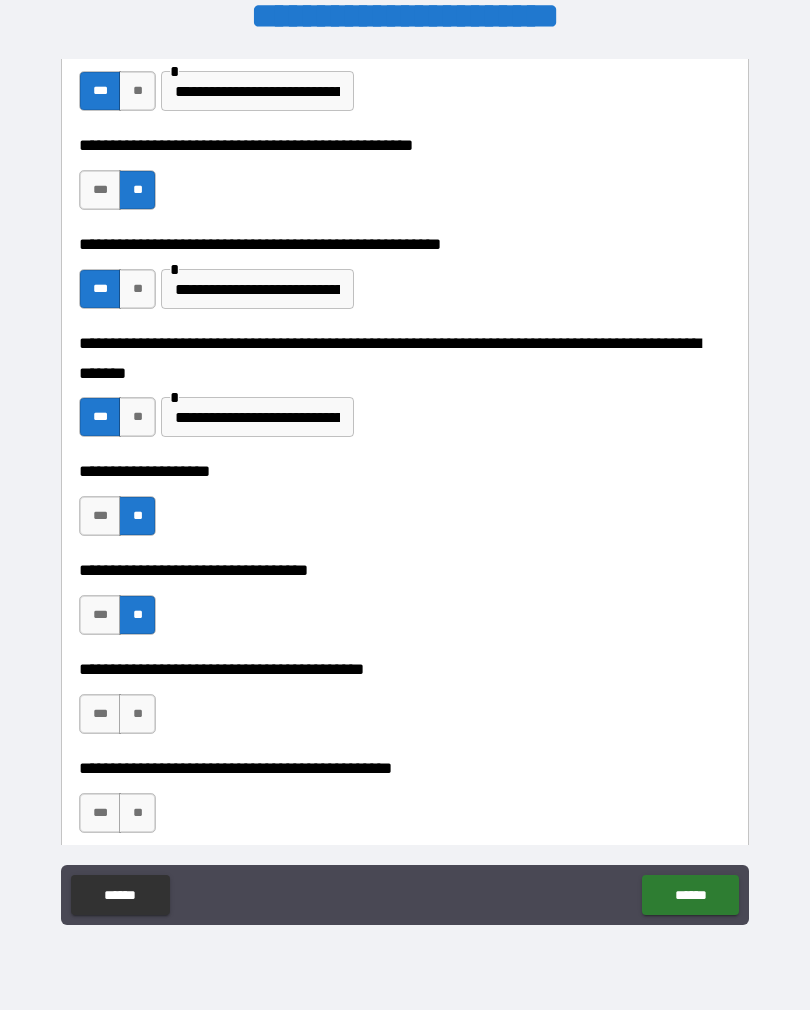 click on "**" at bounding box center (137, 714) 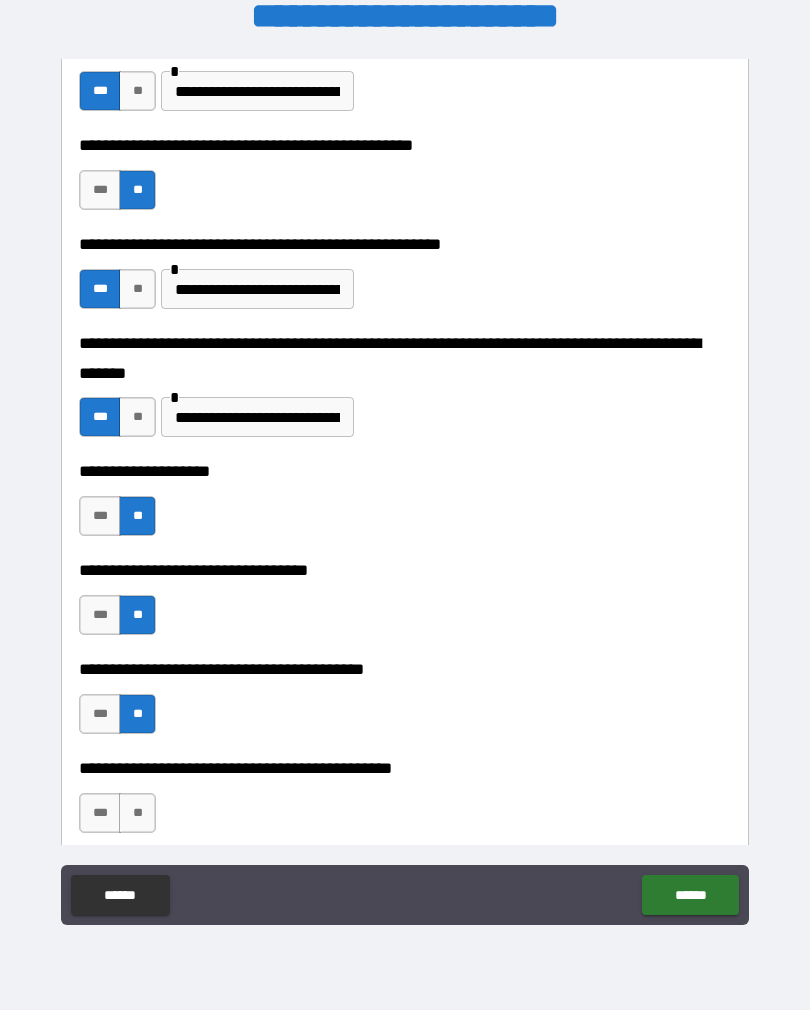 click on "**" at bounding box center (137, 813) 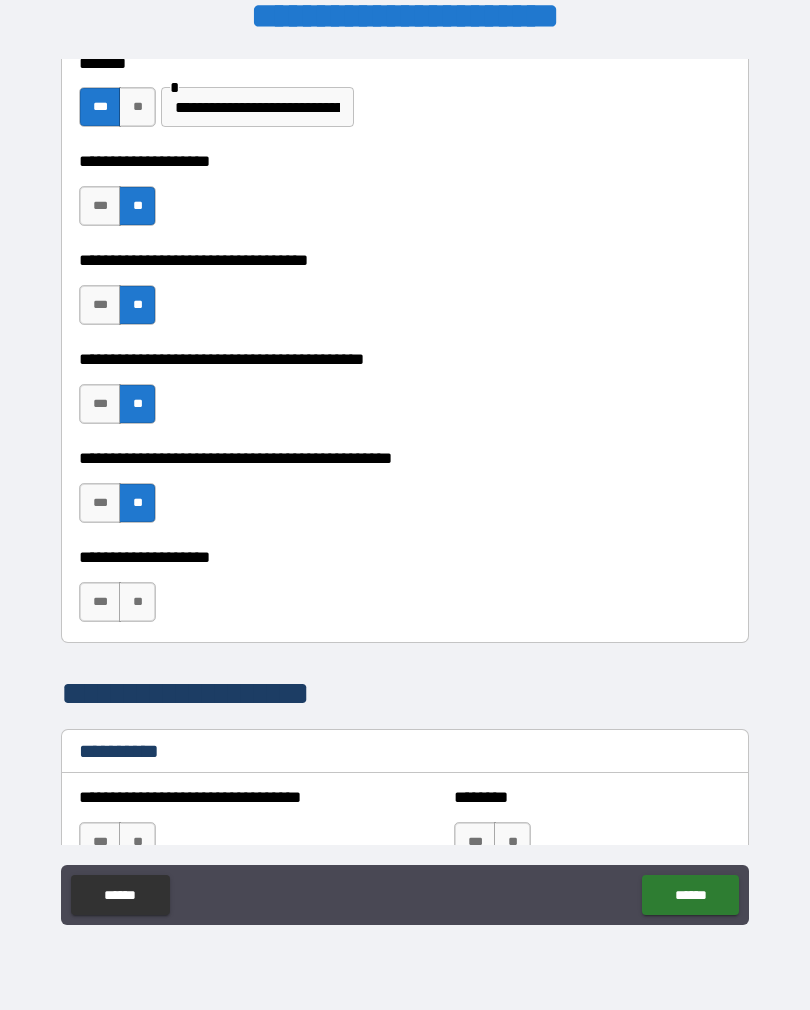 scroll, scrollTop: 961, scrollLeft: 0, axis: vertical 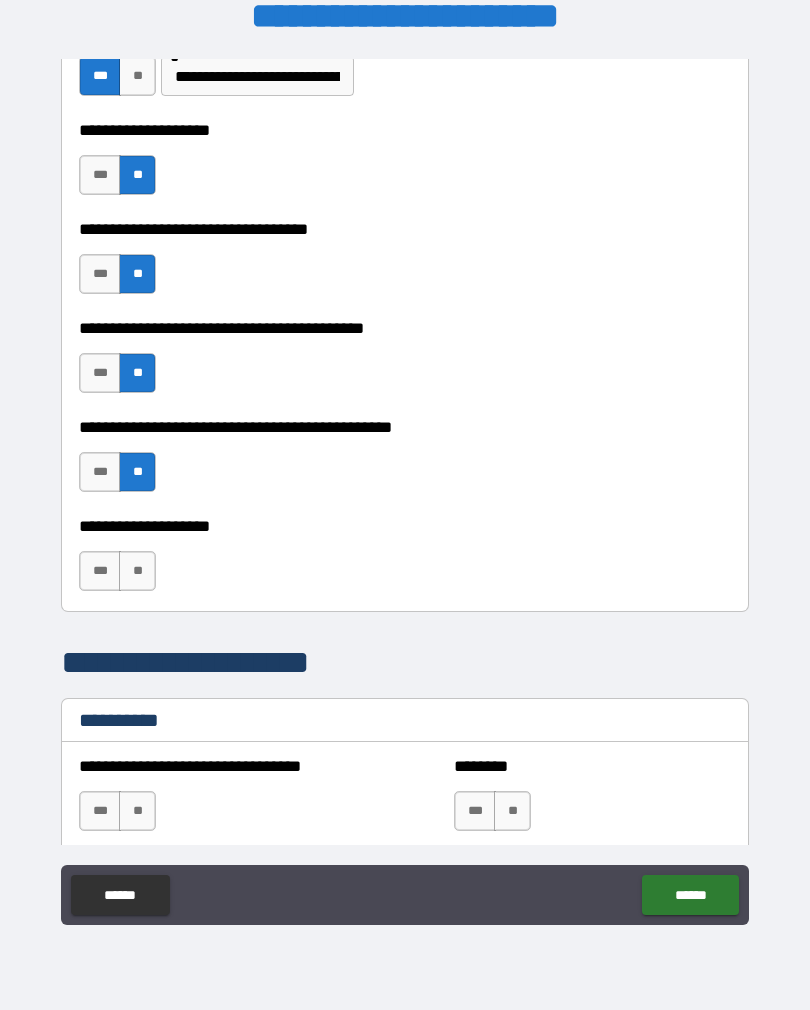 click on "**" at bounding box center [137, 571] 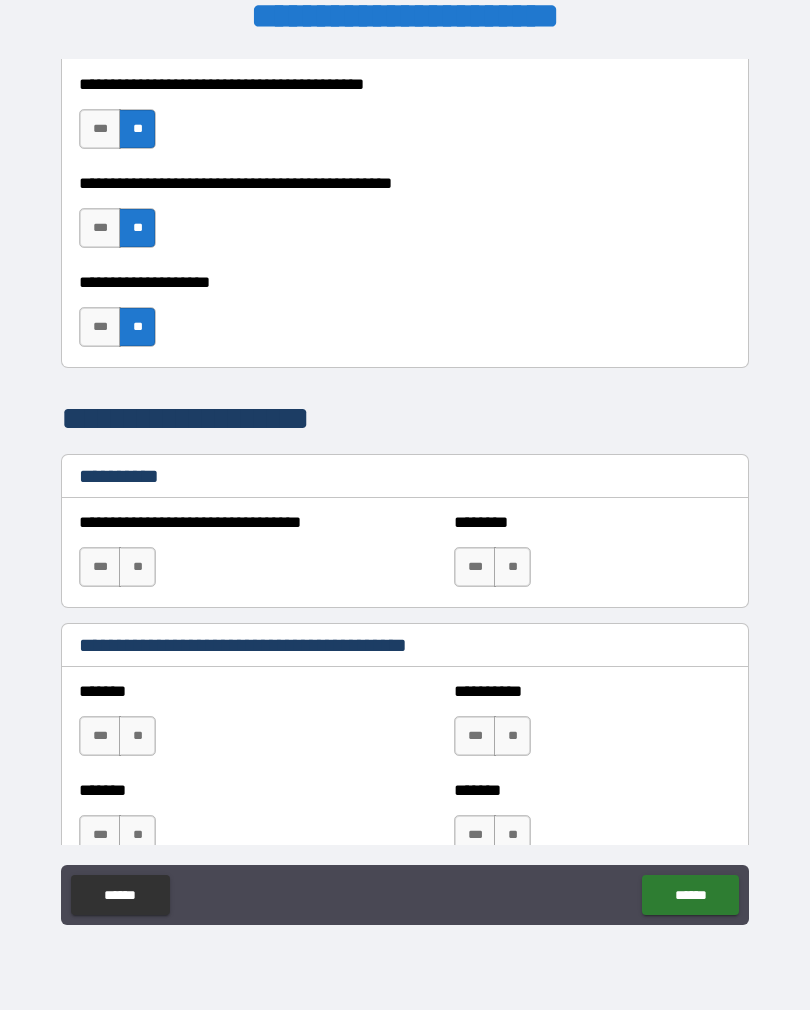 scroll, scrollTop: 1206, scrollLeft: 0, axis: vertical 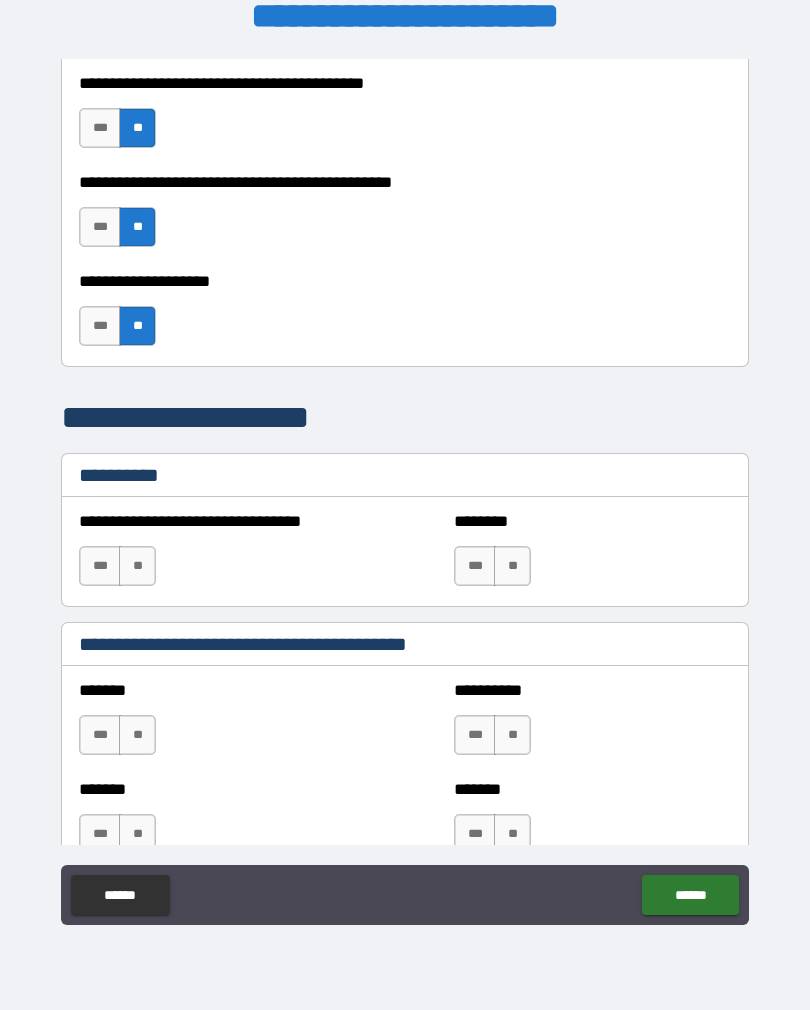 click on "**" at bounding box center [137, 566] 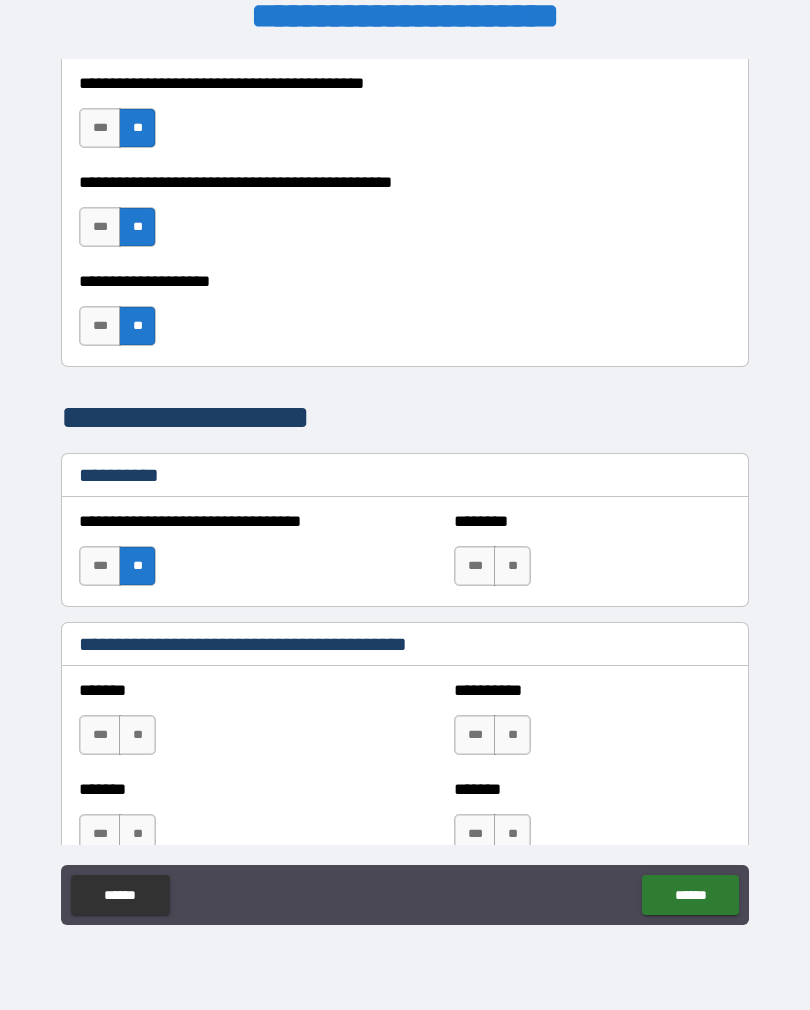click on "**" at bounding box center [512, 566] 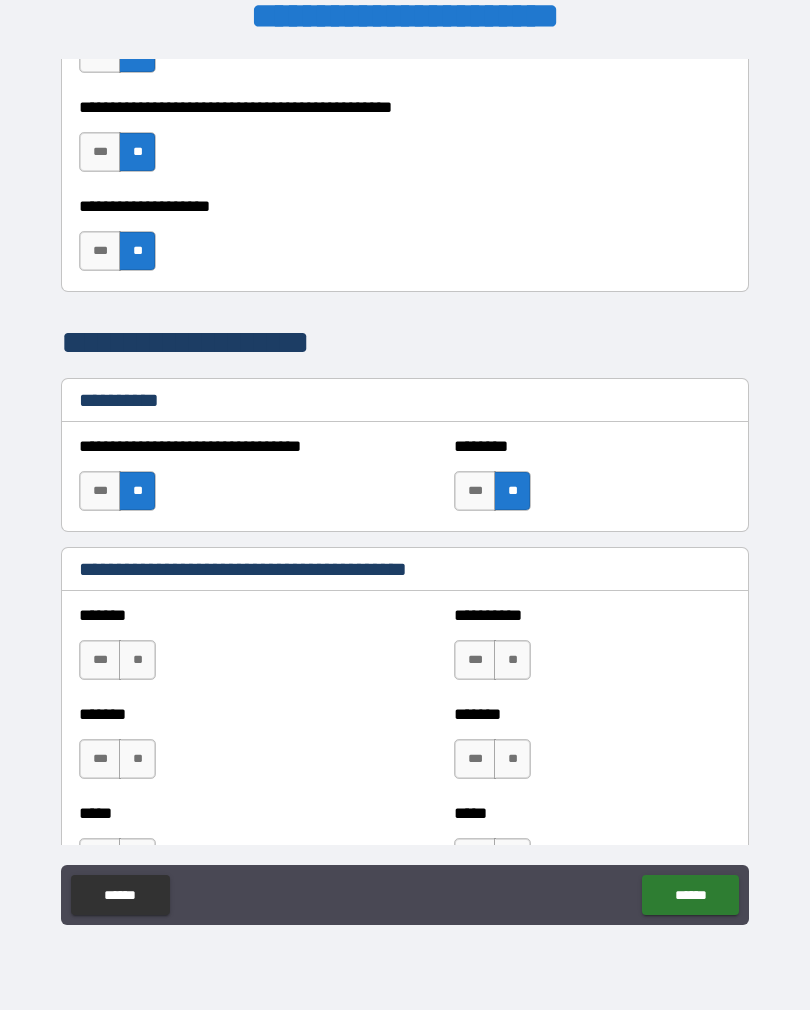 scroll, scrollTop: 1295, scrollLeft: 0, axis: vertical 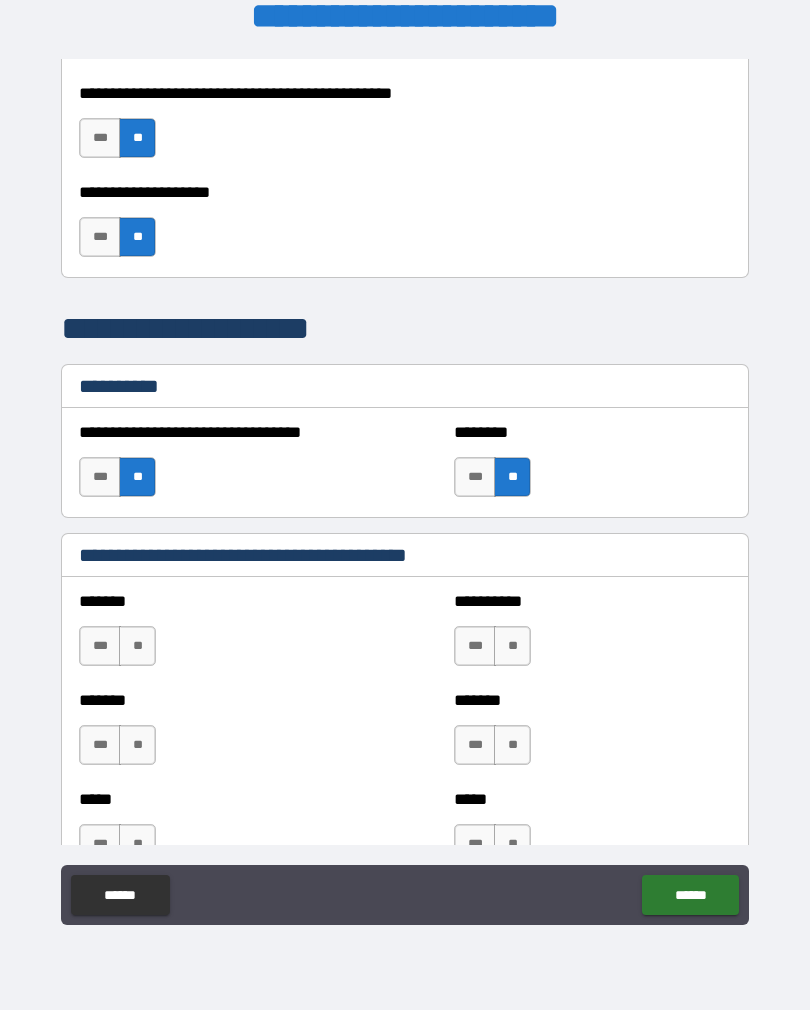 click on "**" at bounding box center [137, 646] 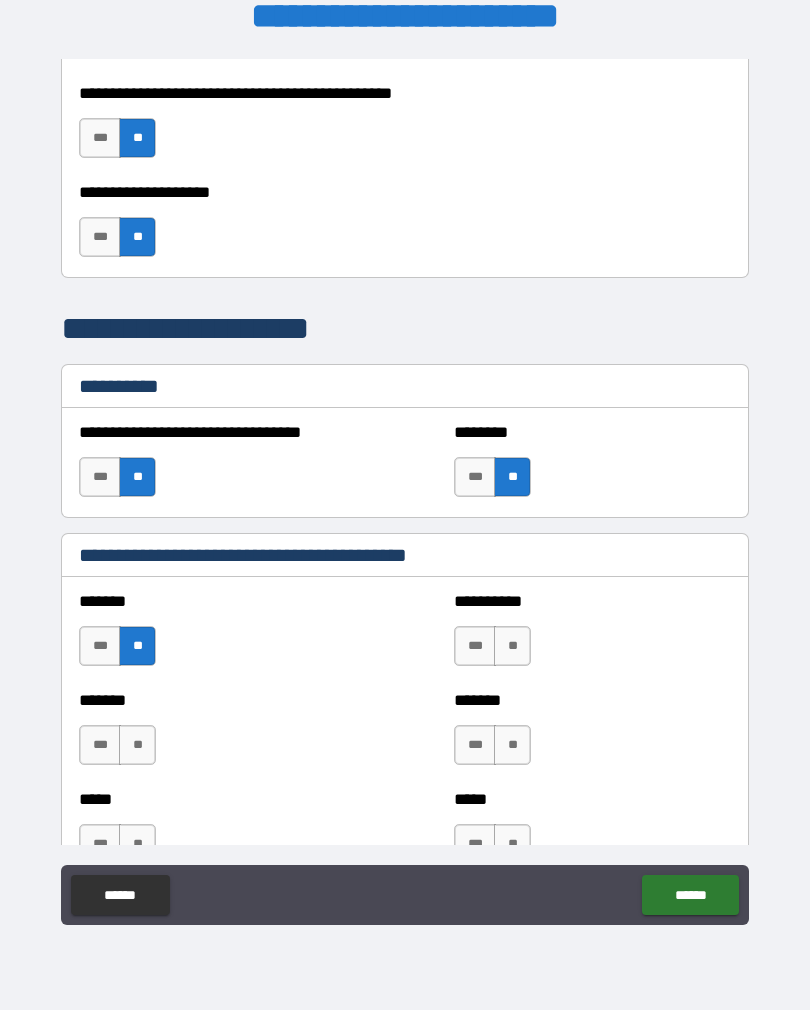 click on "**" at bounding box center [512, 646] 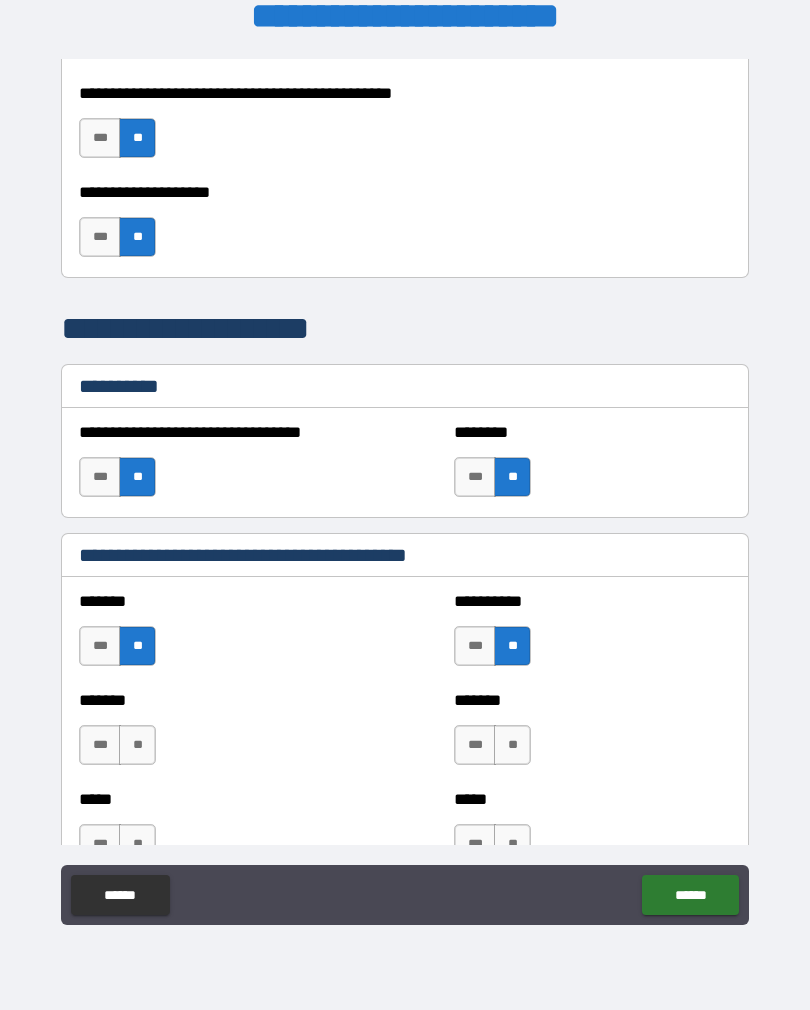 click on "**" at bounding box center [137, 745] 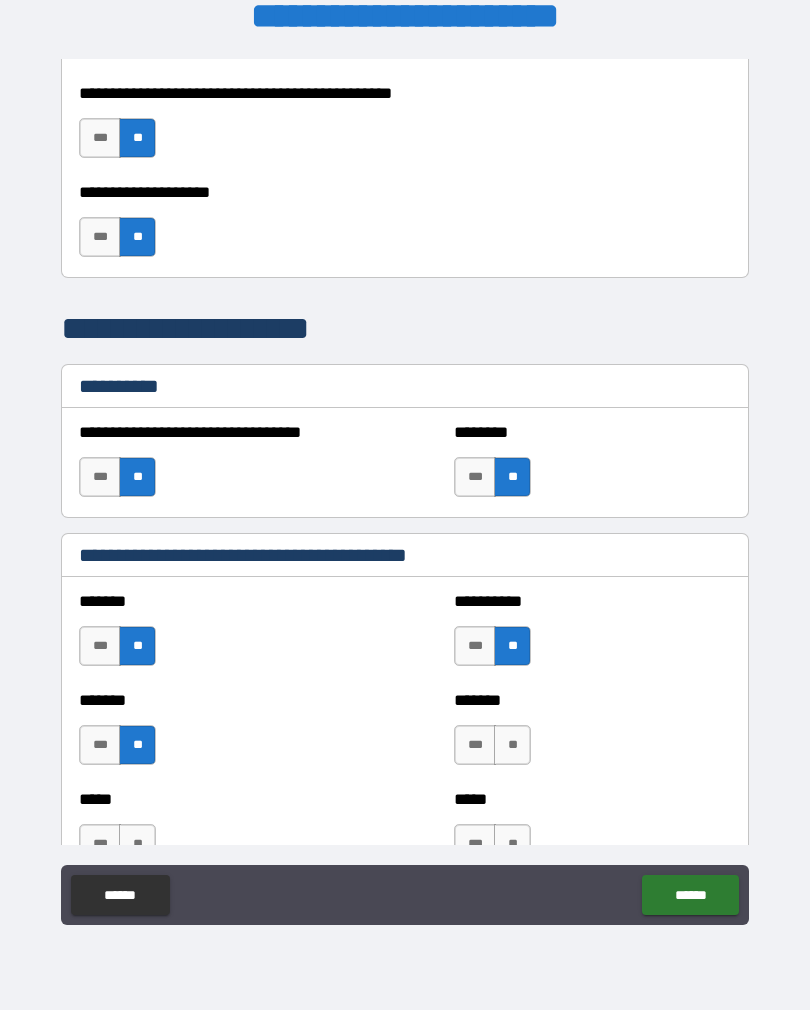 click on "**" at bounding box center (512, 745) 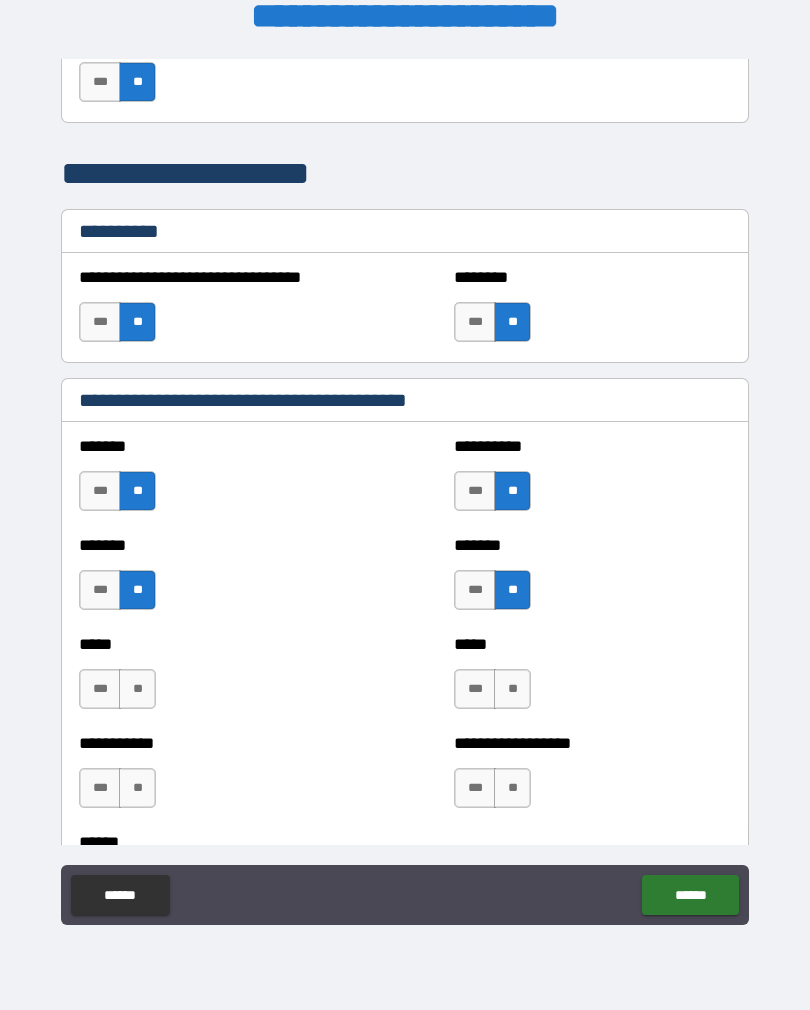scroll, scrollTop: 1468, scrollLeft: 0, axis: vertical 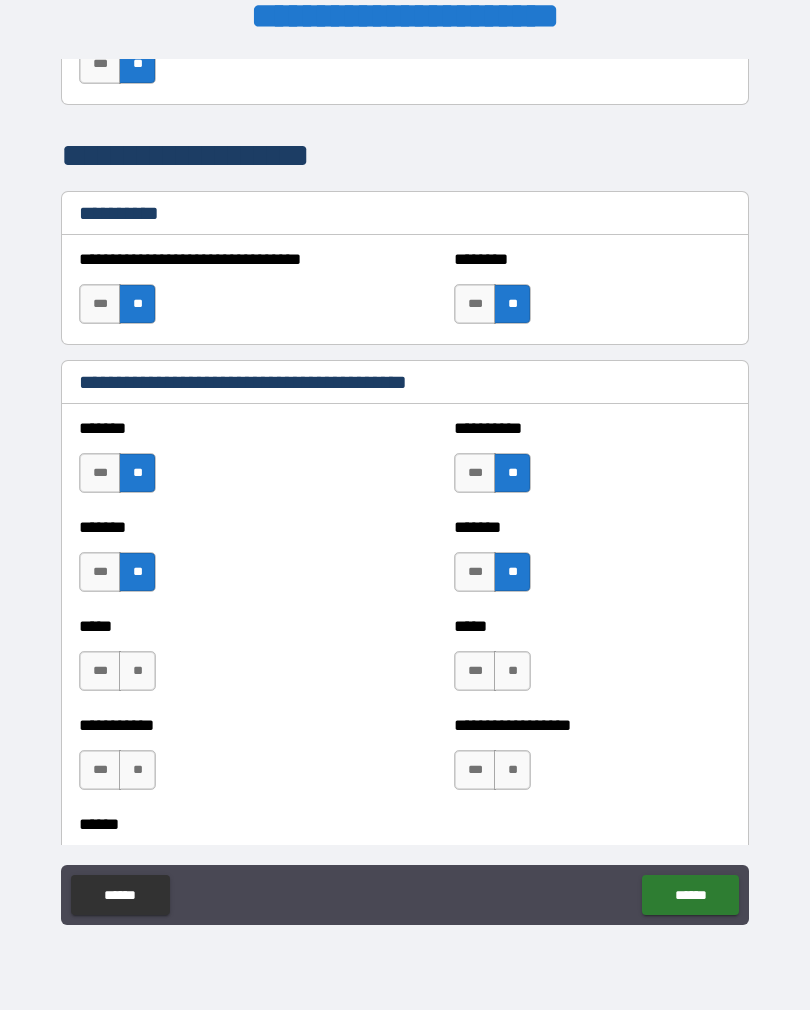 click on "**" at bounding box center [137, 671] 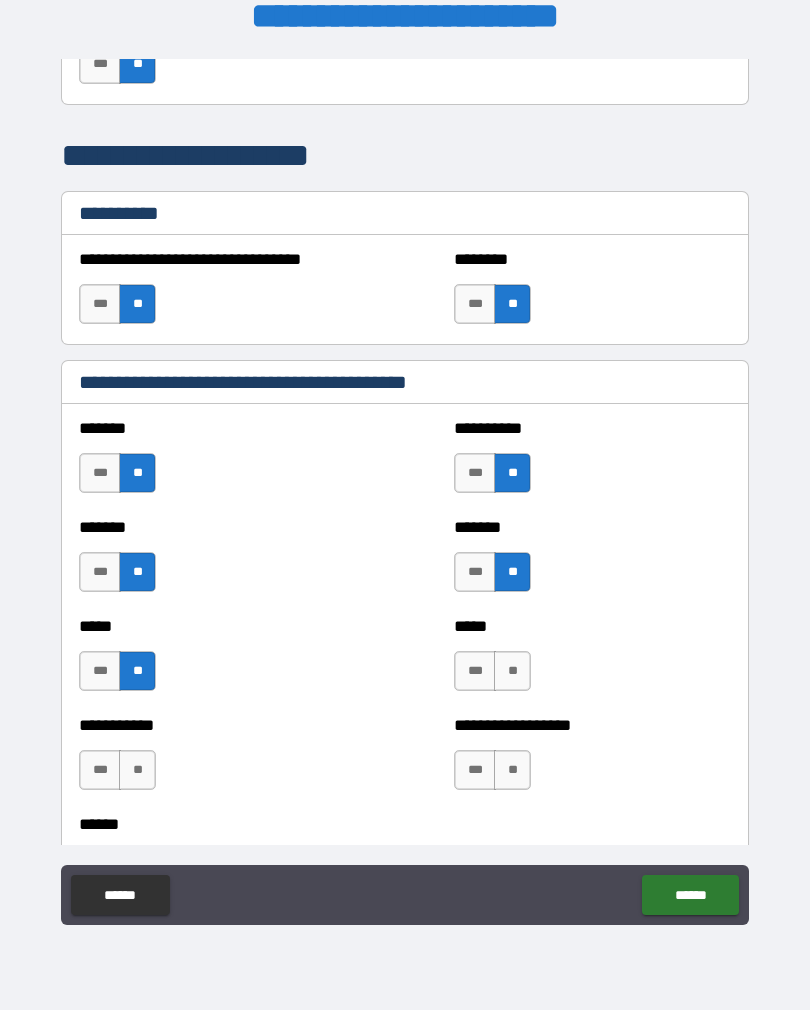 click on "**" at bounding box center [512, 671] 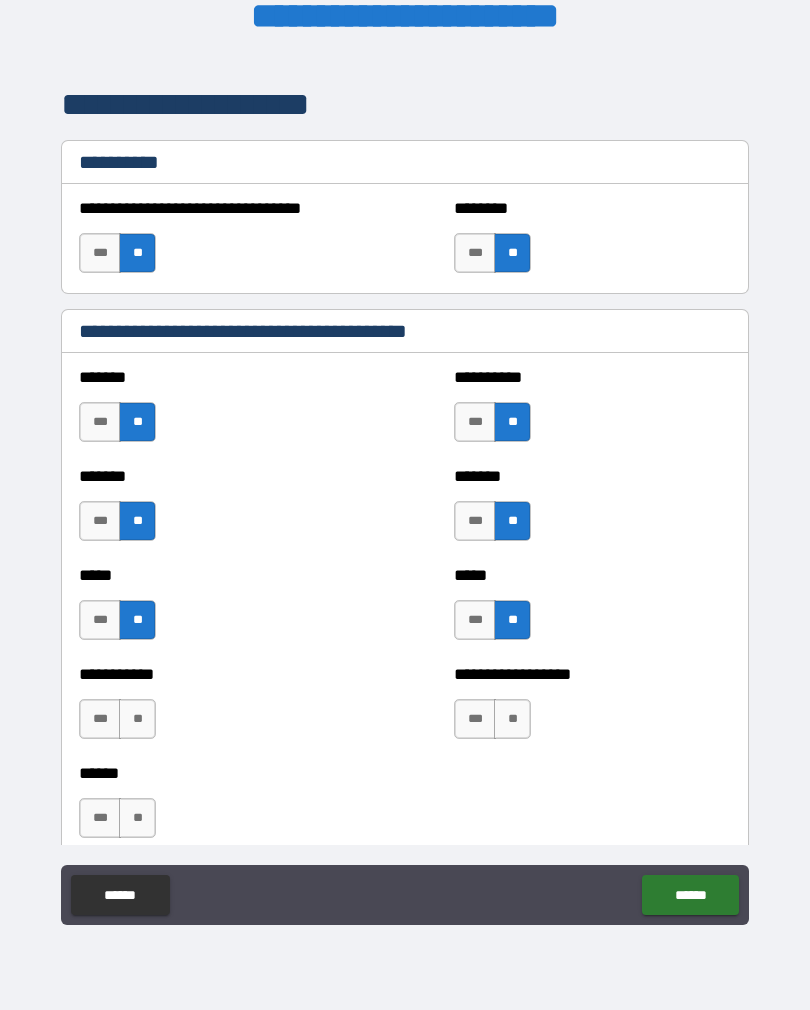 scroll, scrollTop: 1540, scrollLeft: 0, axis: vertical 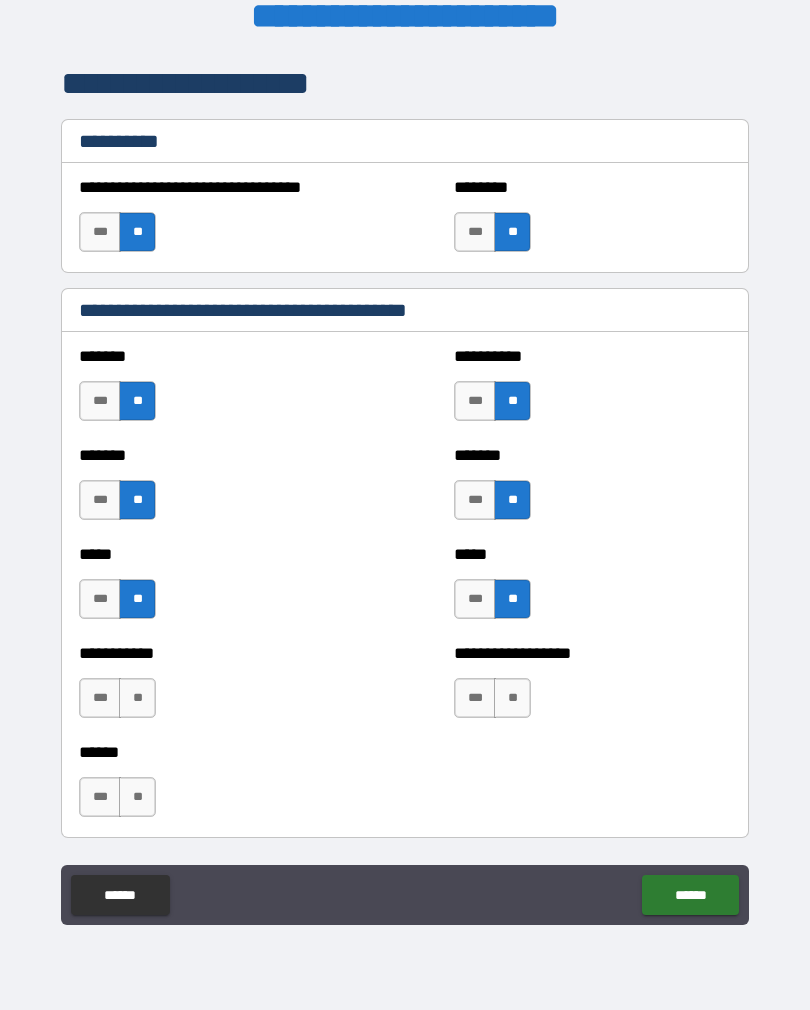 click on "**" at bounding box center (137, 698) 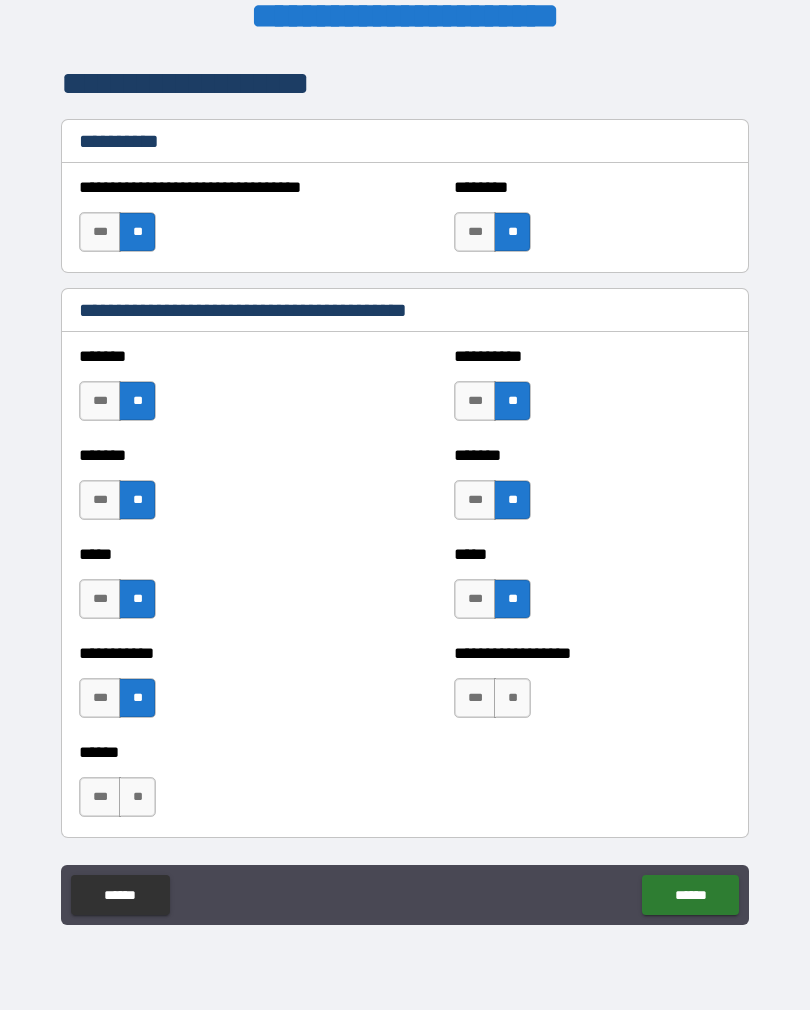 click on "**" at bounding box center [512, 698] 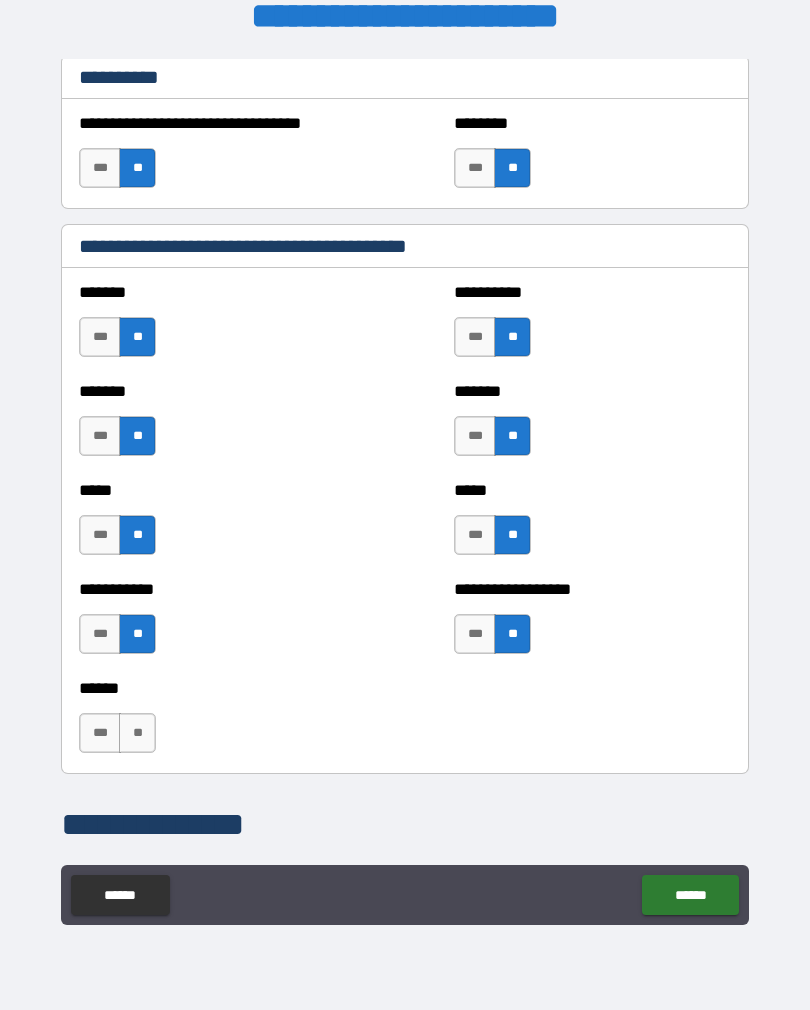 click on "**" at bounding box center [137, 733] 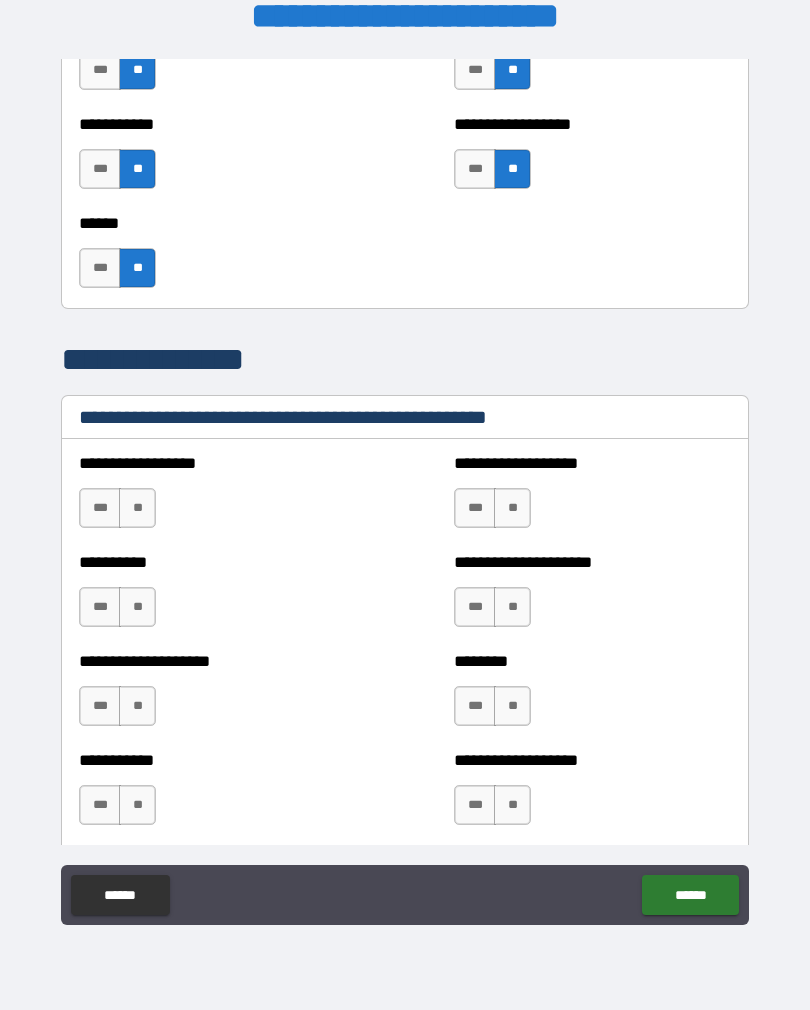 scroll, scrollTop: 2082, scrollLeft: 0, axis: vertical 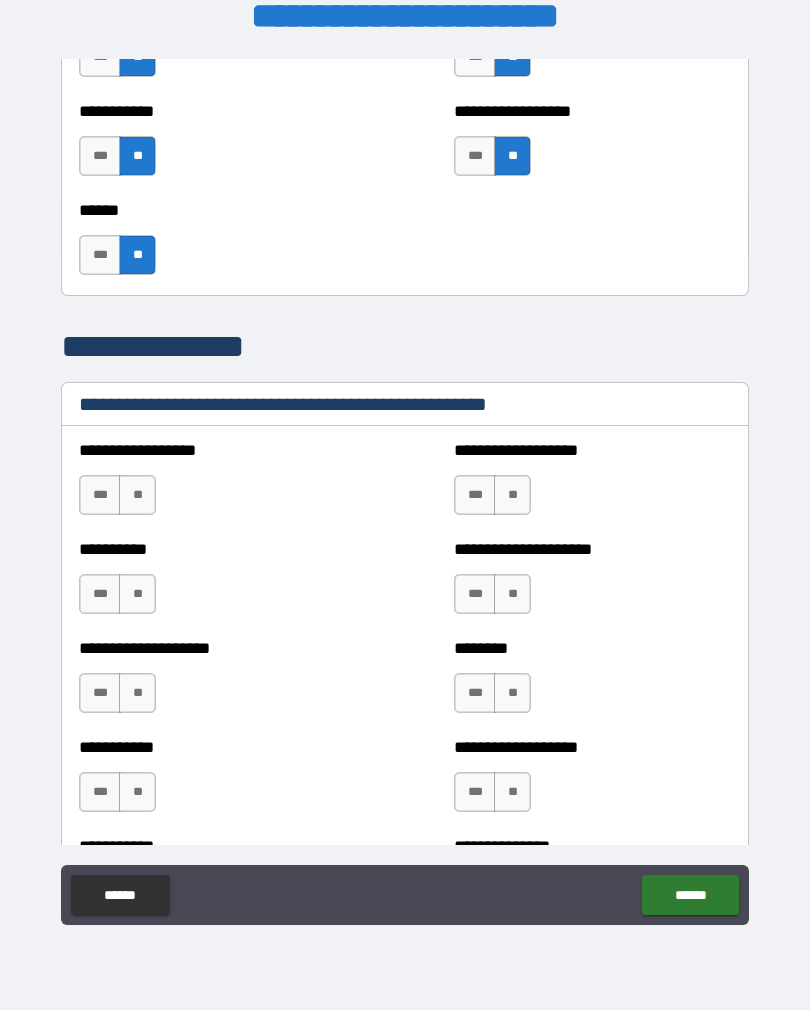 click on "**" at bounding box center (137, 495) 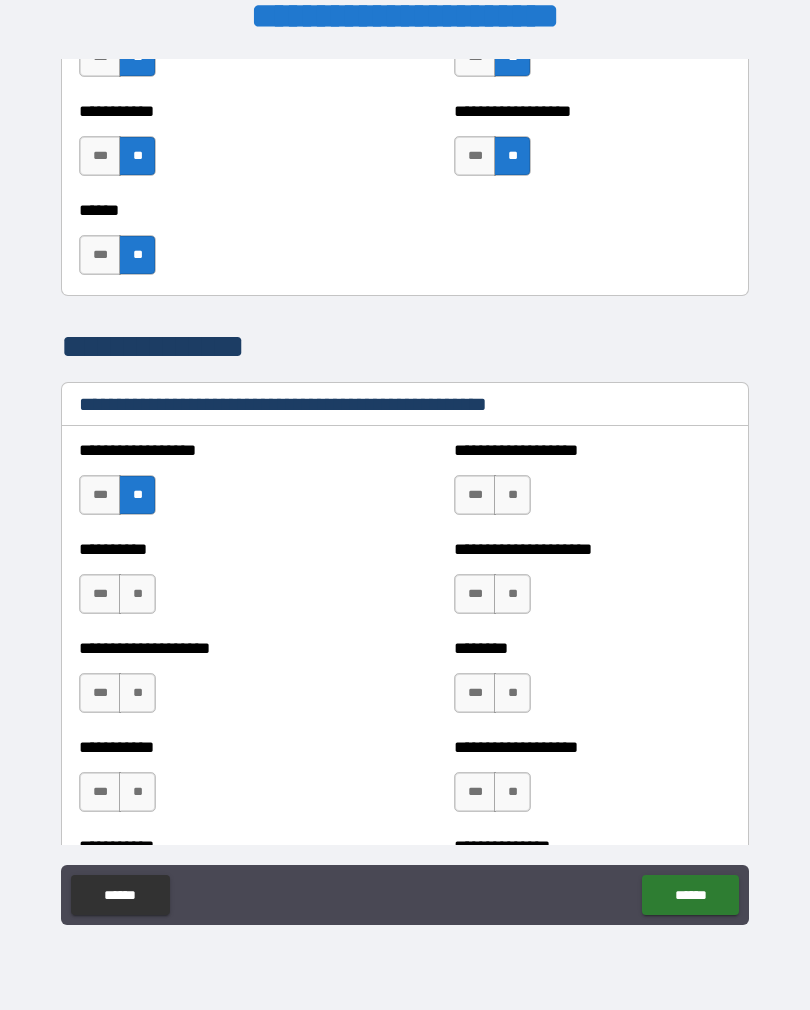 click on "**" at bounding box center [137, 594] 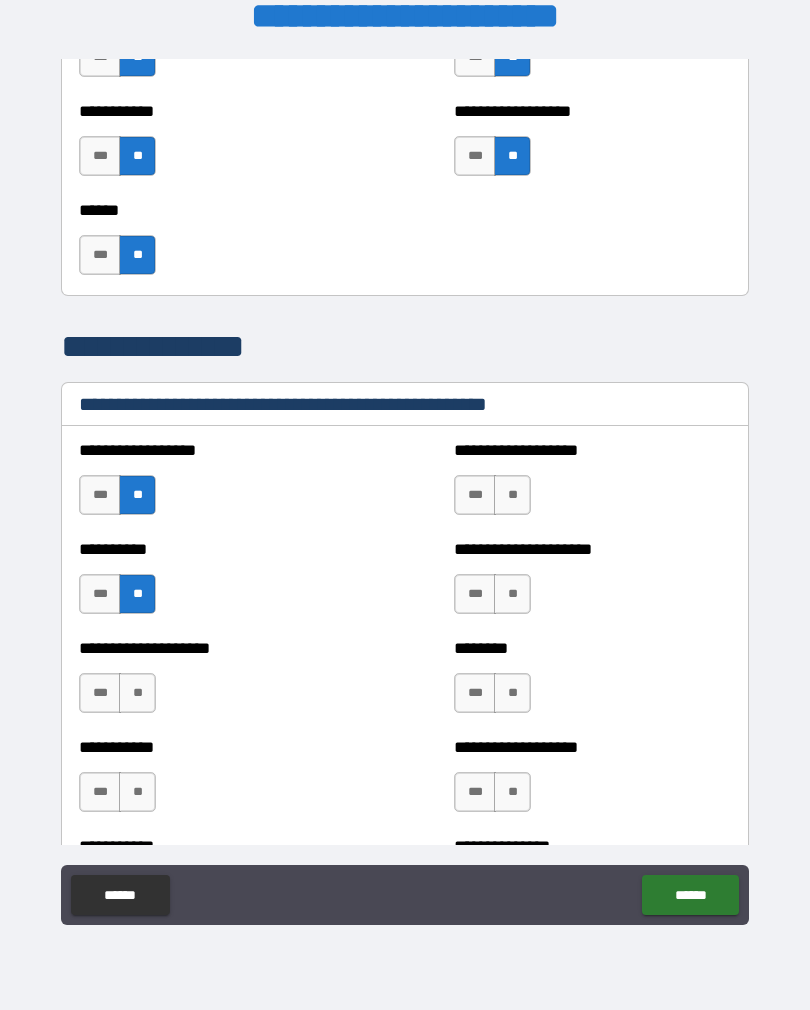 click on "**" at bounding box center (512, 495) 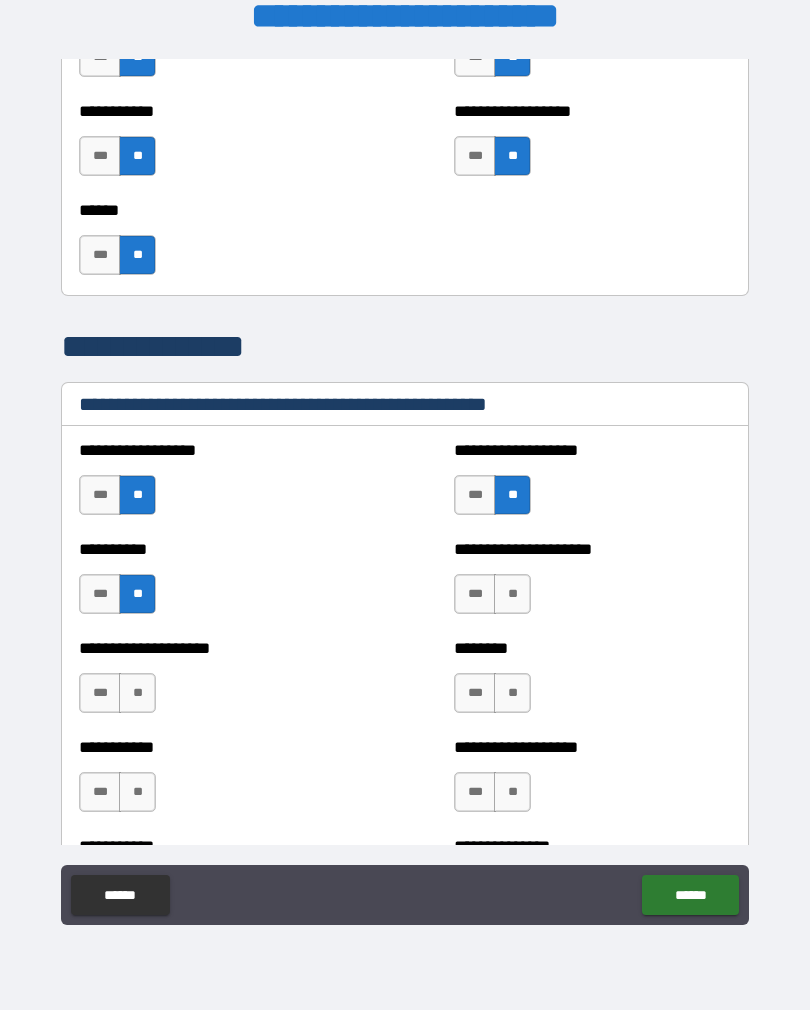 click on "**" at bounding box center [512, 594] 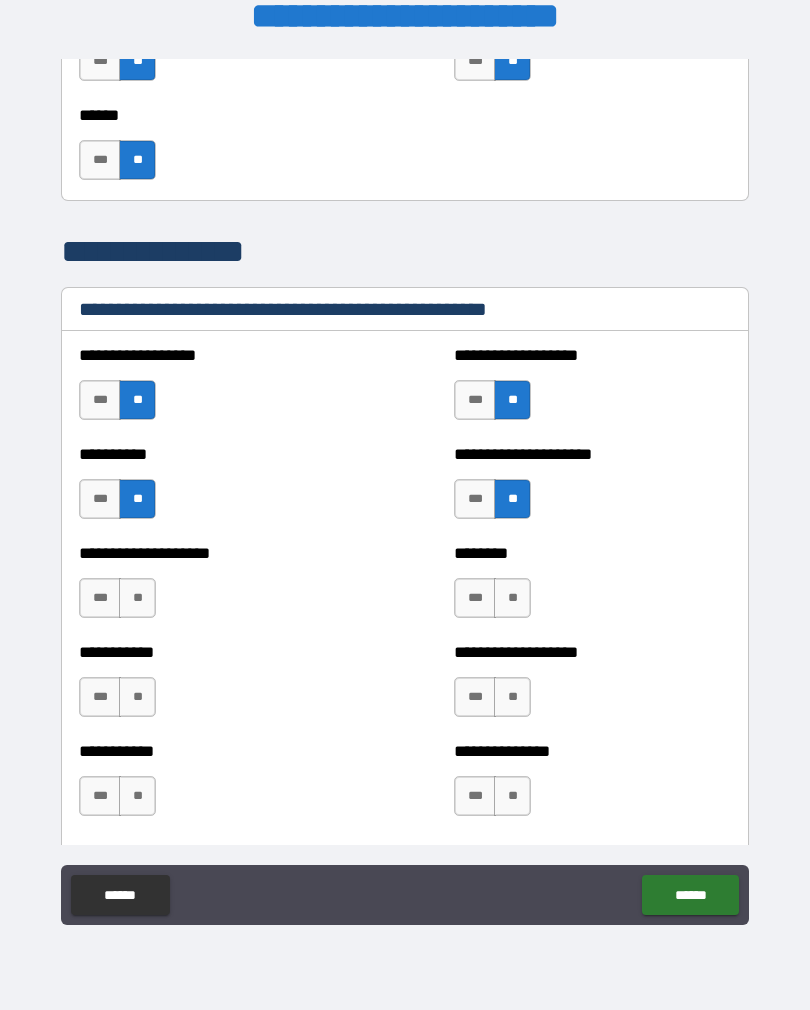 scroll, scrollTop: 2182, scrollLeft: 0, axis: vertical 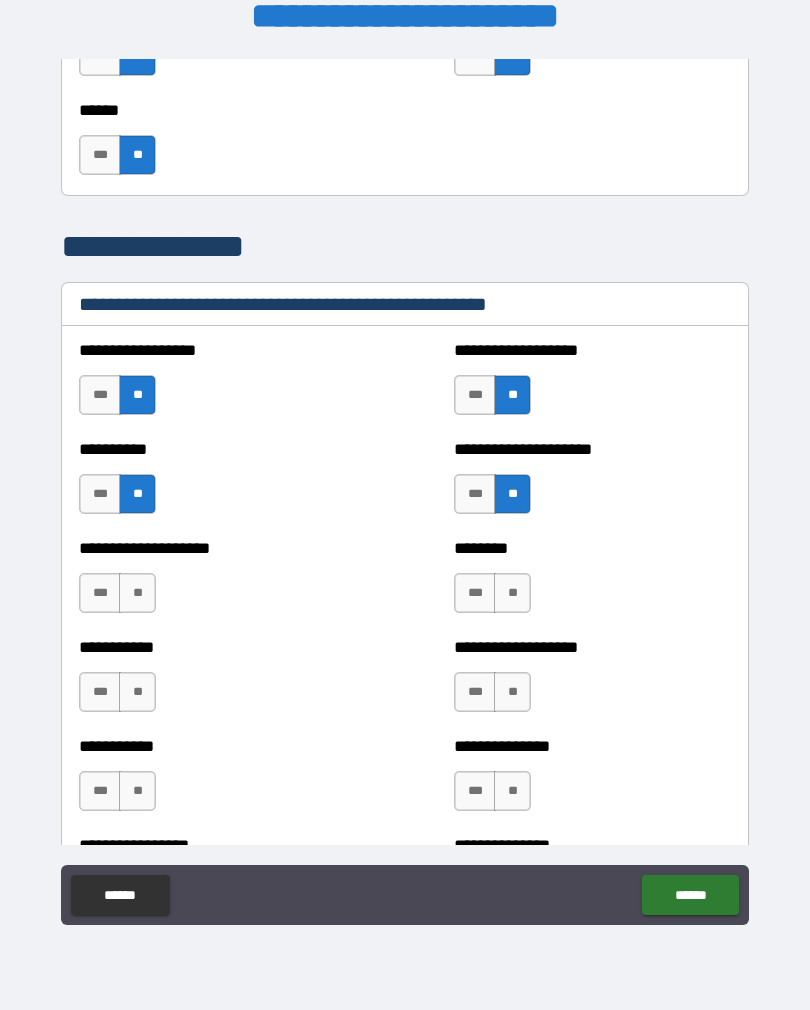 click on "**" at bounding box center (512, 593) 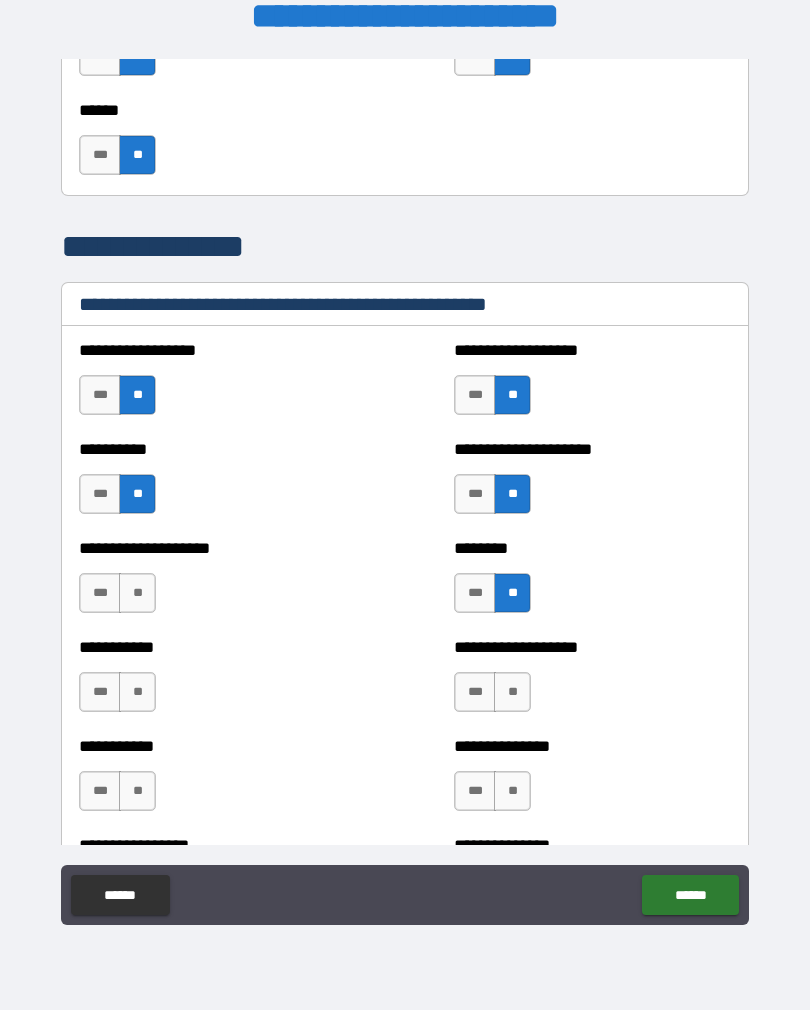 click on "**" at bounding box center [137, 593] 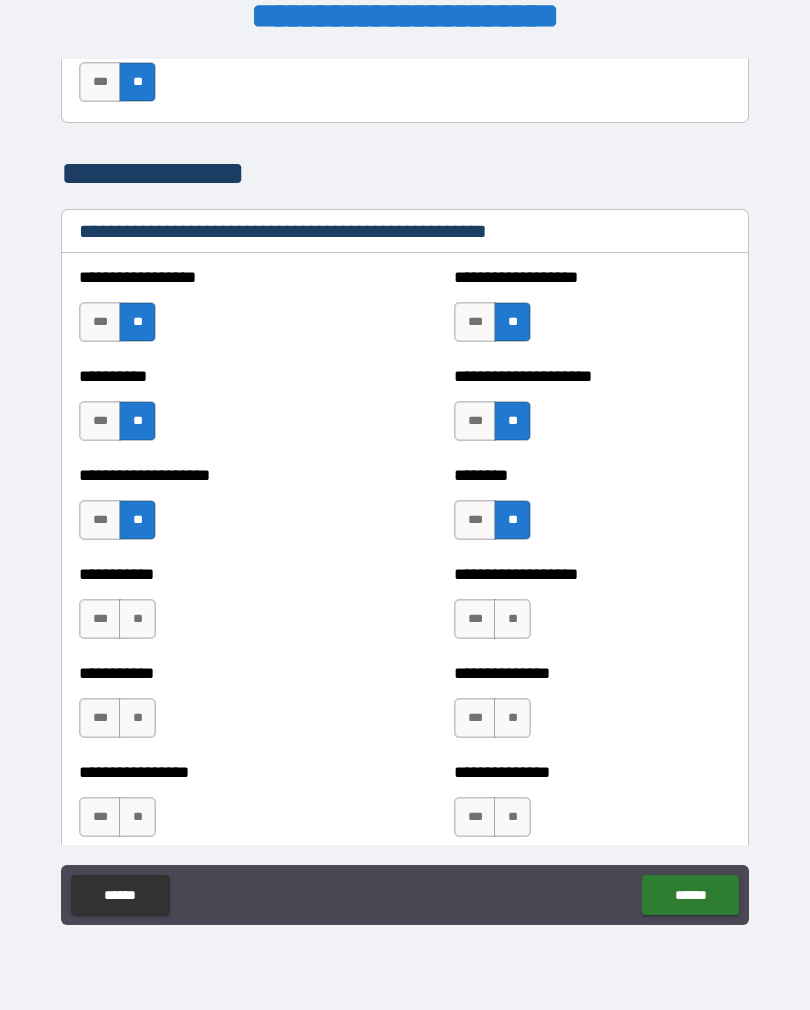 scroll, scrollTop: 2256, scrollLeft: 0, axis: vertical 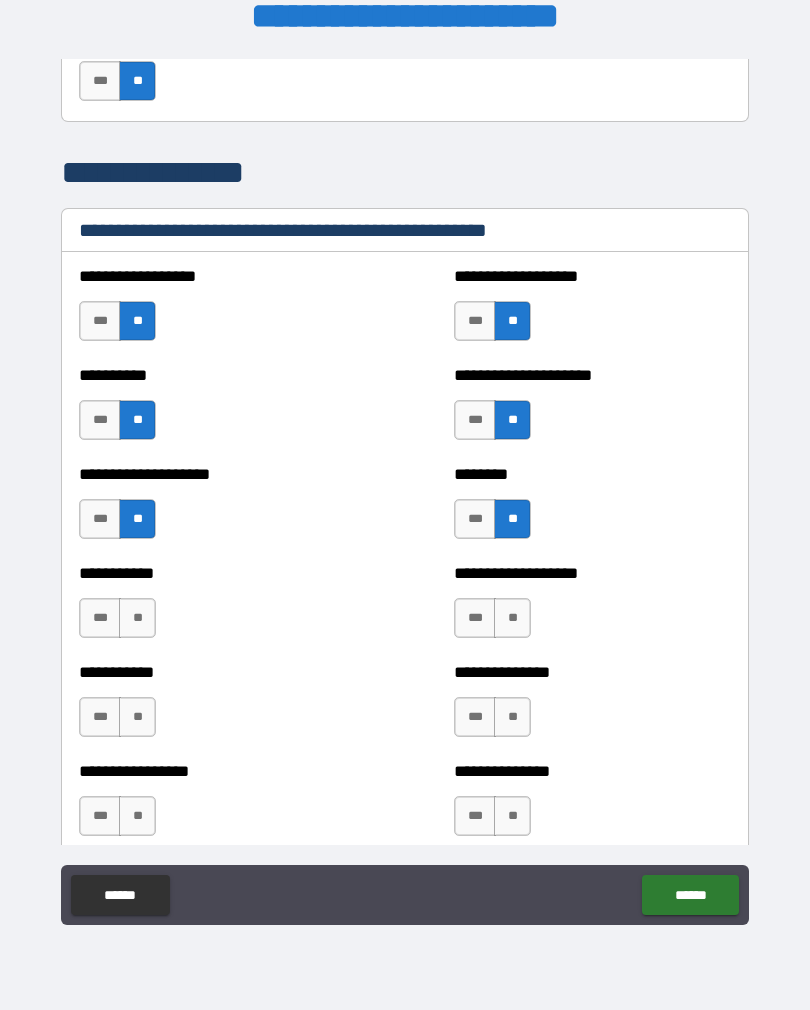 click on "**" at bounding box center [137, 618] 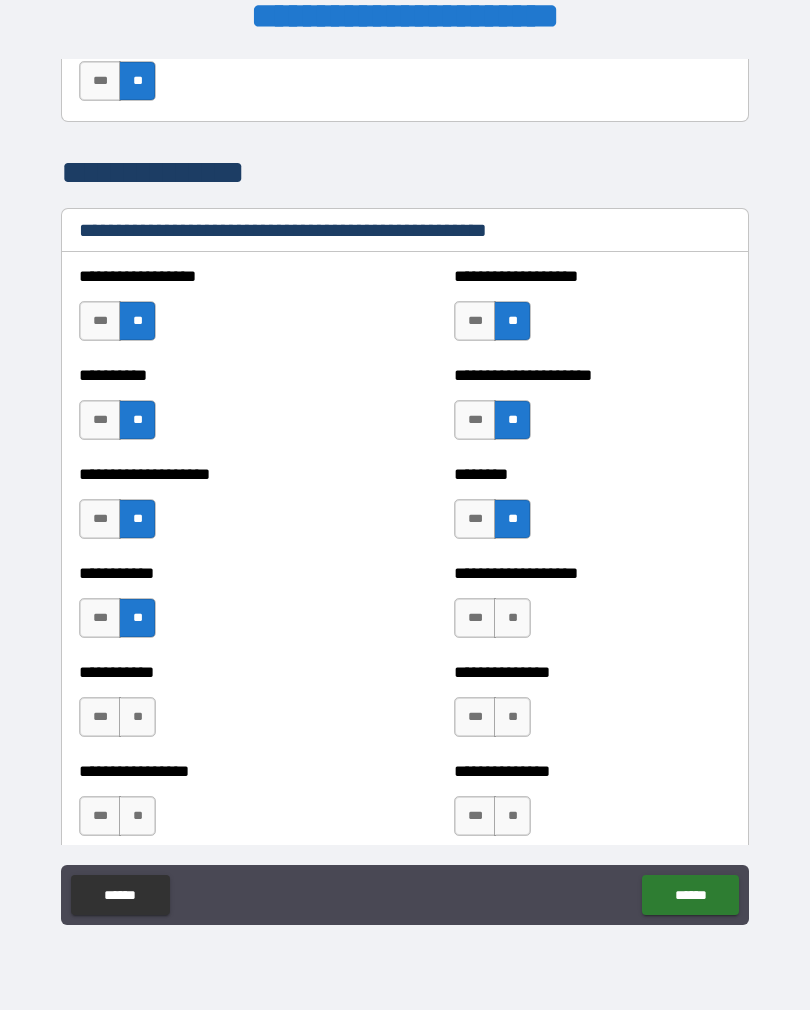 click on "**" at bounding box center (512, 618) 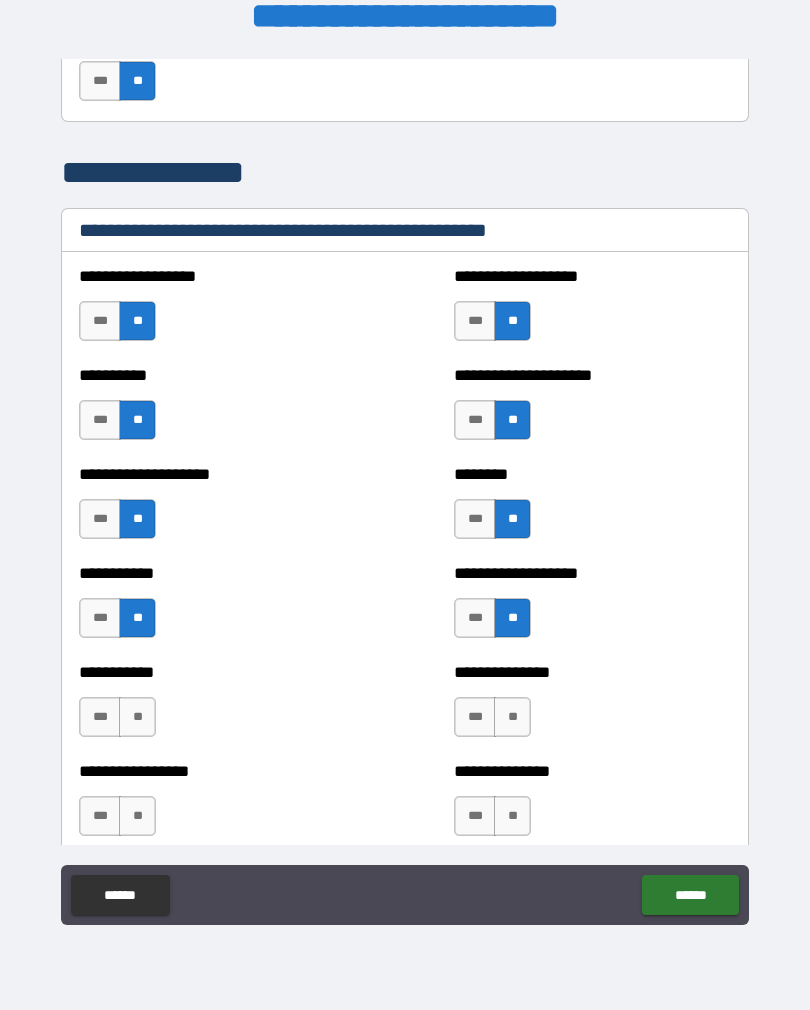 scroll, scrollTop: 2330, scrollLeft: 0, axis: vertical 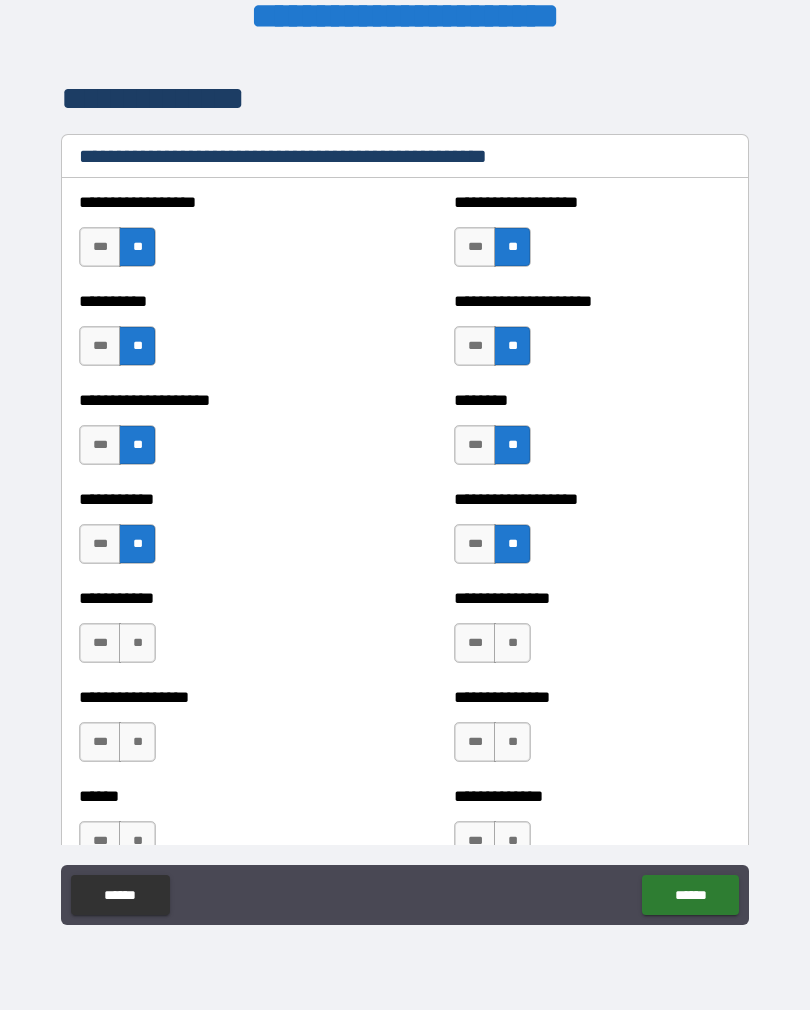 click on "**" at bounding box center (512, 643) 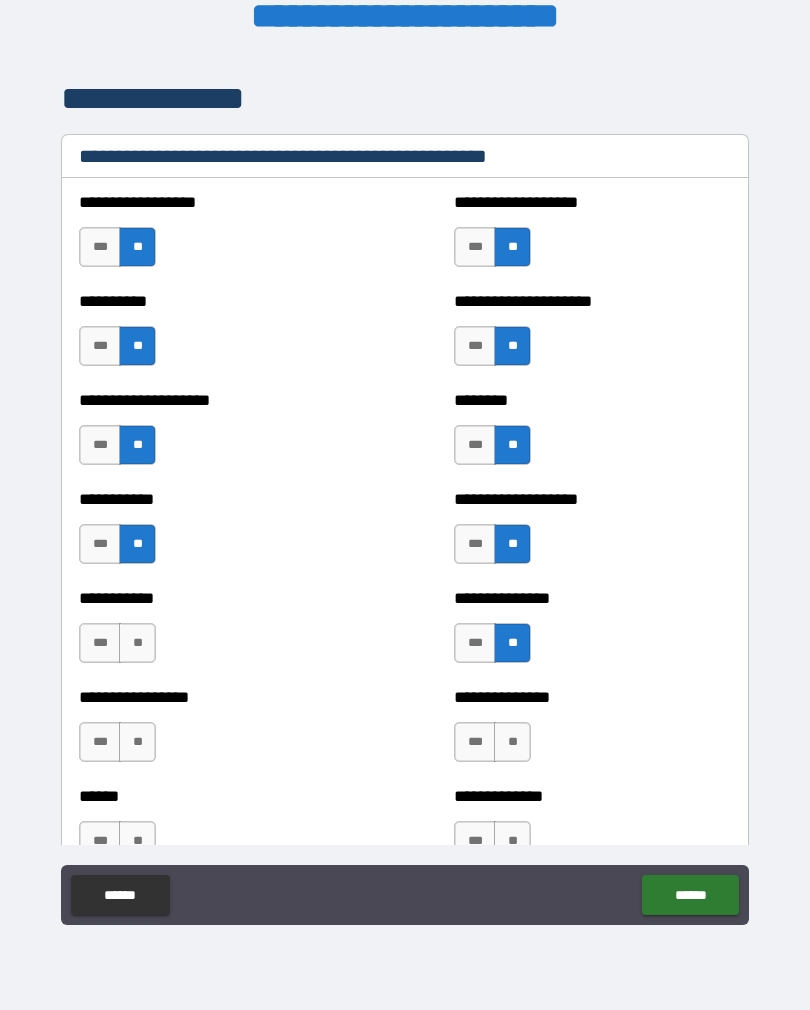 click on "**" at bounding box center [137, 643] 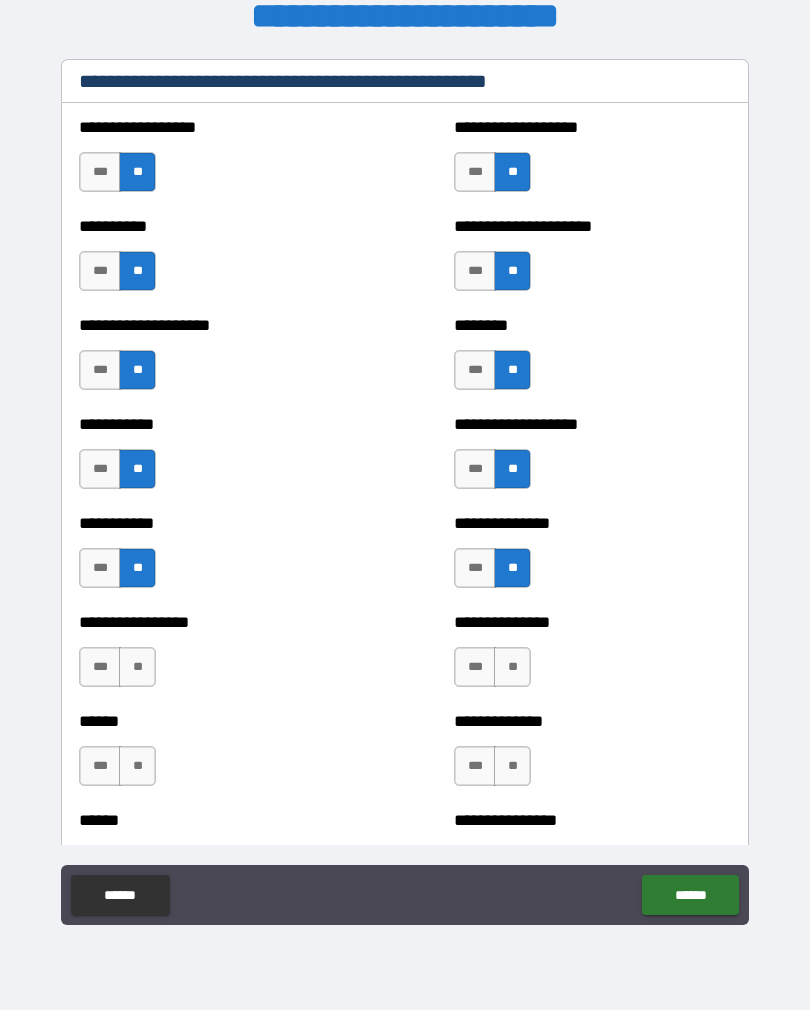 scroll, scrollTop: 2424, scrollLeft: 0, axis: vertical 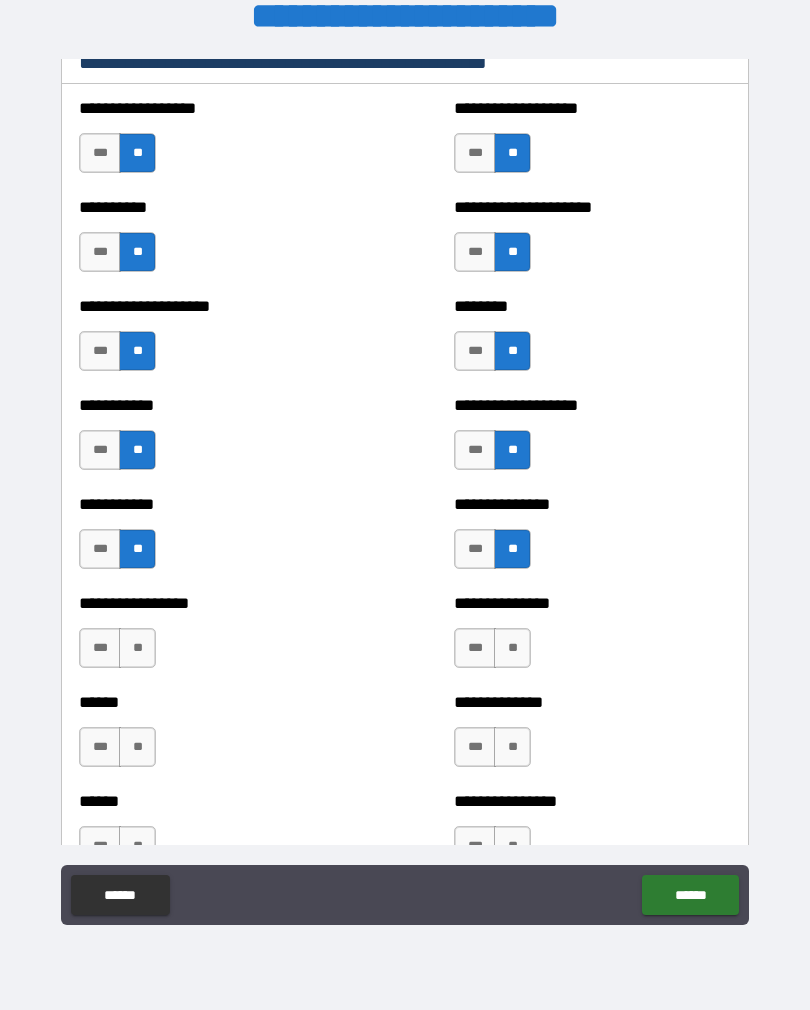 click on "**" at bounding box center [137, 648] 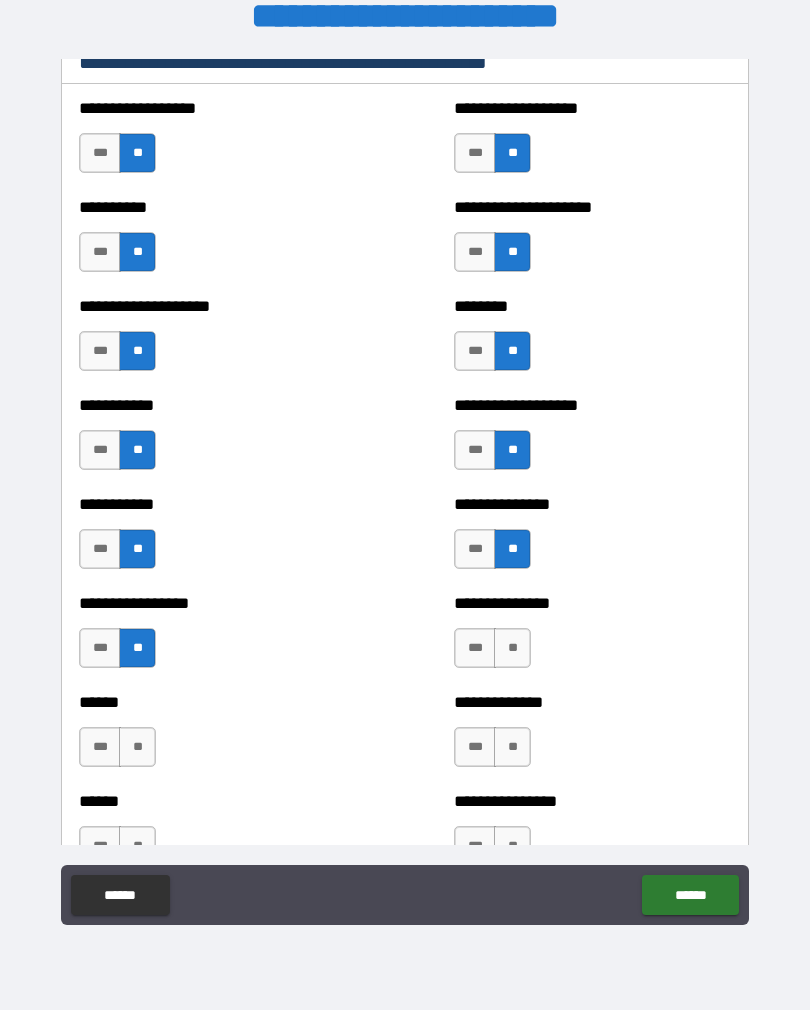 click on "**" at bounding box center [512, 648] 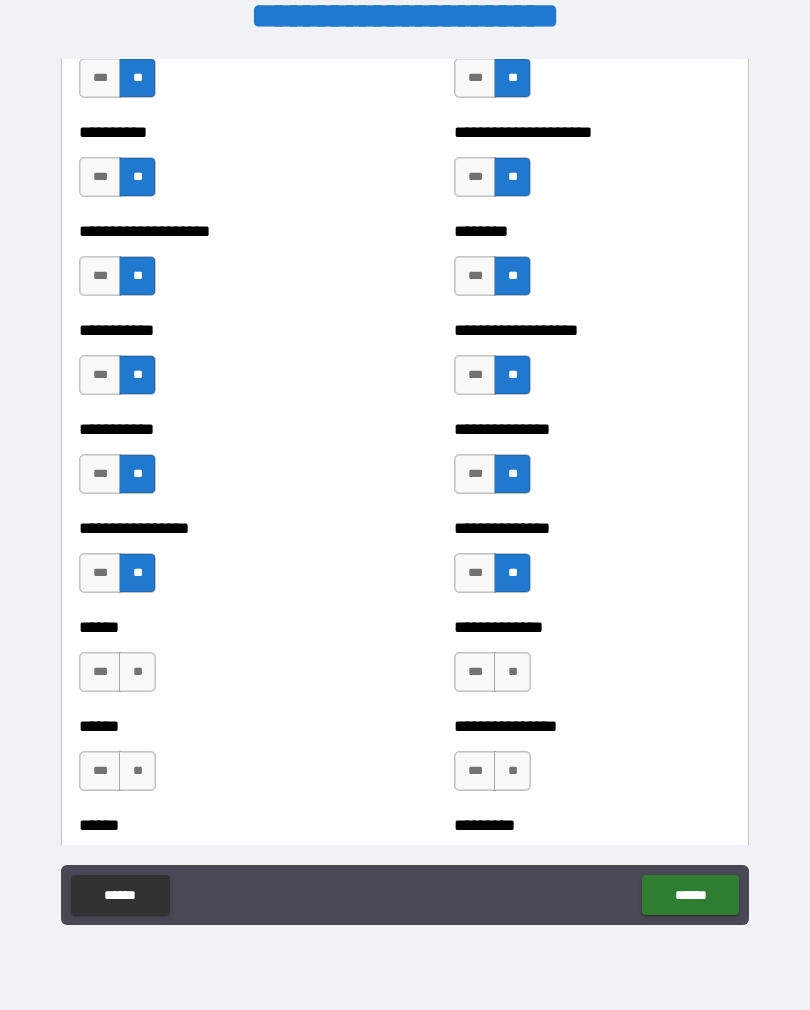 scroll, scrollTop: 2508, scrollLeft: 0, axis: vertical 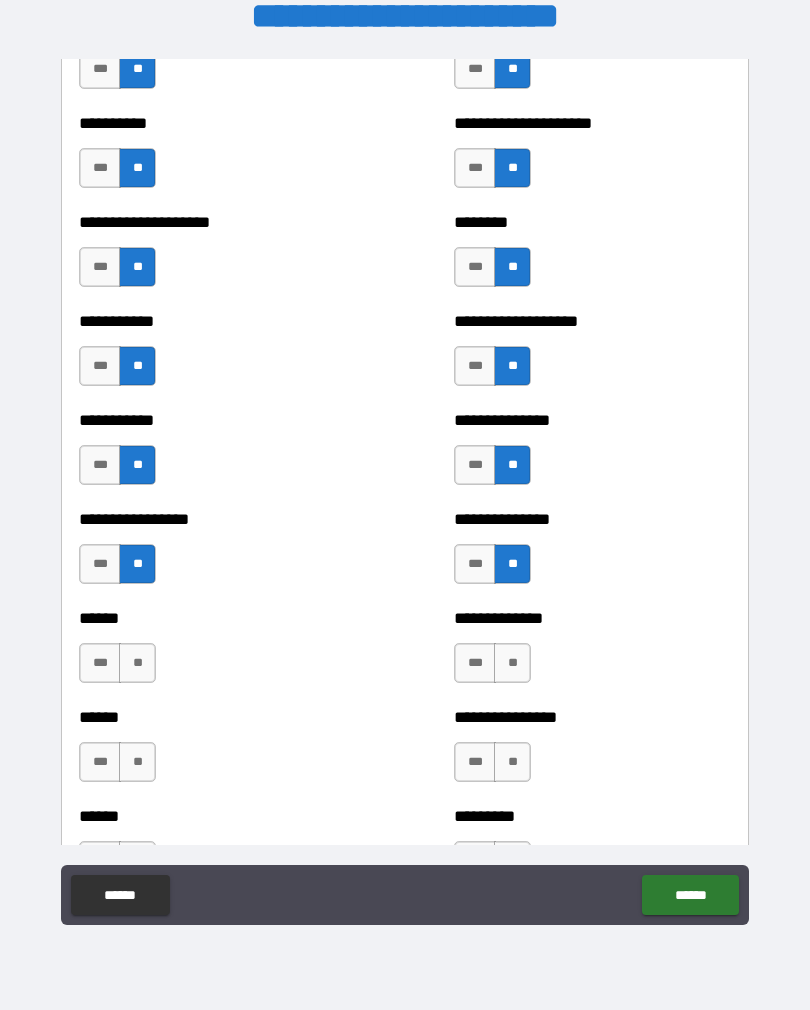 click on "**" at bounding box center [137, 663] 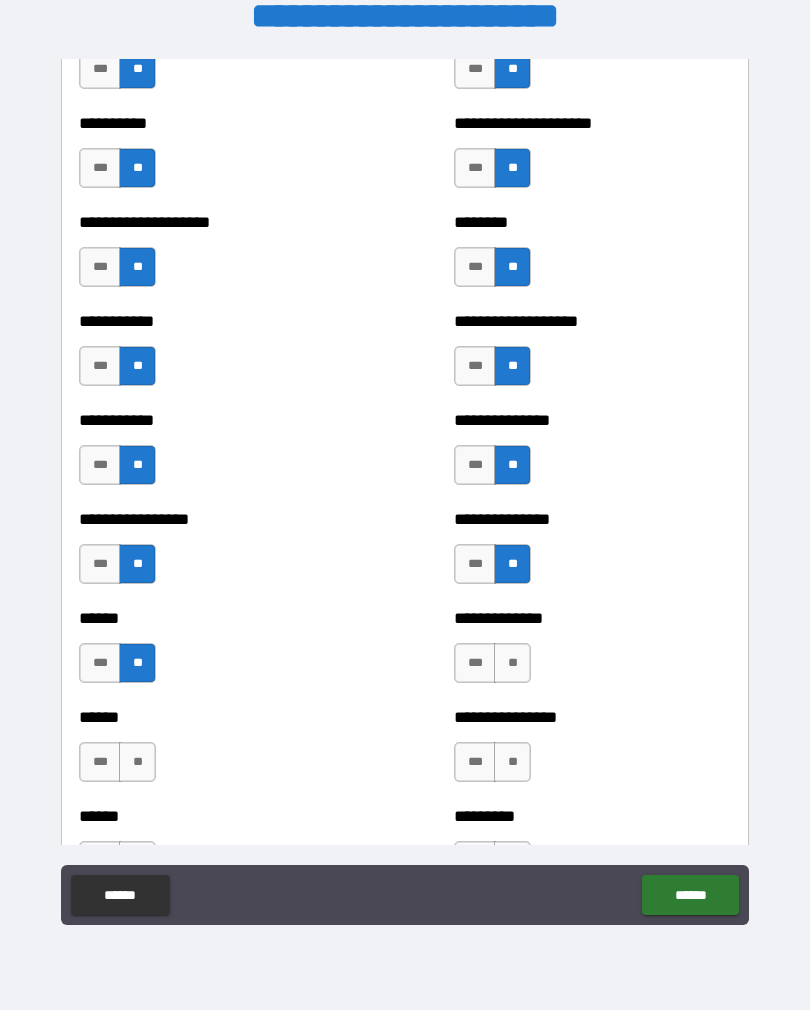 click on "**" at bounding box center [512, 663] 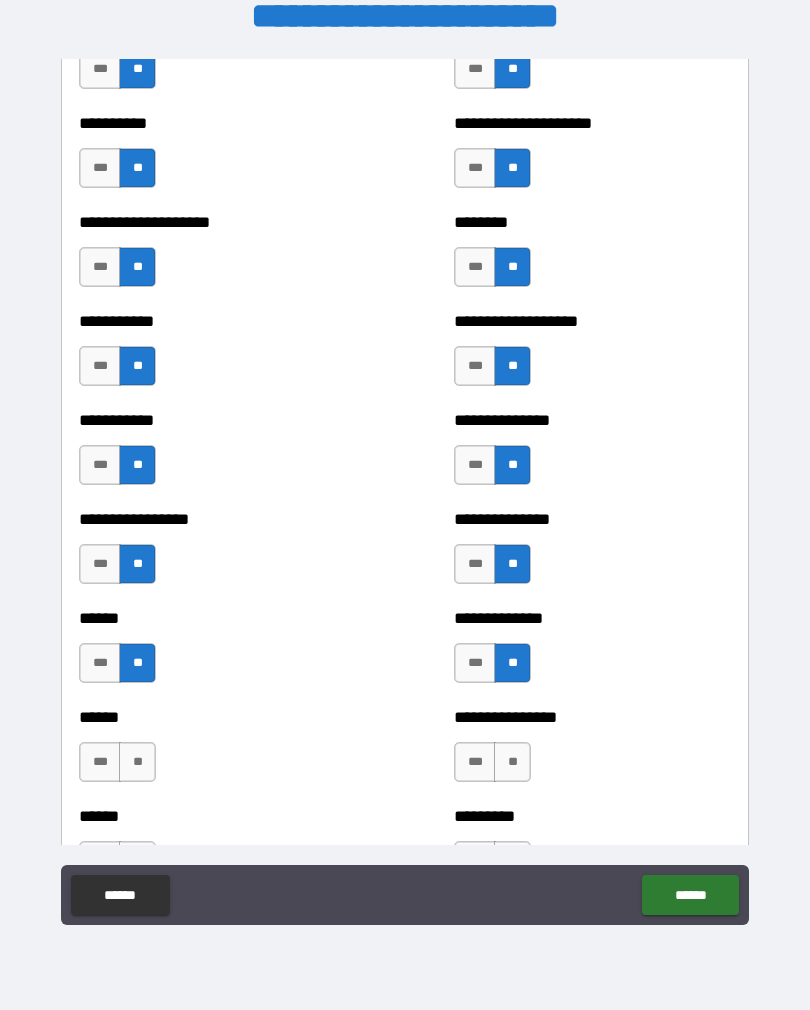 scroll, scrollTop: 2600, scrollLeft: 0, axis: vertical 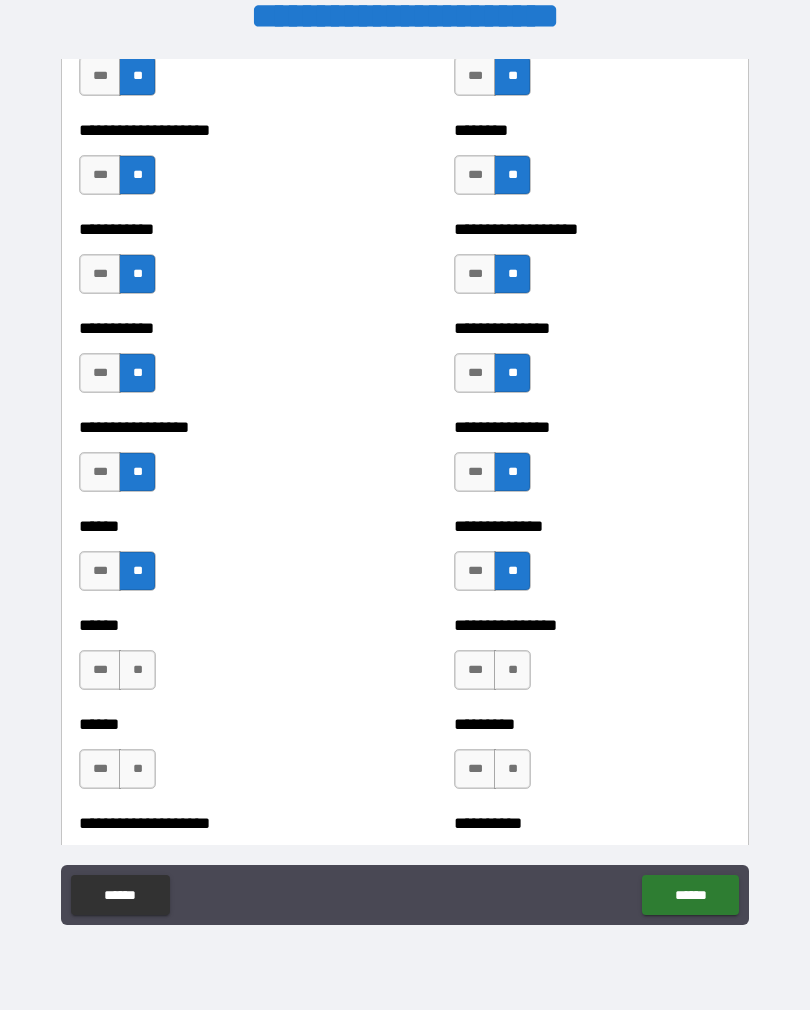 click on "**" at bounding box center [137, 670] 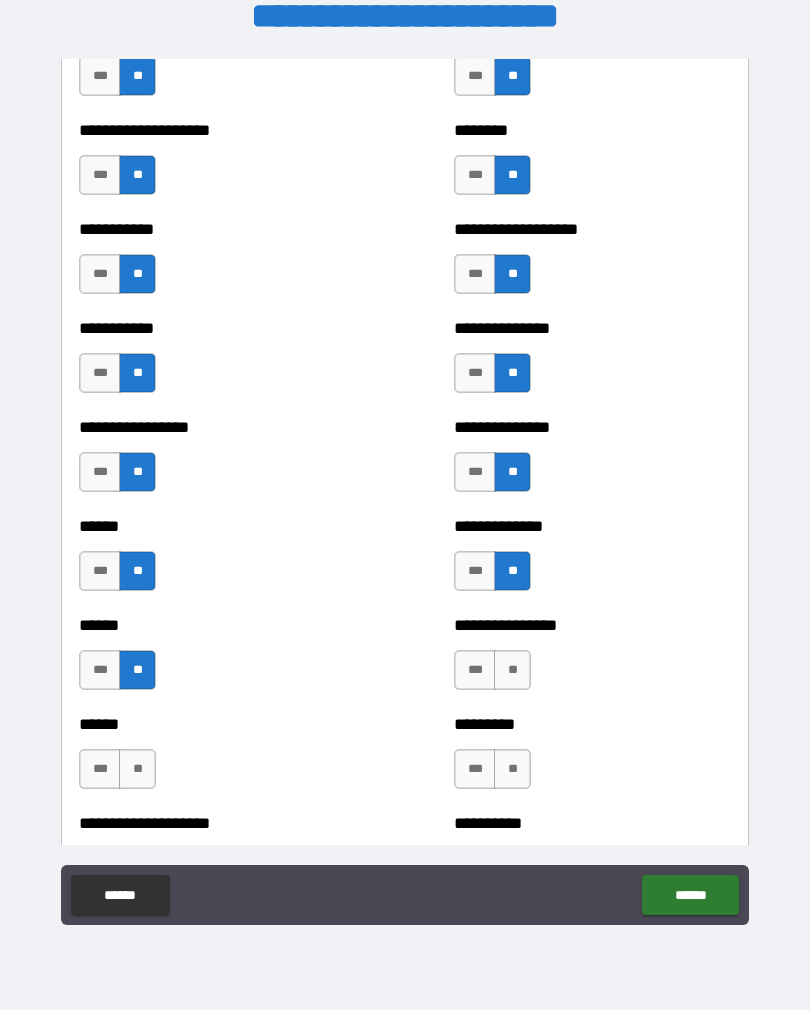 click on "**" at bounding box center (512, 670) 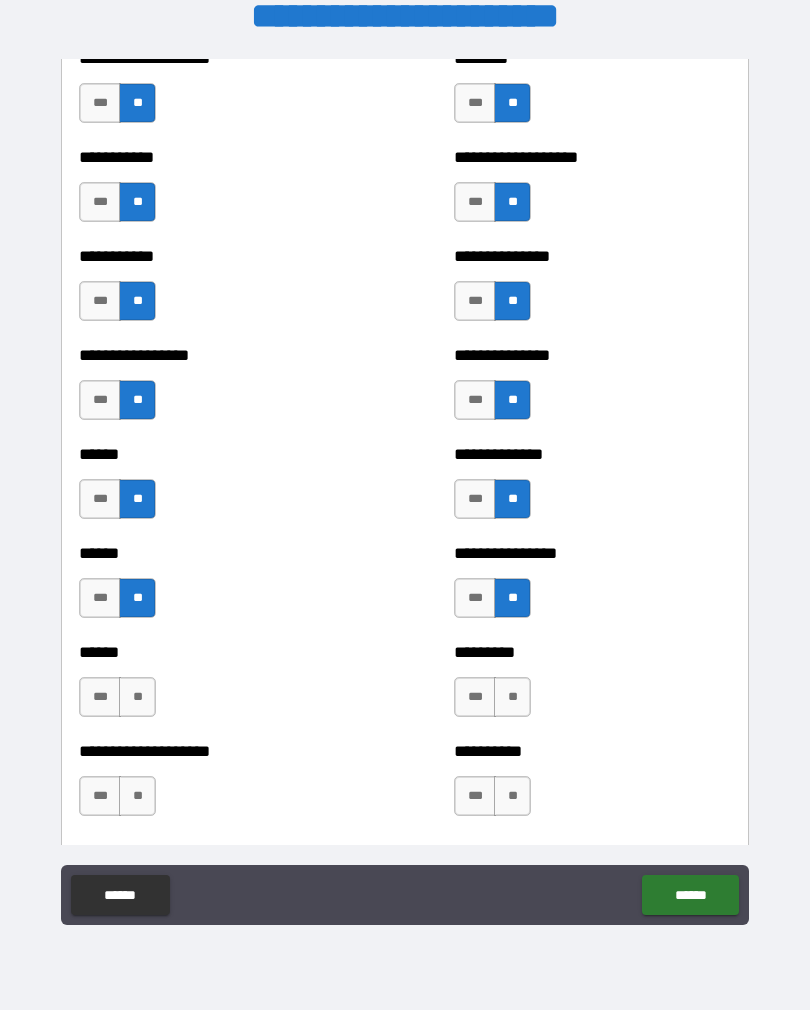 click on "**" at bounding box center [137, 697] 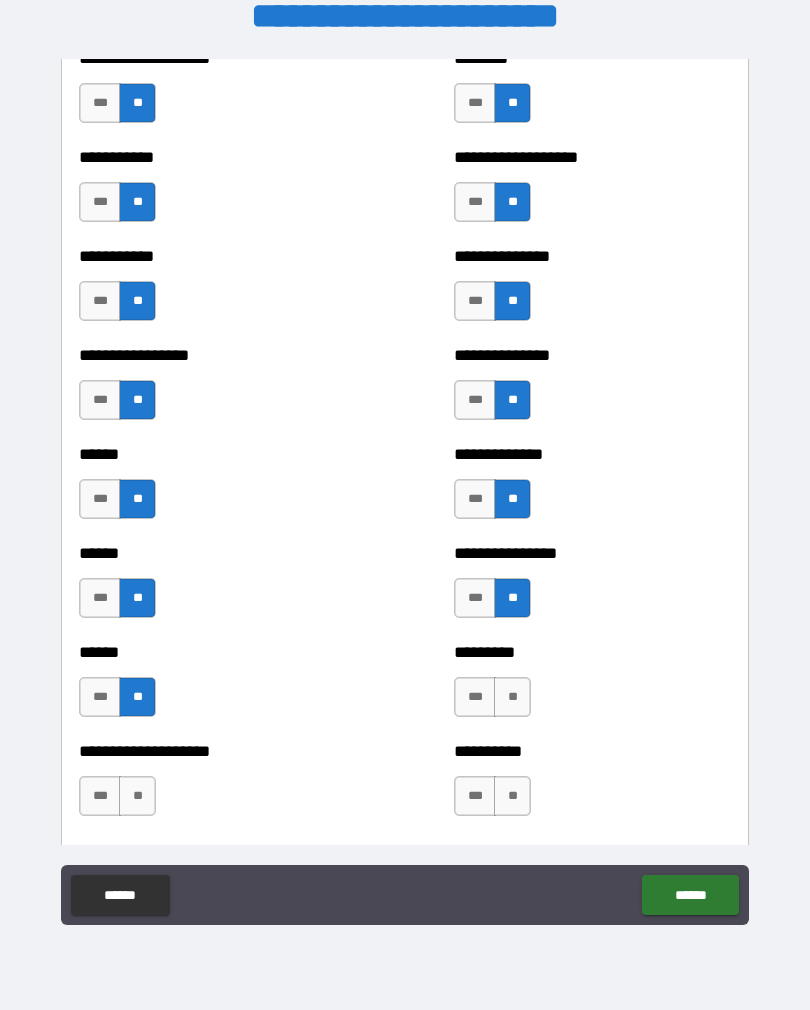 click on "**" at bounding box center [512, 697] 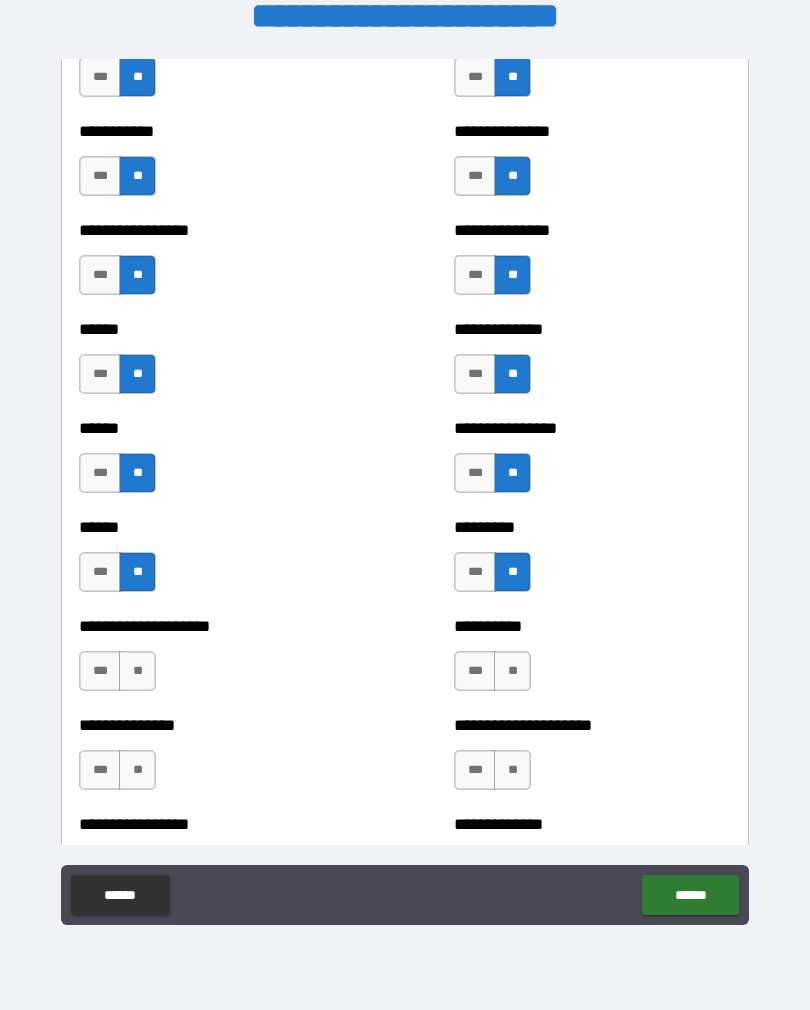 scroll, scrollTop: 2800, scrollLeft: 0, axis: vertical 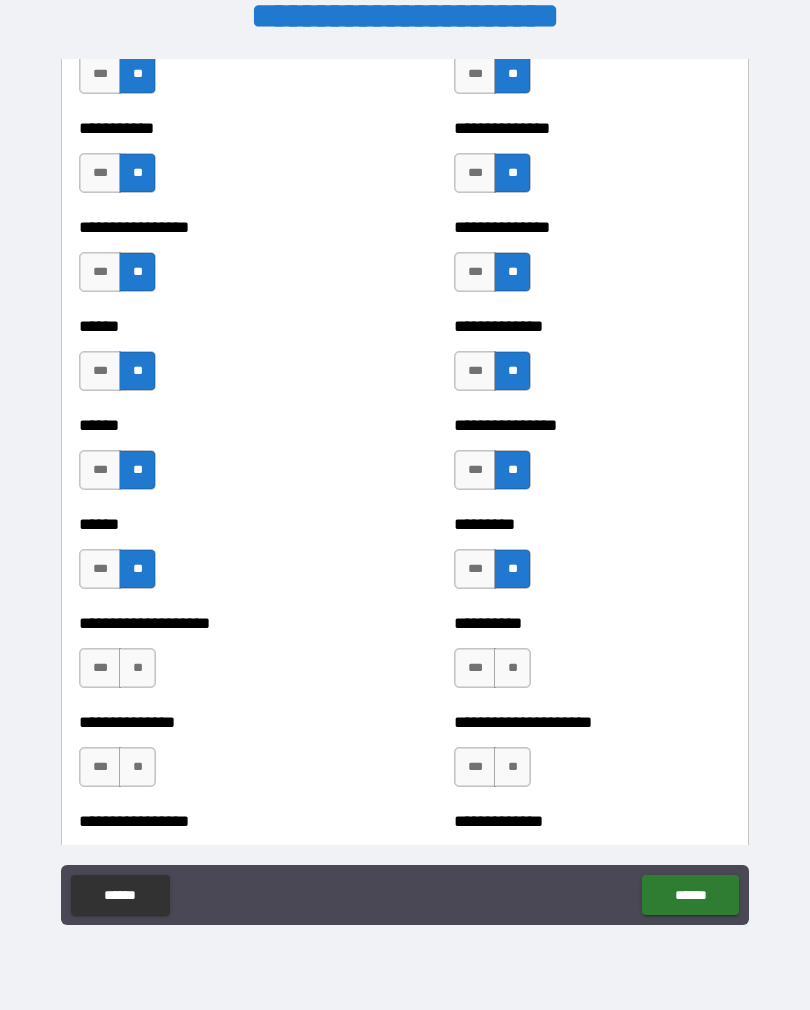 click on "**" at bounding box center (137, 668) 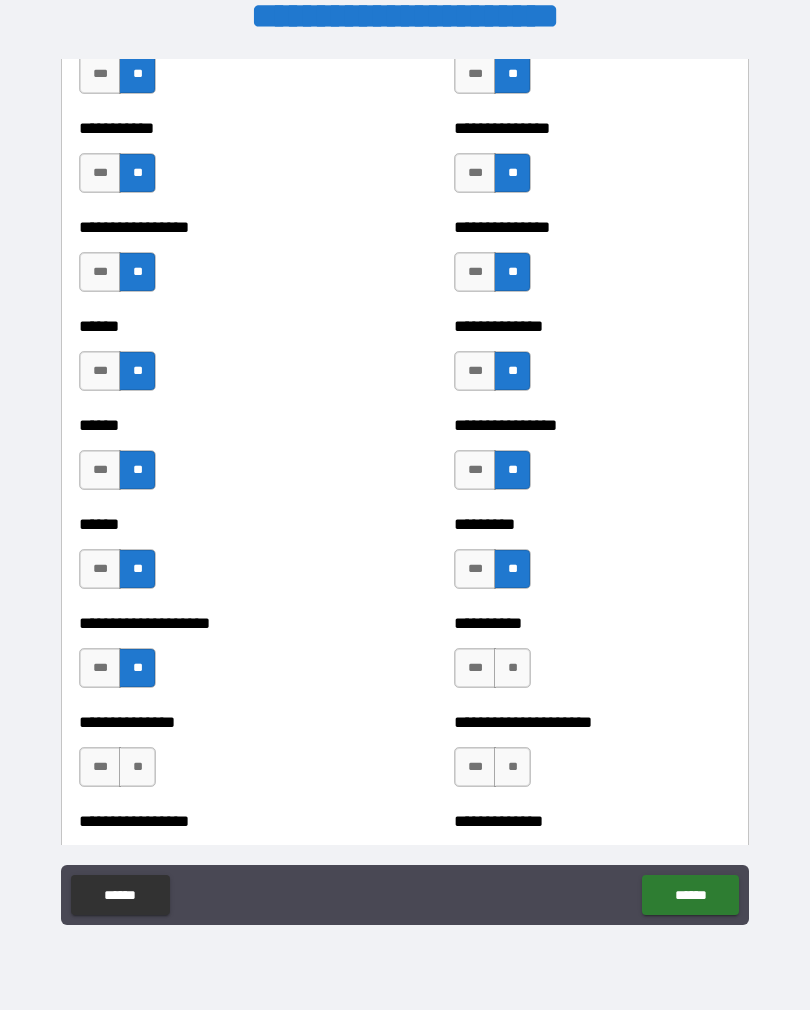 click on "**" at bounding box center [512, 668] 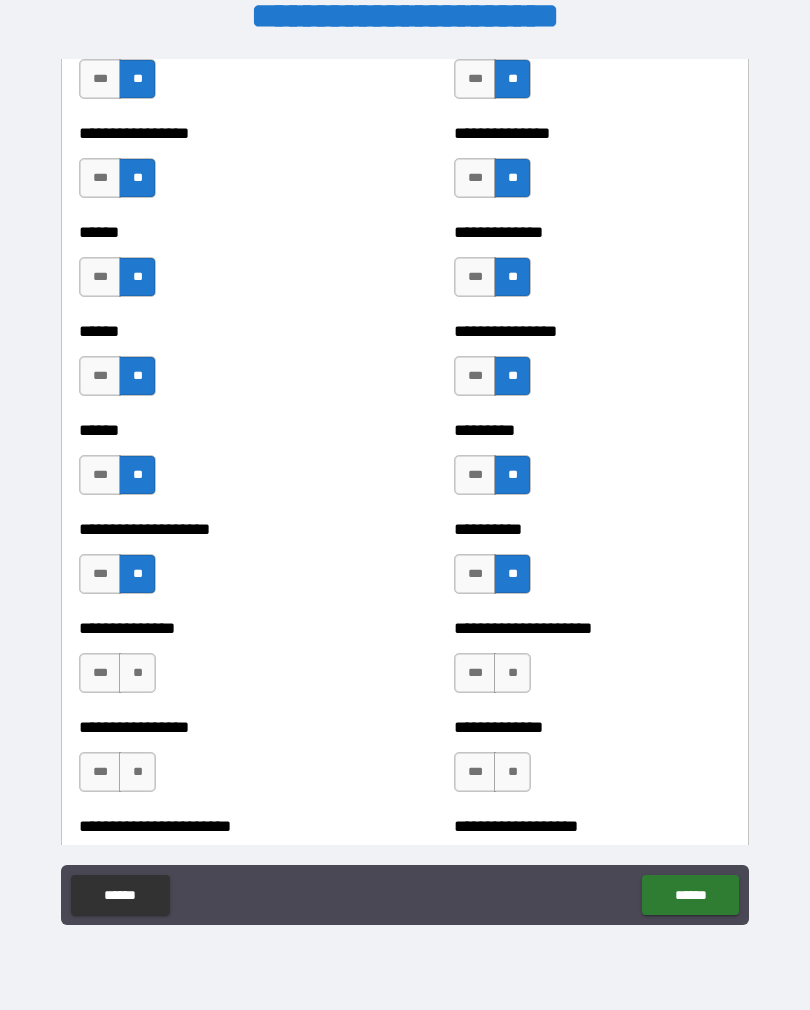 scroll, scrollTop: 2907, scrollLeft: 0, axis: vertical 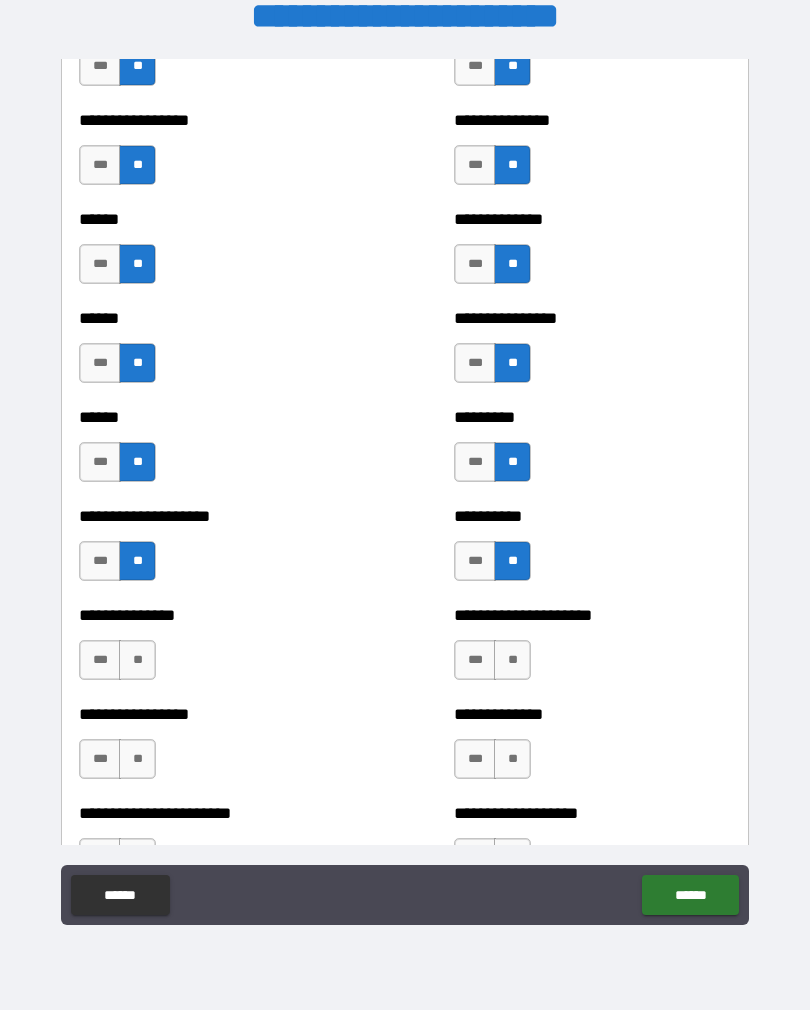 click on "**" at bounding box center [137, 660] 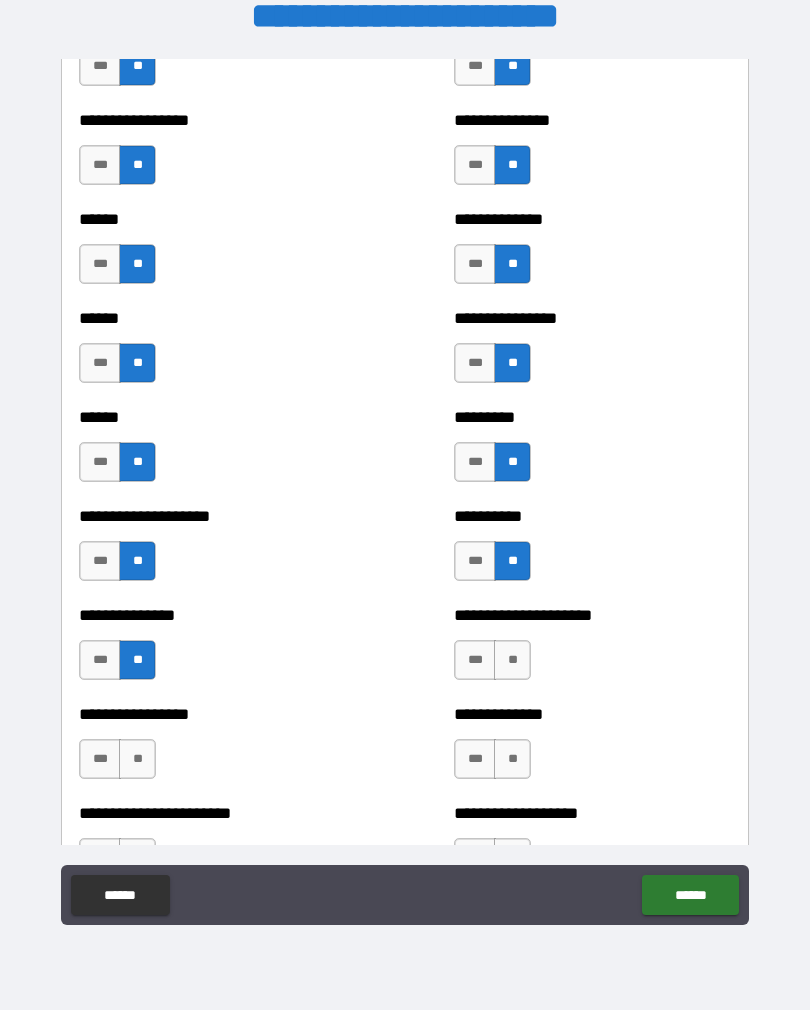 click on "**" at bounding box center (512, 660) 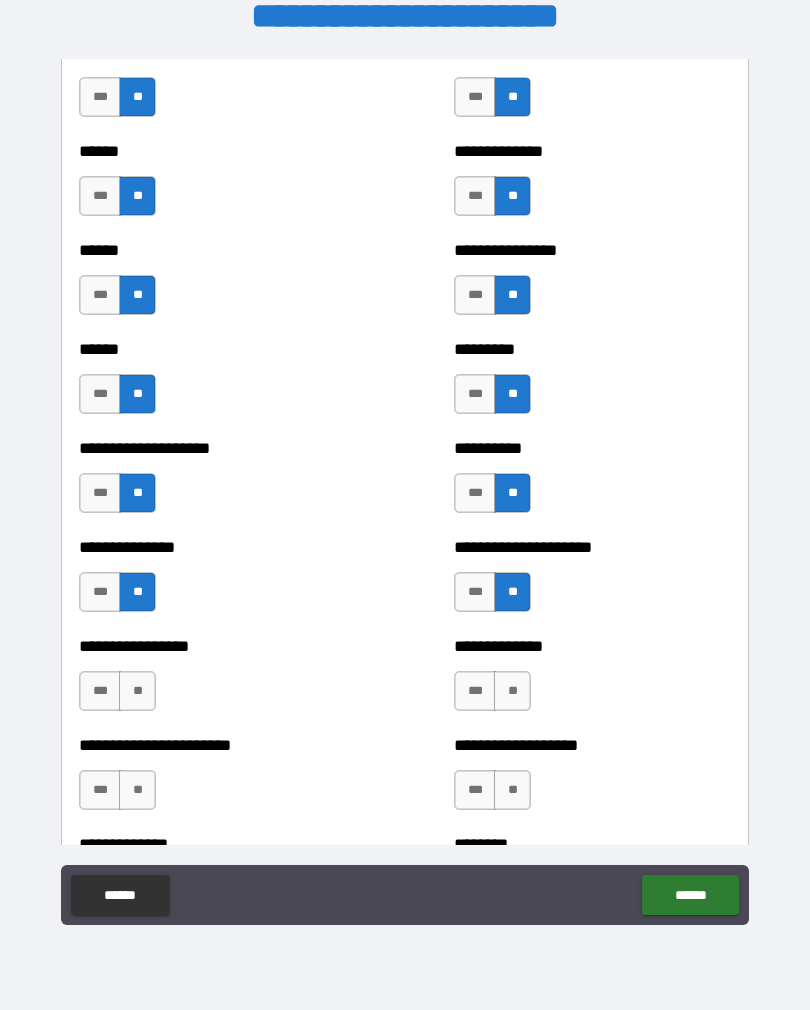 scroll, scrollTop: 2989, scrollLeft: 0, axis: vertical 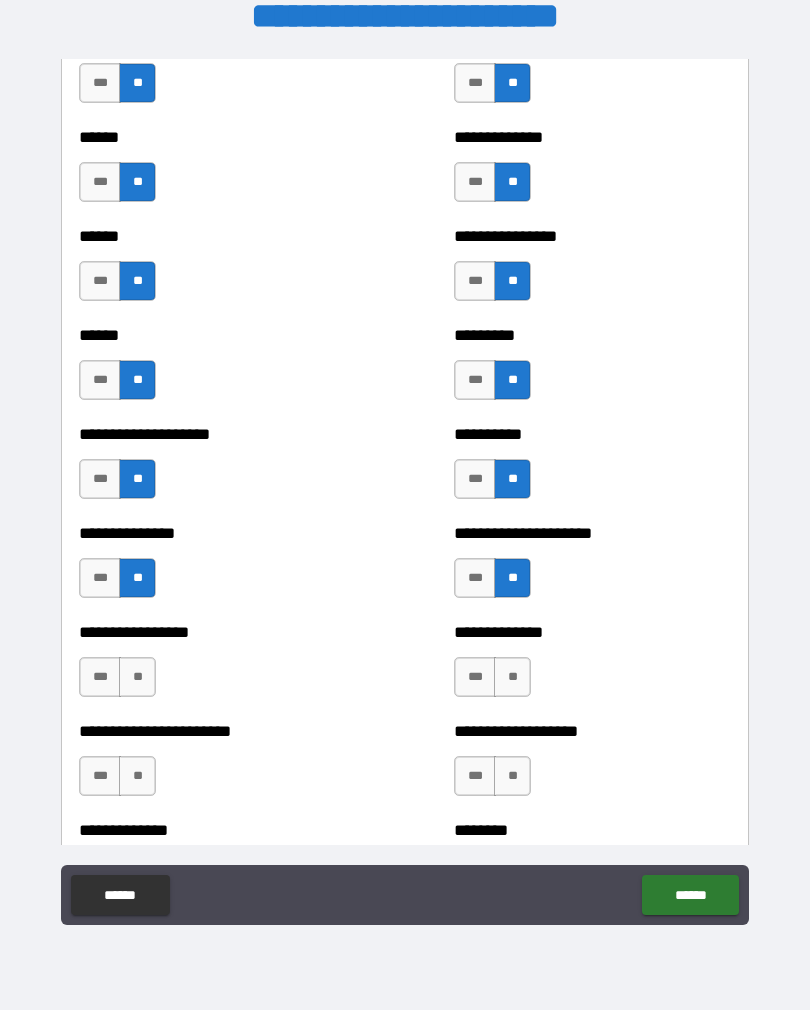 click on "**" at bounding box center (137, 677) 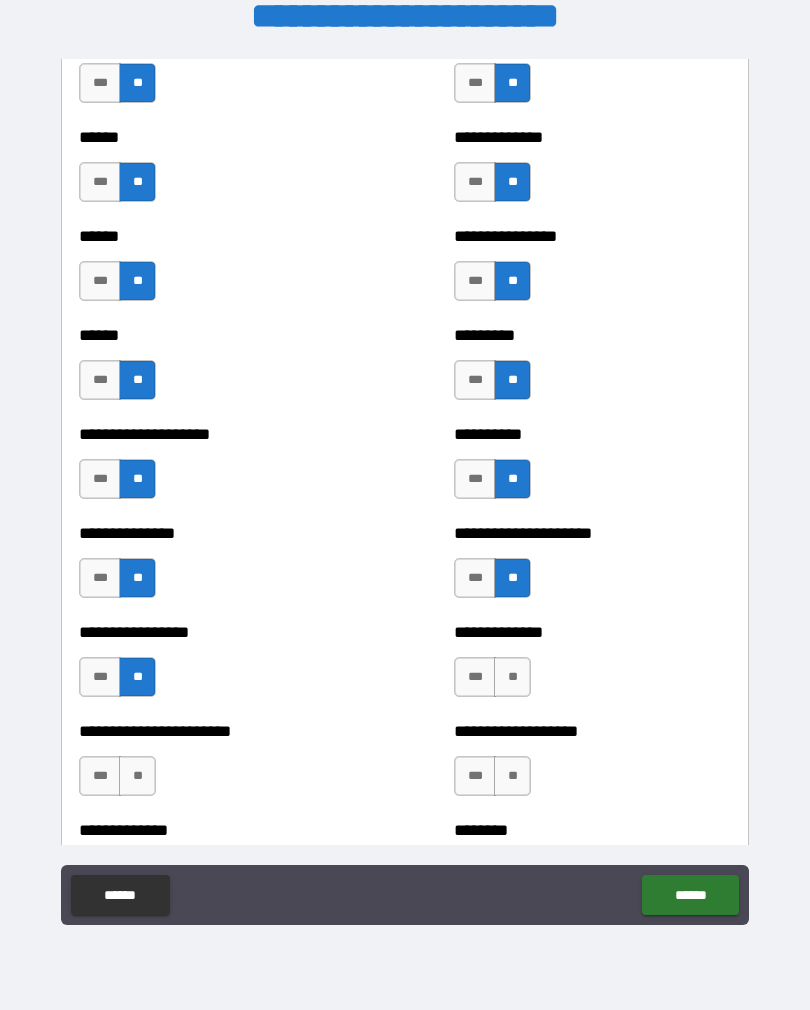 click on "**" at bounding box center [512, 677] 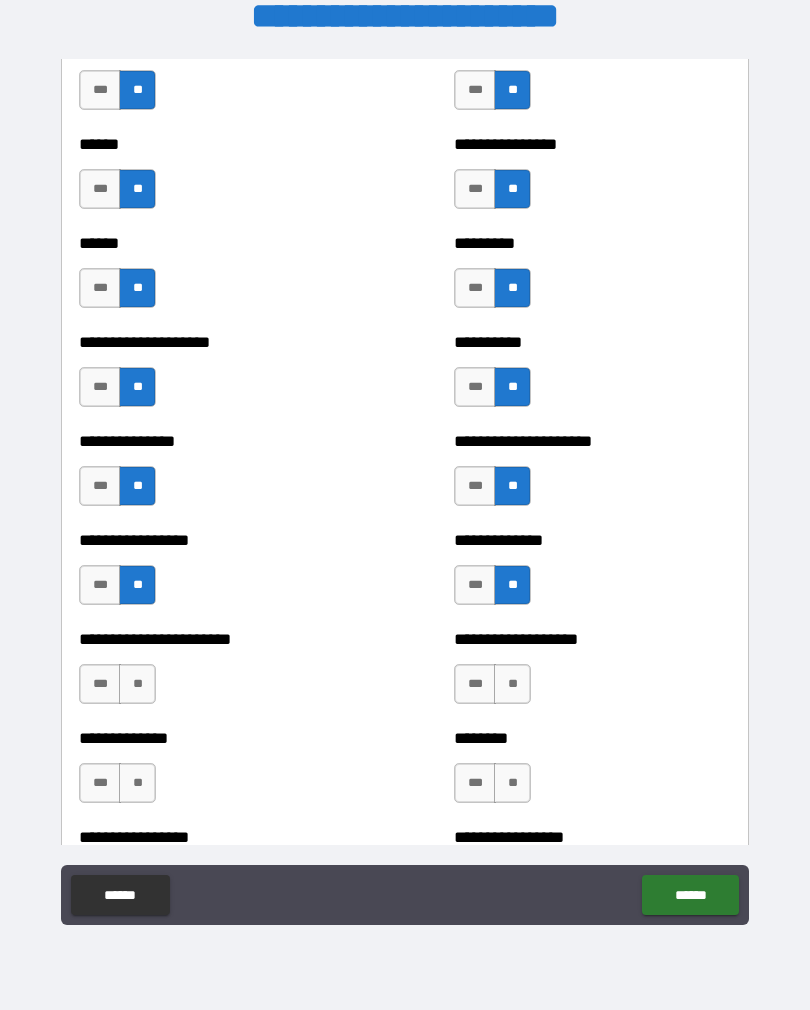 scroll, scrollTop: 3082, scrollLeft: 0, axis: vertical 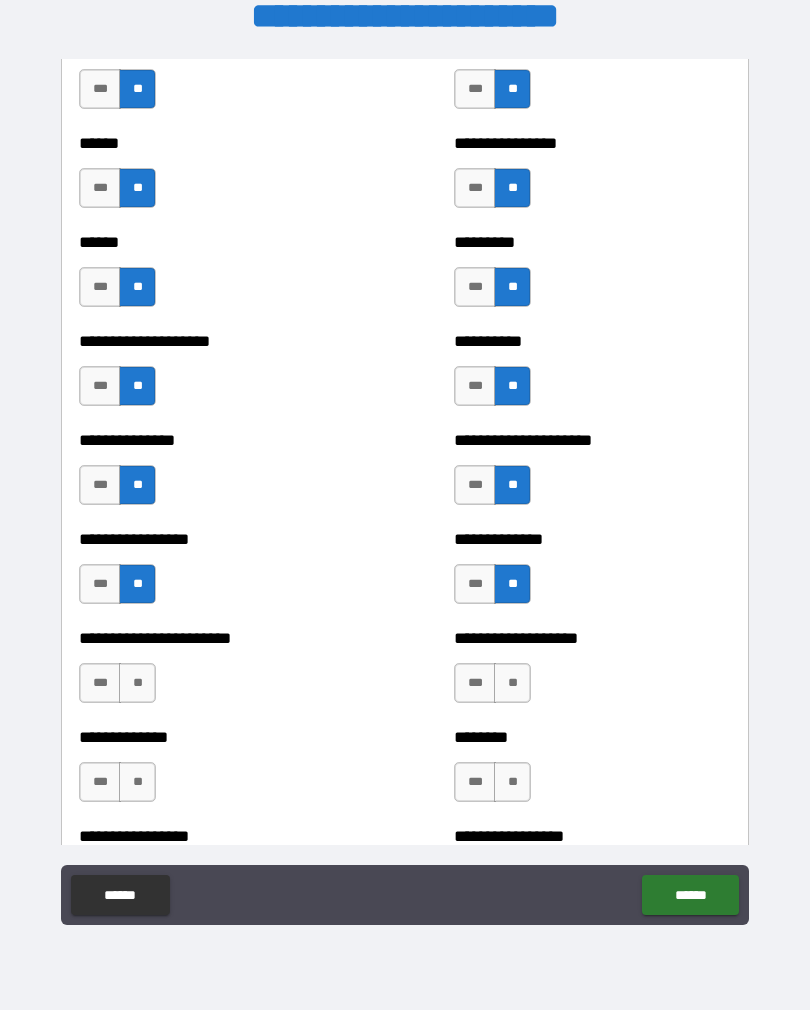 click on "**" at bounding box center (137, 683) 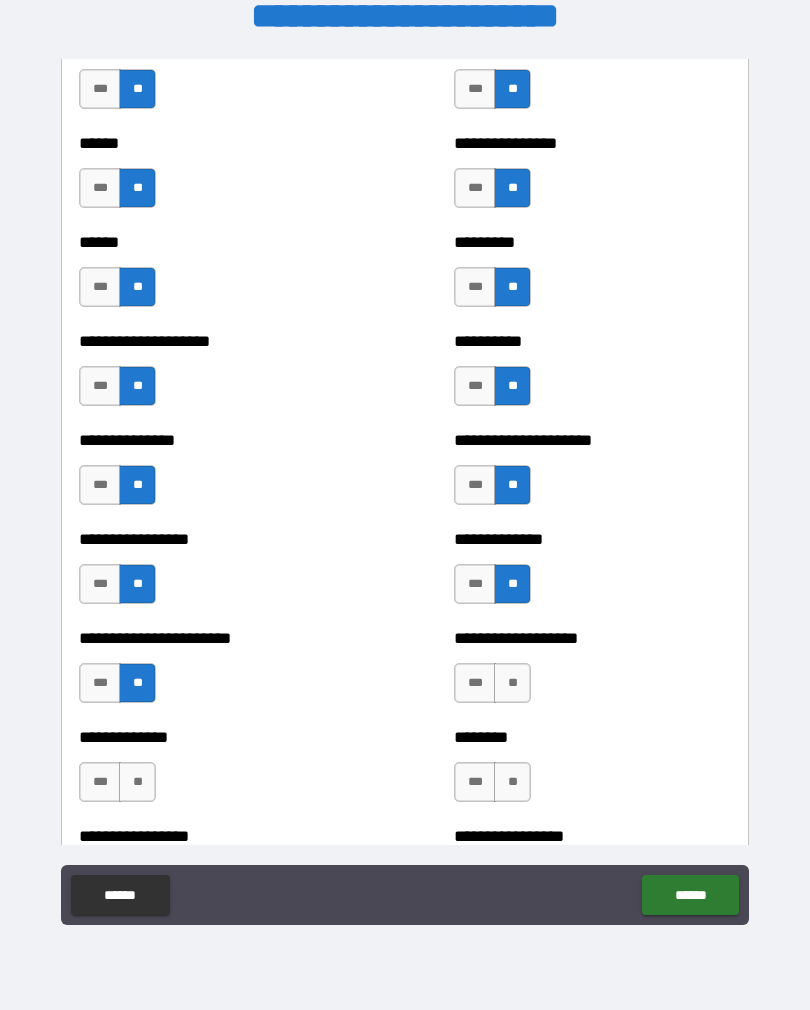 click on "**" at bounding box center (512, 683) 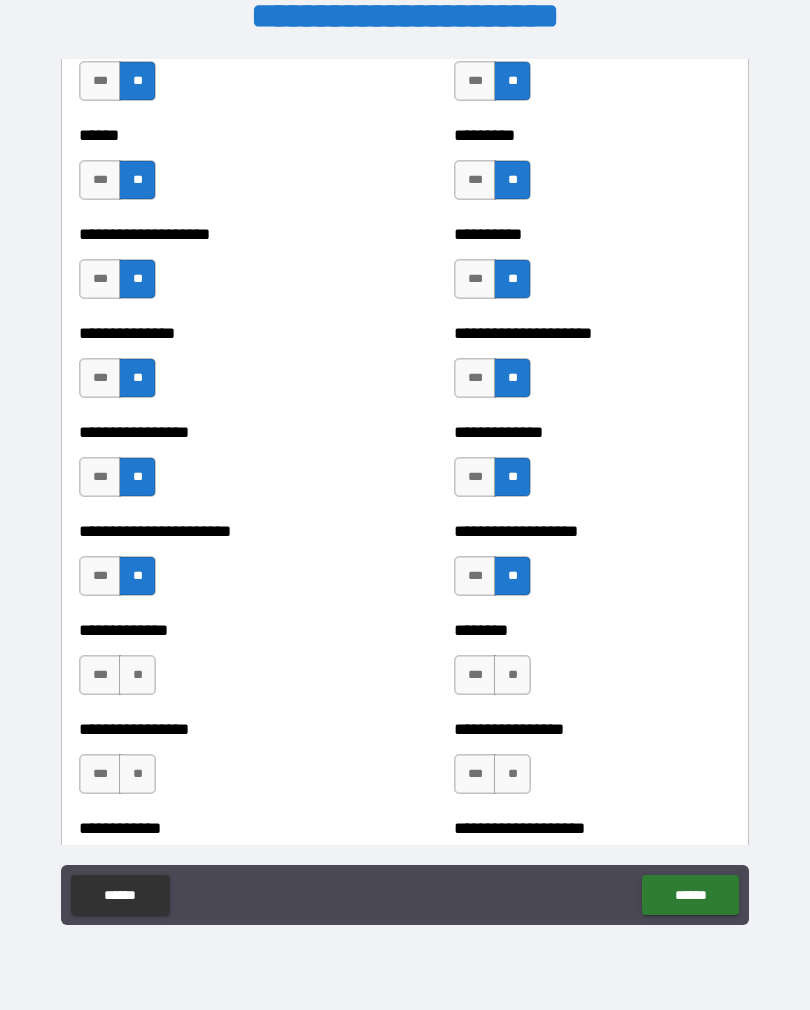scroll, scrollTop: 3205, scrollLeft: 0, axis: vertical 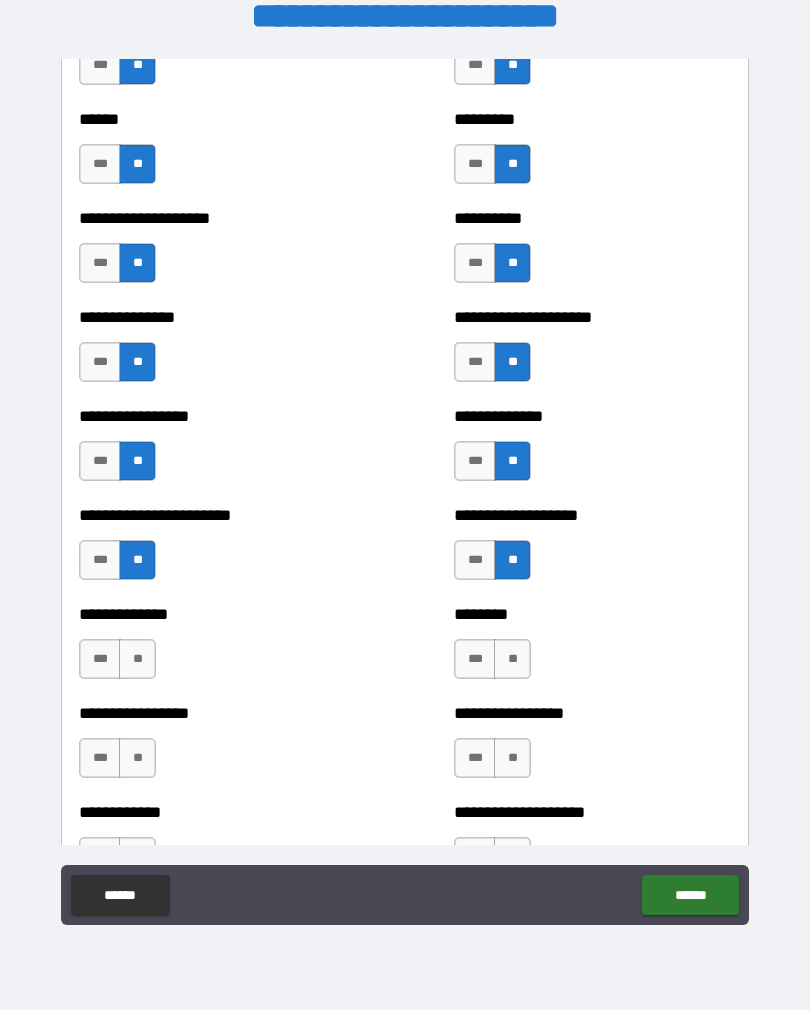 click on "**" at bounding box center [137, 659] 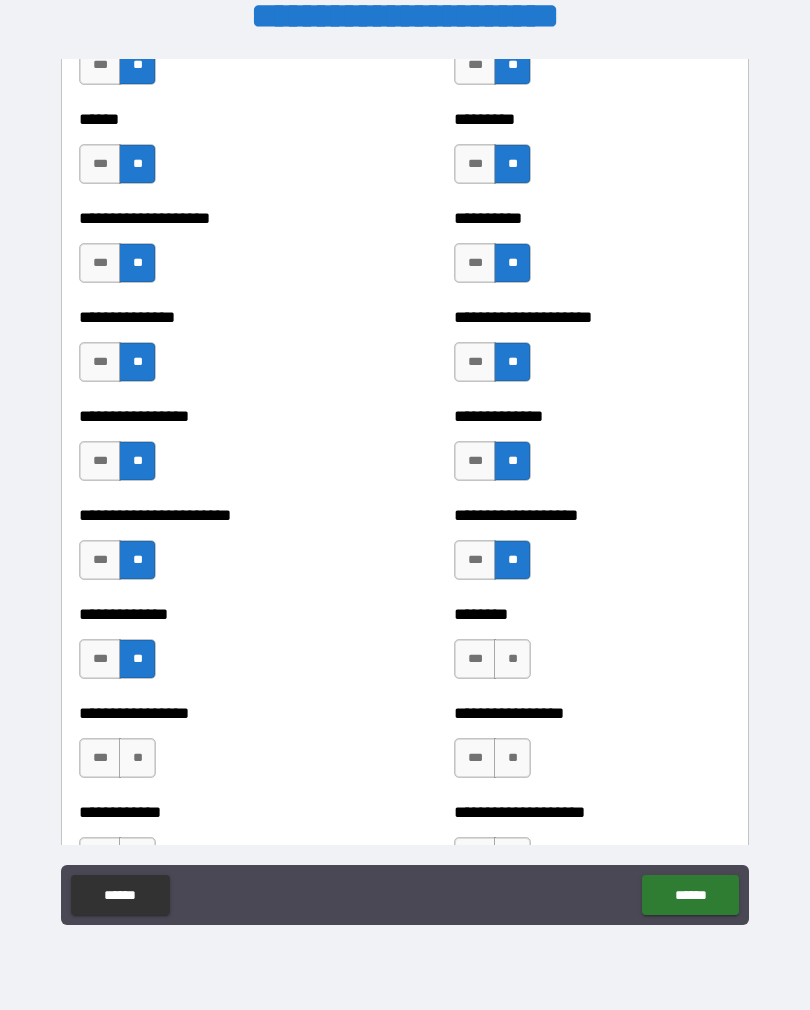 click on "**" at bounding box center (512, 659) 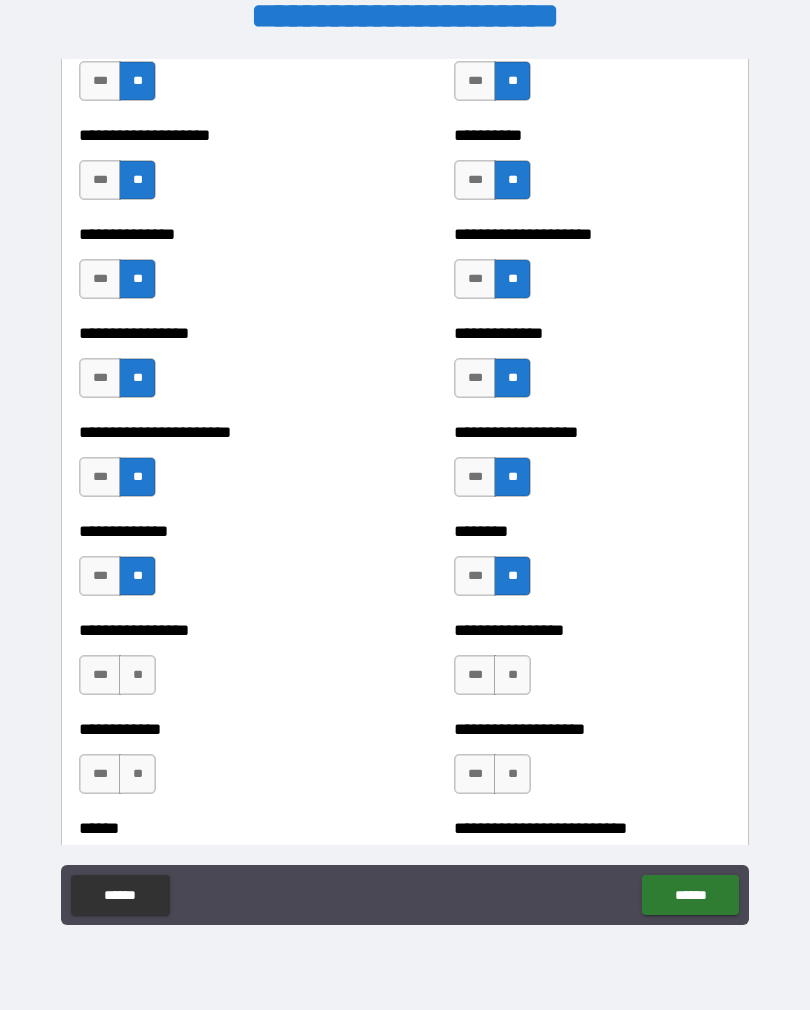 scroll, scrollTop: 3304, scrollLeft: 0, axis: vertical 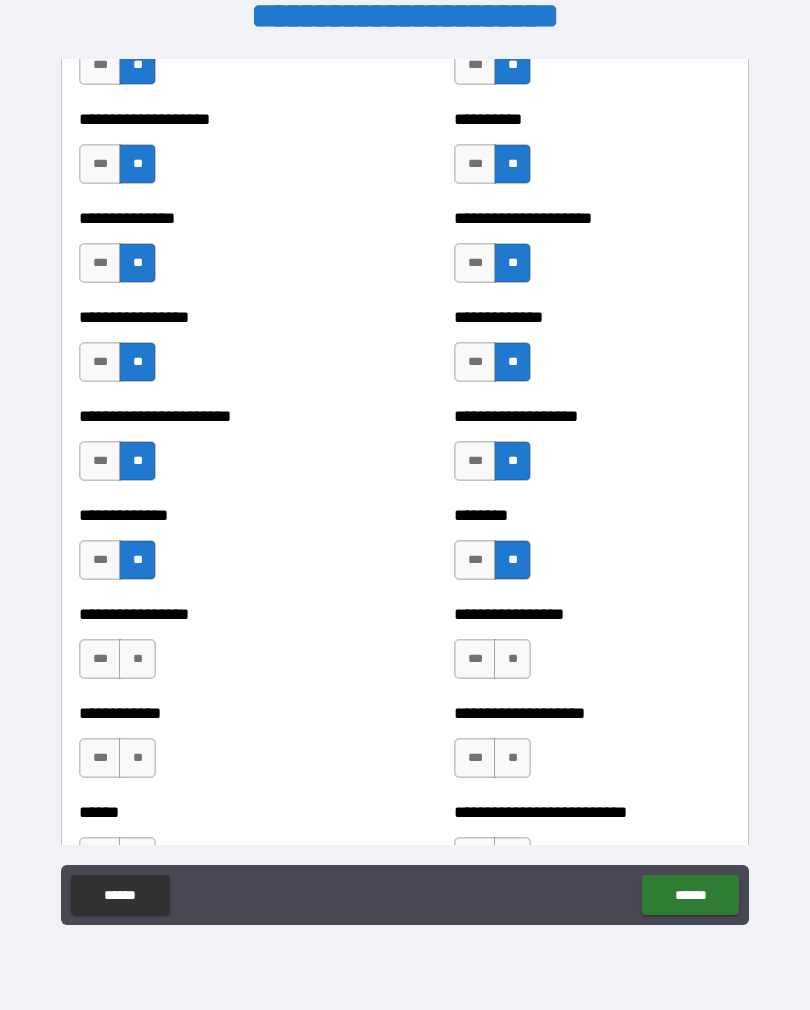 click on "**" at bounding box center [137, 659] 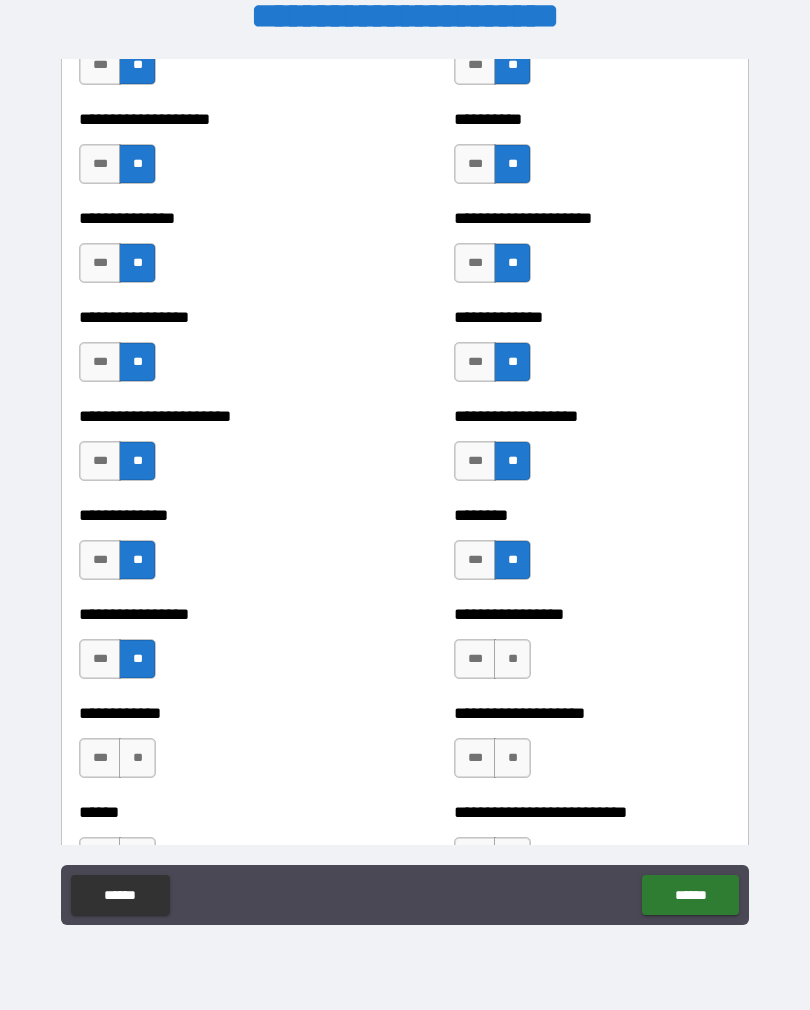click on "**" at bounding box center (512, 659) 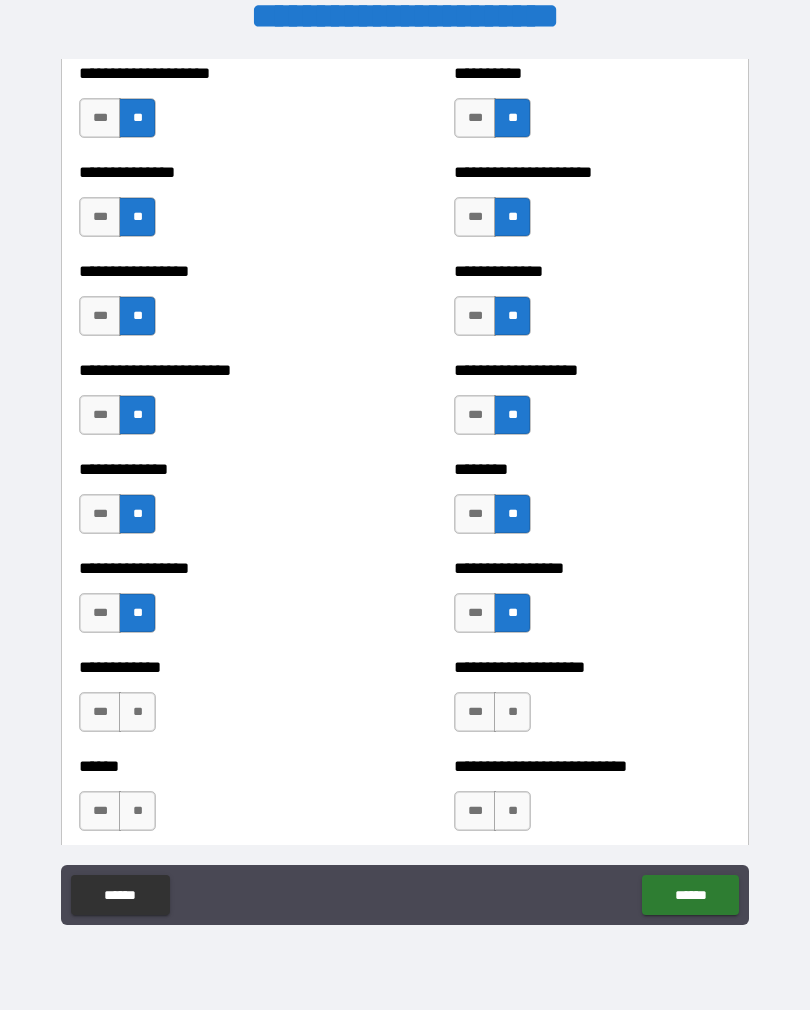 scroll, scrollTop: 3357, scrollLeft: 0, axis: vertical 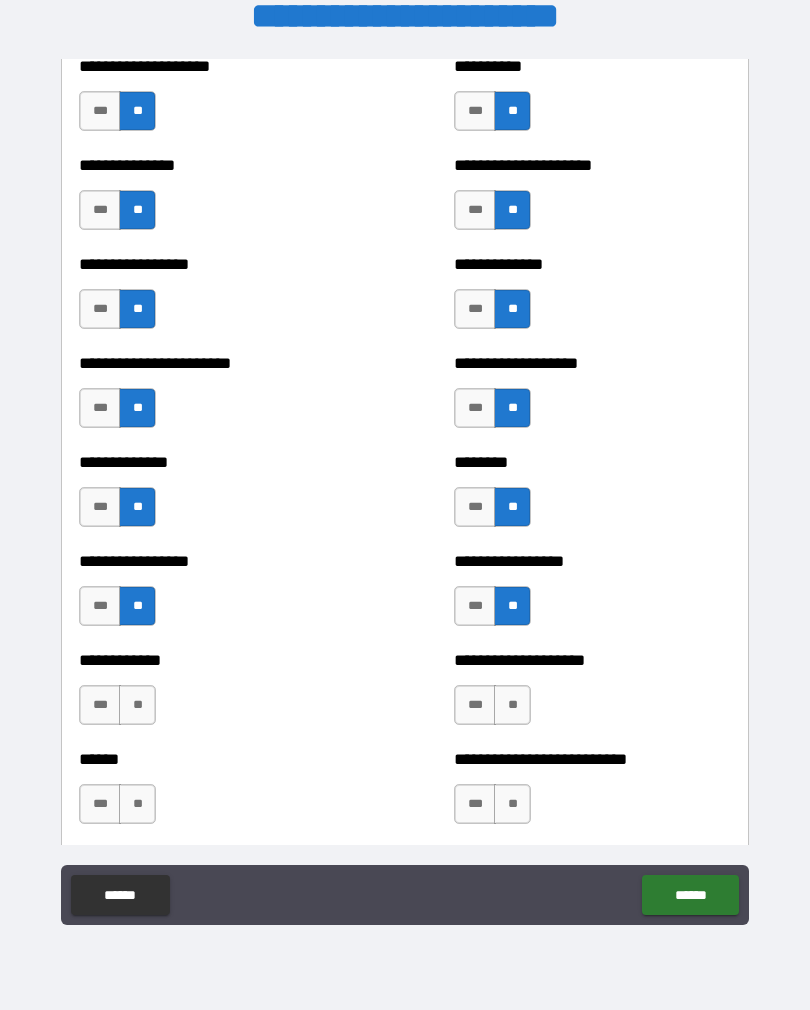 click on "**" at bounding box center [137, 705] 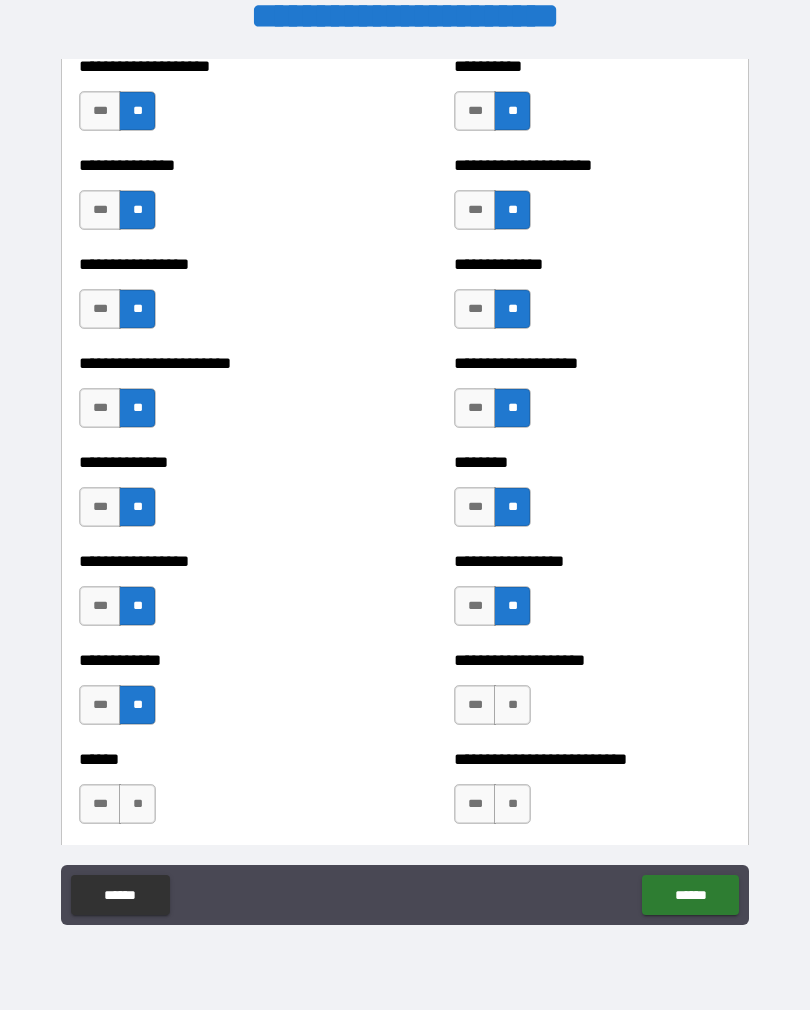 click on "**" at bounding box center (512, 705) 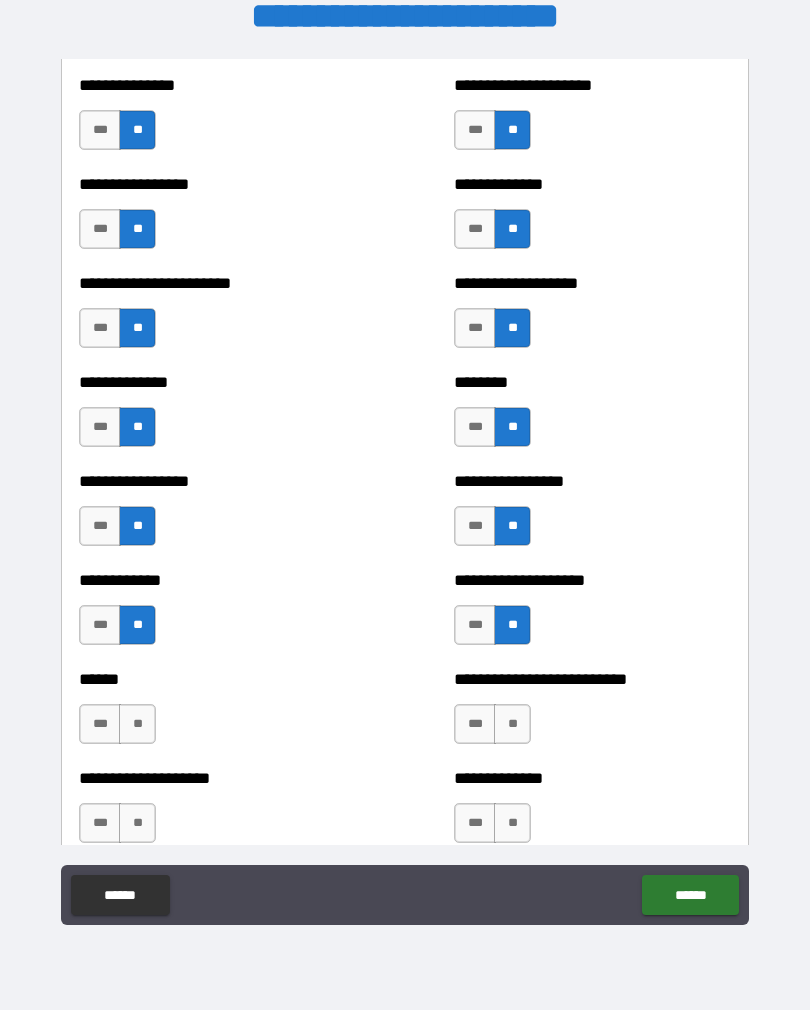 scroll, scrollTop: 3451, scrollLeft: 0, axis: vertical 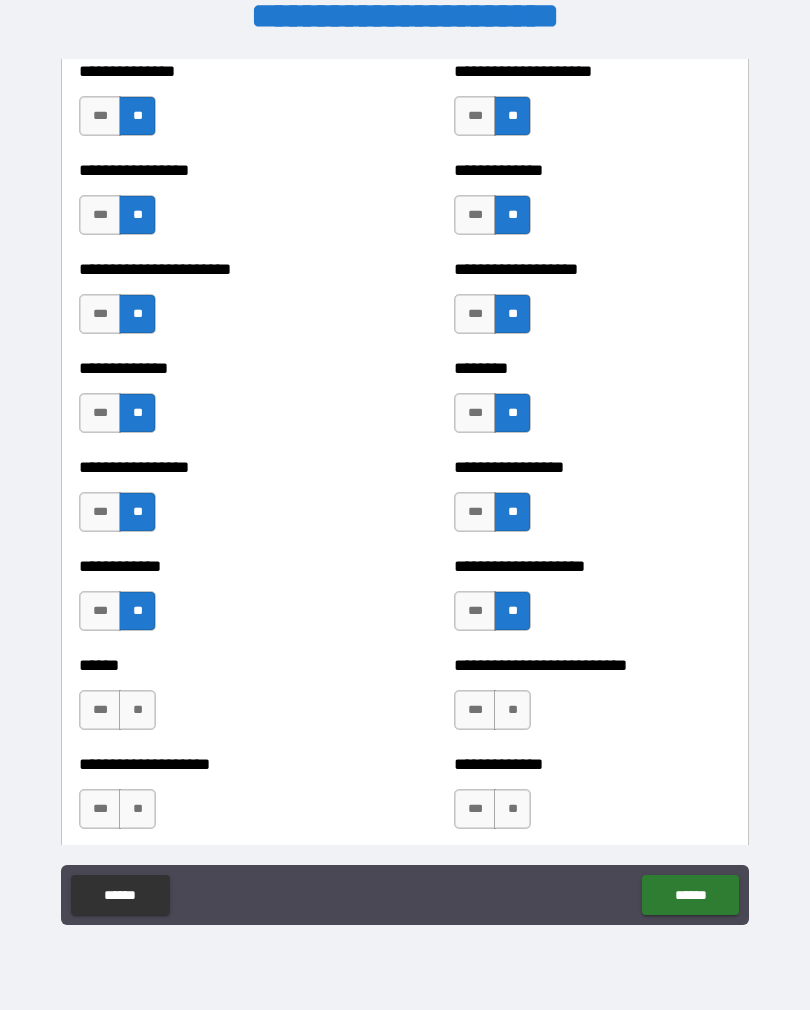click on "**" at bounding box center [512, 710] 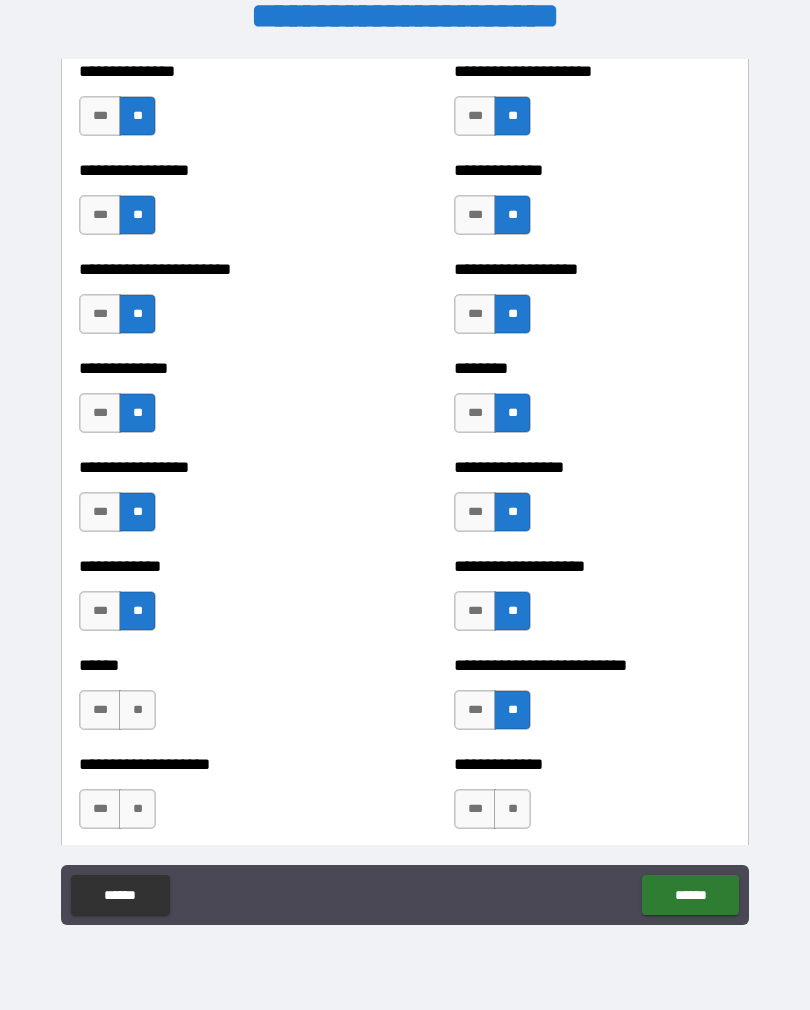 click on "**" at bounding box center (137, 710) 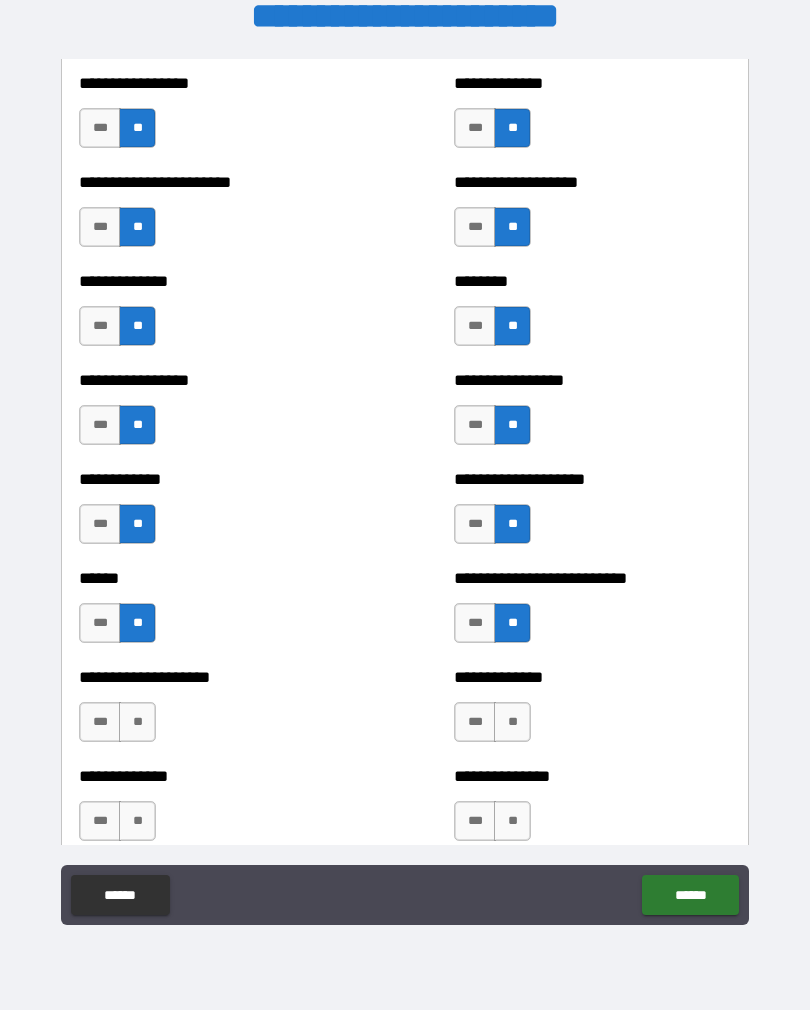 scroll, scrollTop: 3539, scrollLeft: 0, axis: vertical 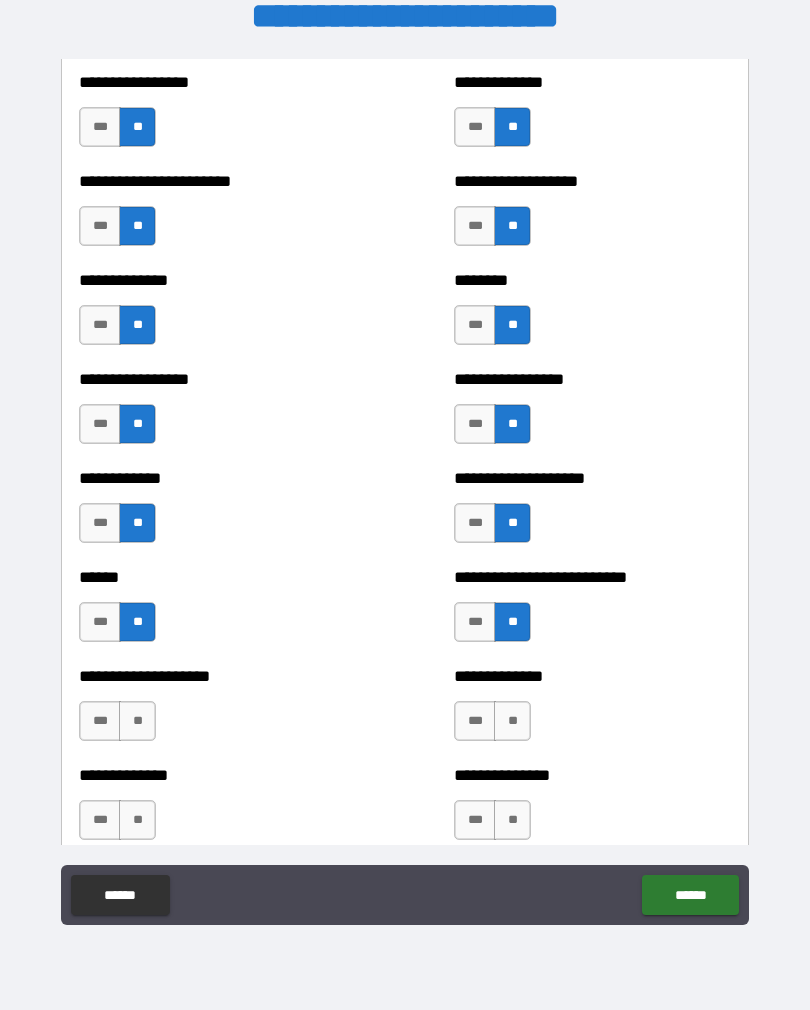 click on "**" at bounding box center (137, 721) 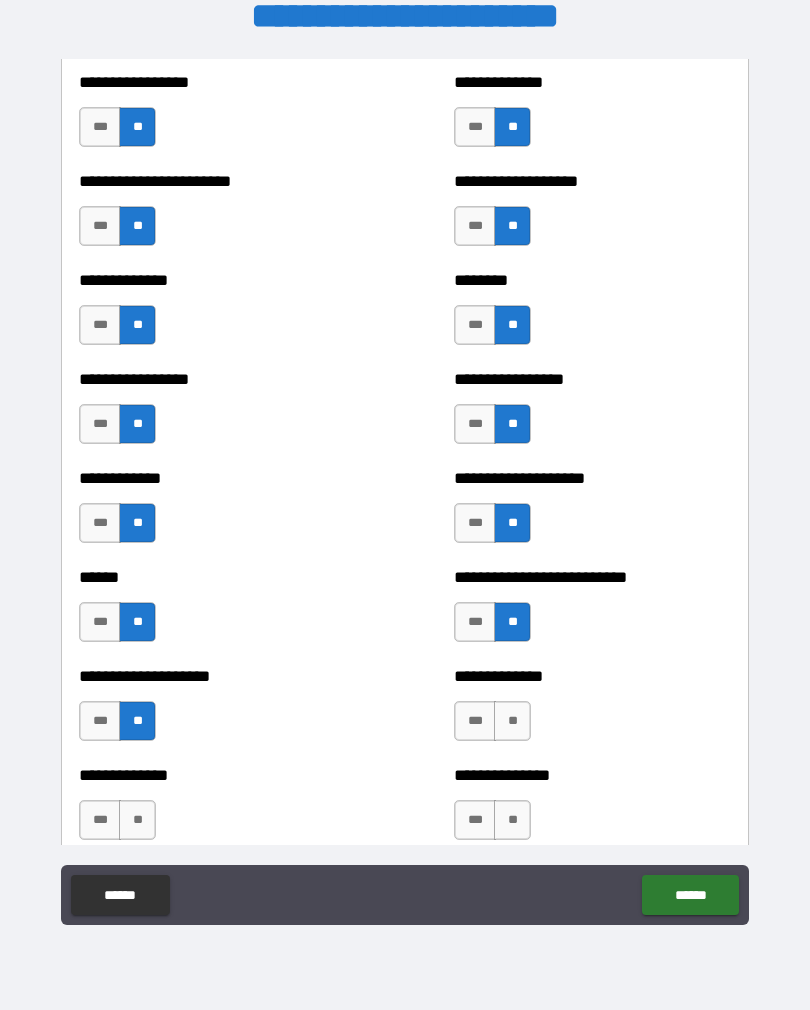 click on "**" at bounding box center (512, 721) 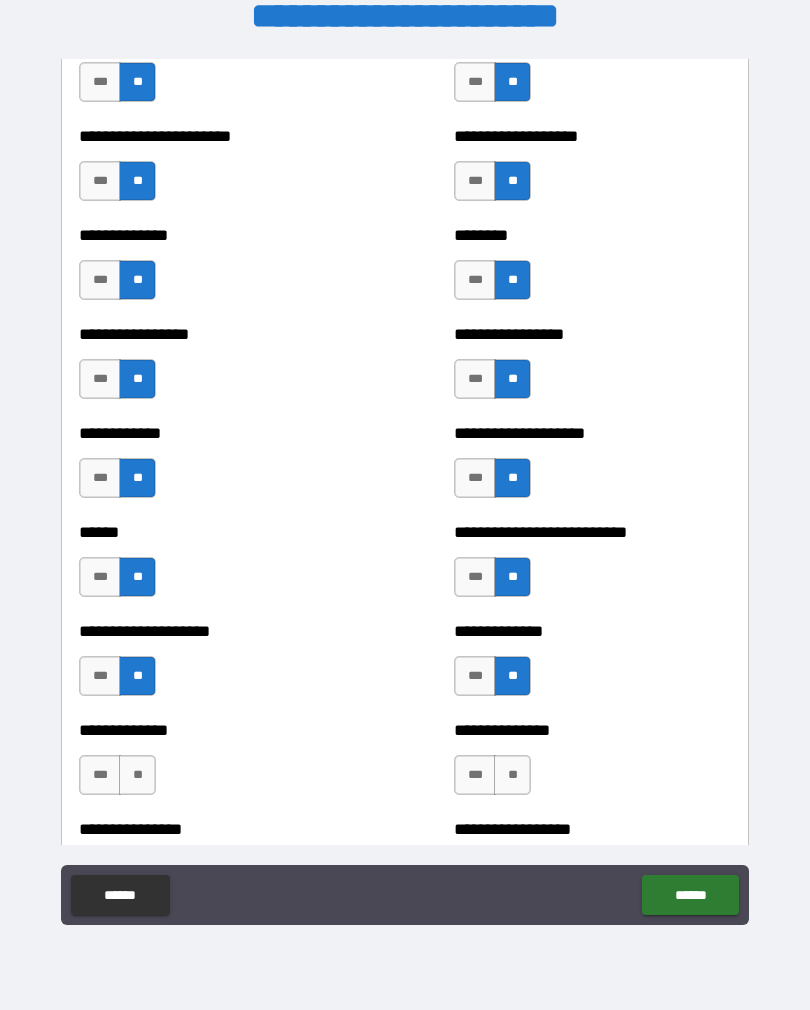 scroll, scrollTop: 3597, scrollLeft: 0, axis: vertical 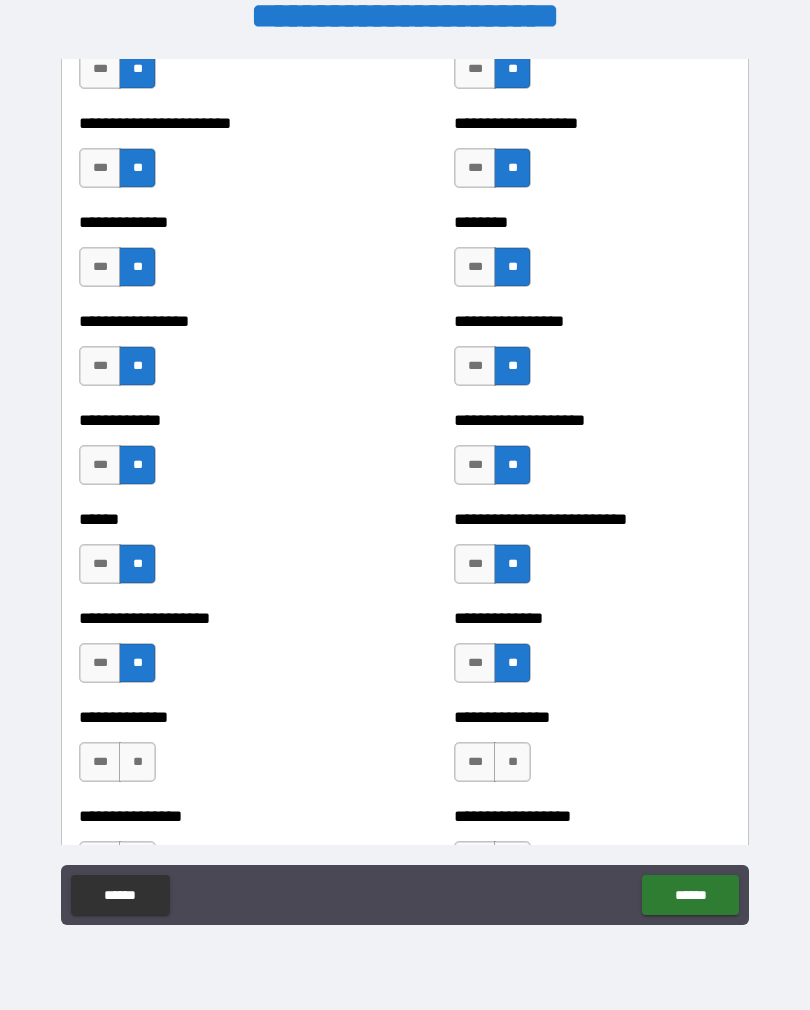 click on "***" at bounding box center [475, 663] 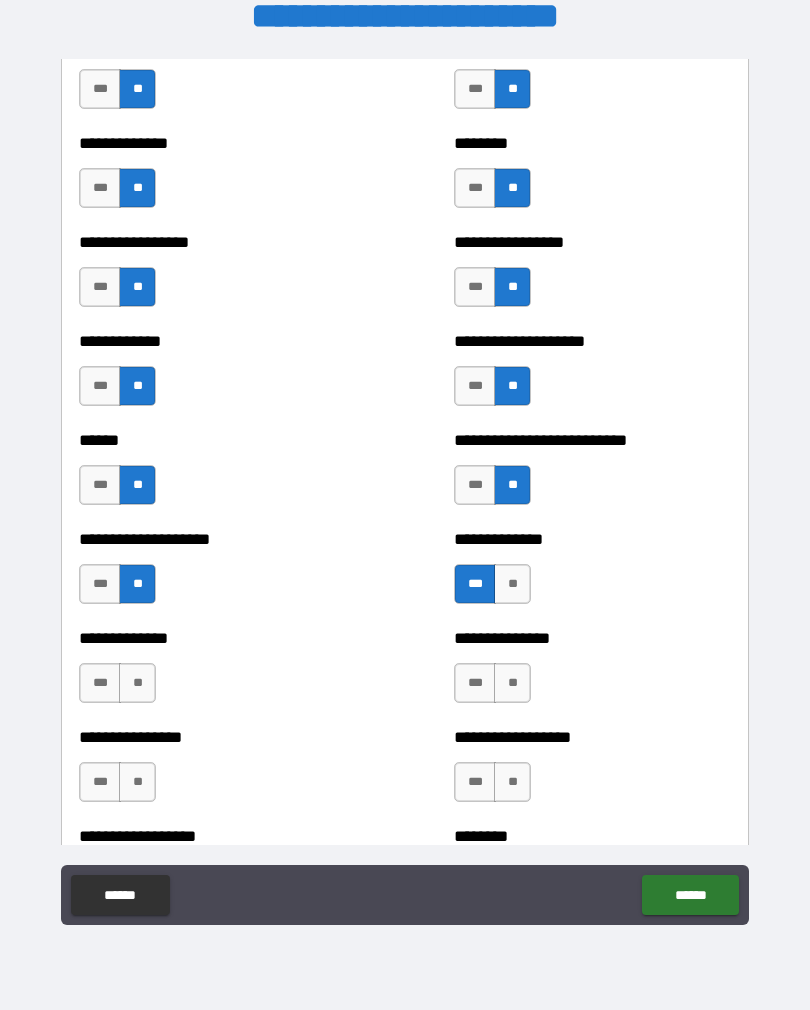 scroll, scrollTop: 3677, scrollLeft: 0, axis: vertical 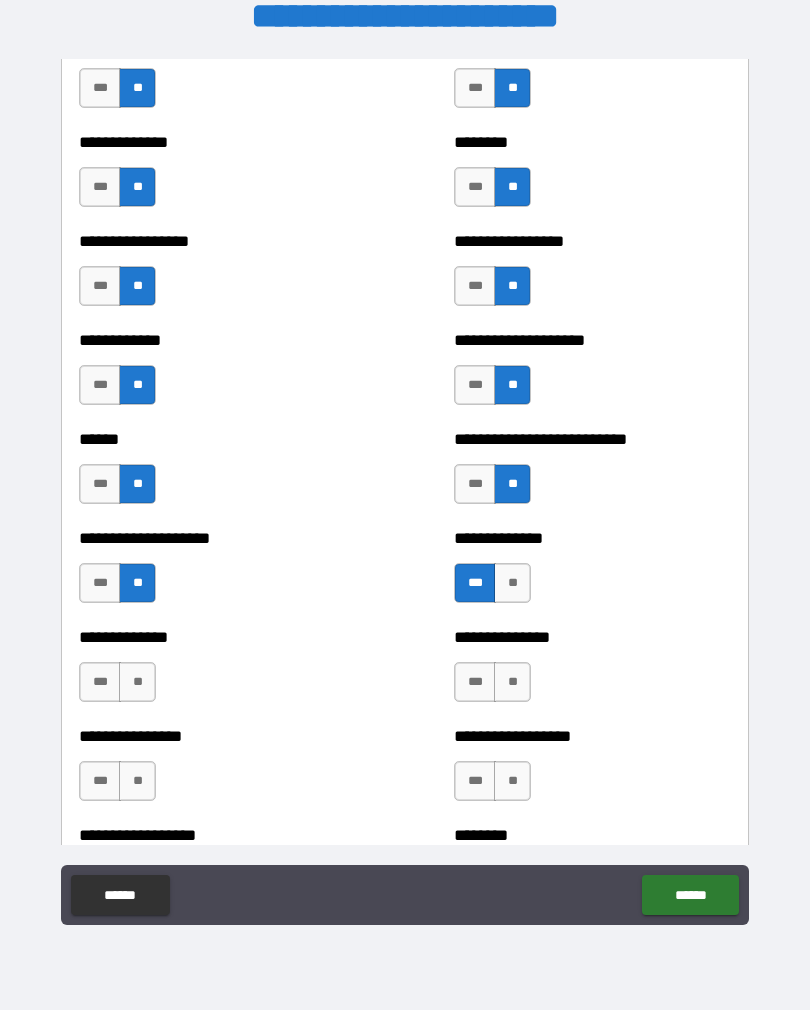 click on "**" at bounding box center (137, 682) 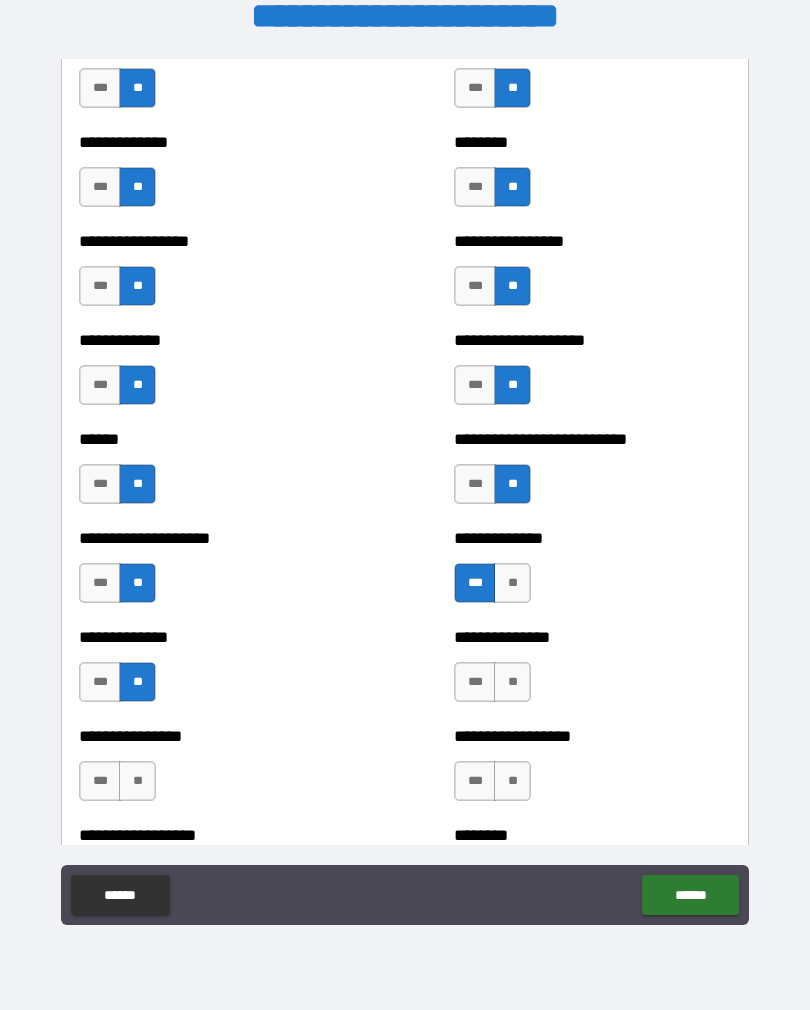 click on "**" at bounding box center (512, 682) 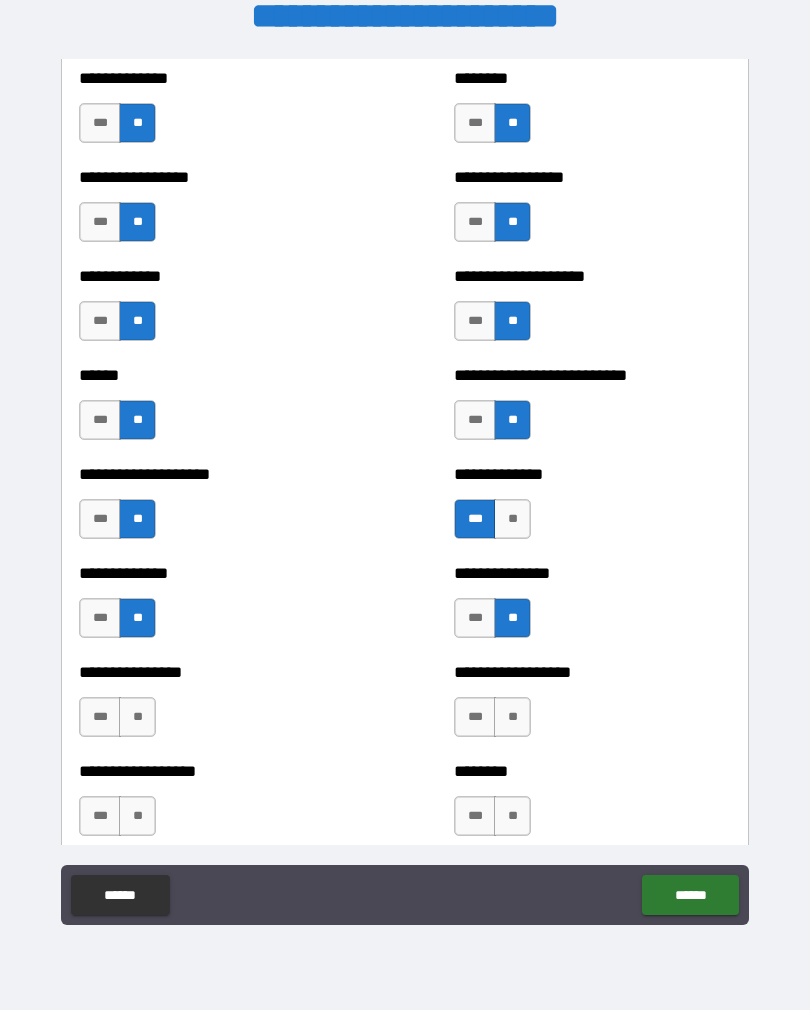 scroll, scrollTop: 3758, scrollLeft: 0, axis: vertical 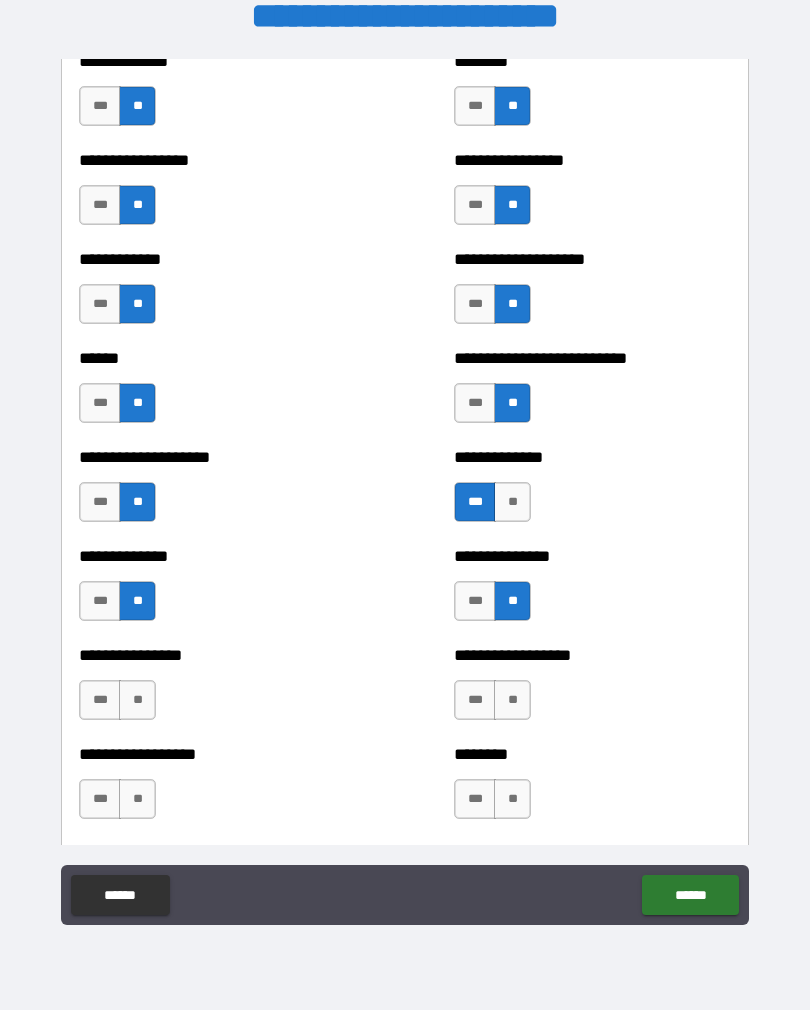 click on "**" at bounding box center [137, 700] 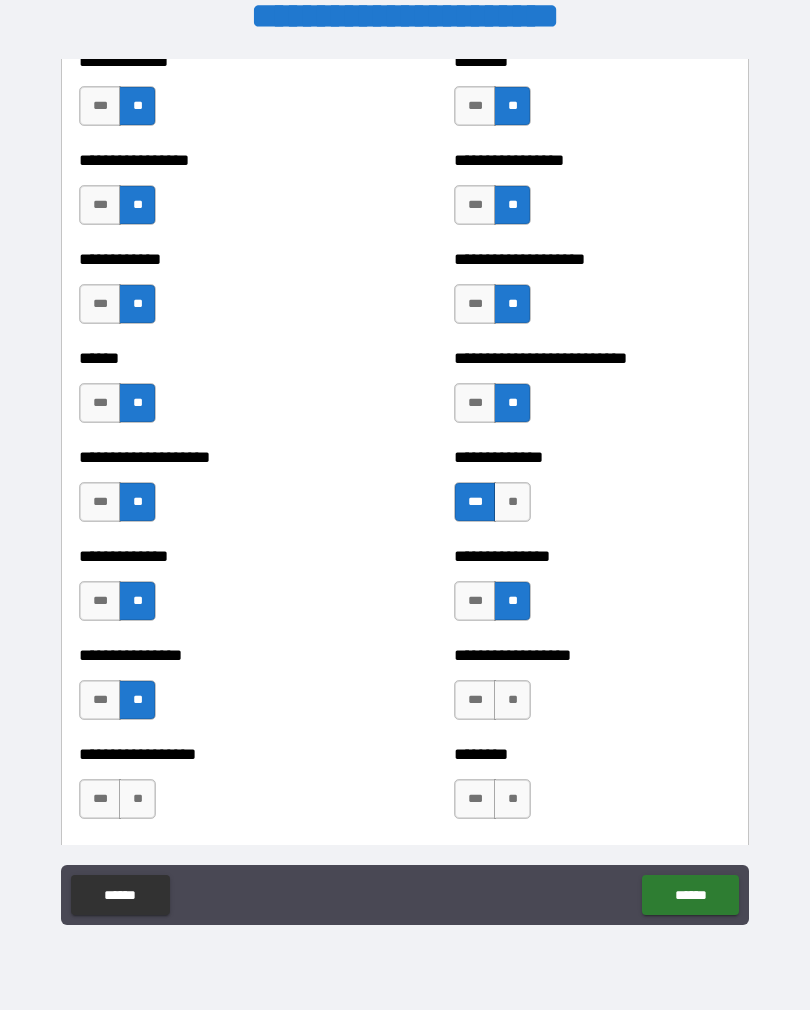 click on "**" at bounding box center (512, 700) 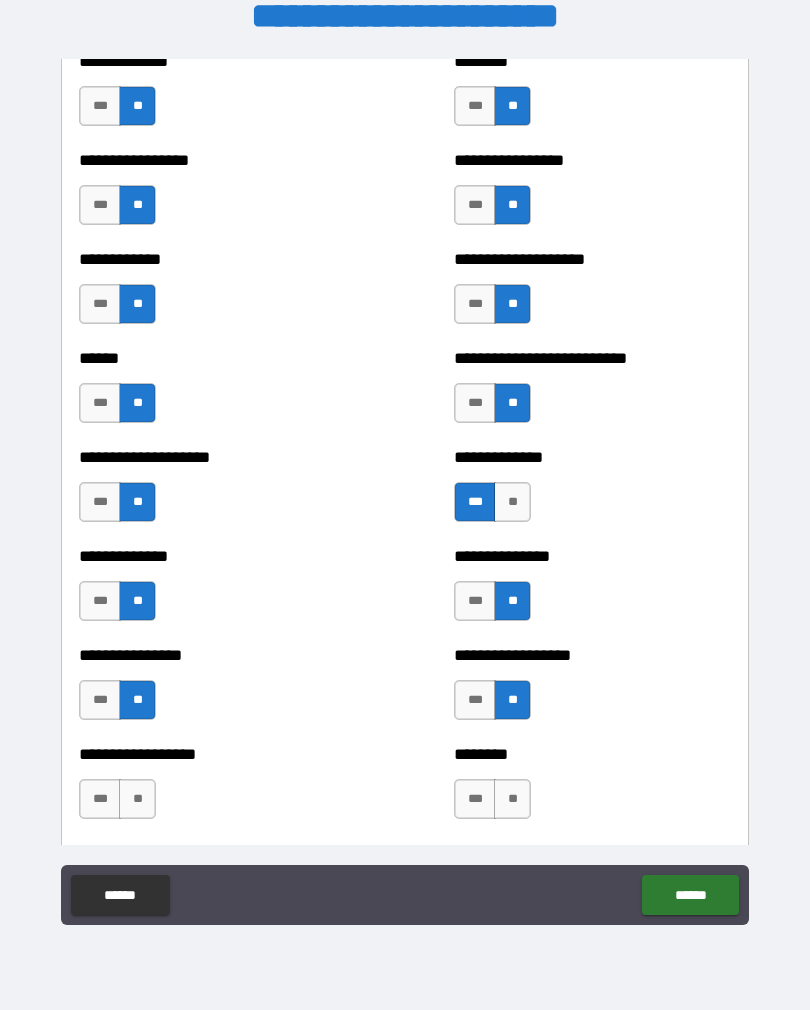 click on "***" at bounding box center (475, 700) 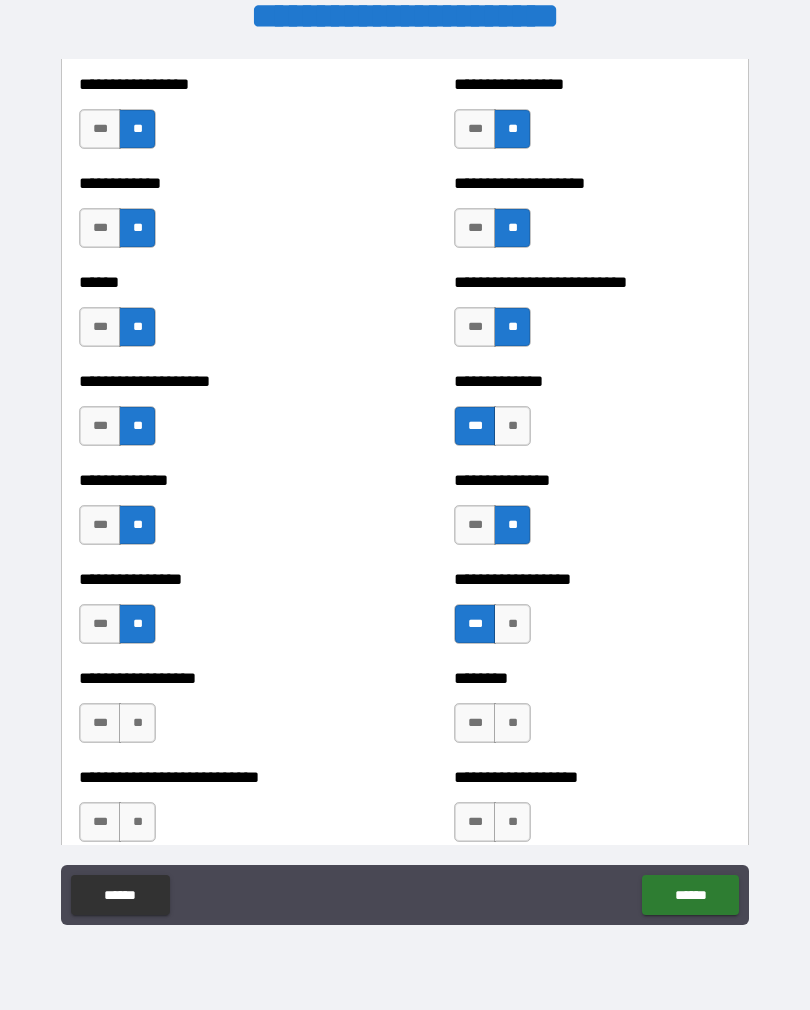 scroll, scrollTop: 3847, scrollLeft: 0, axis: vertical 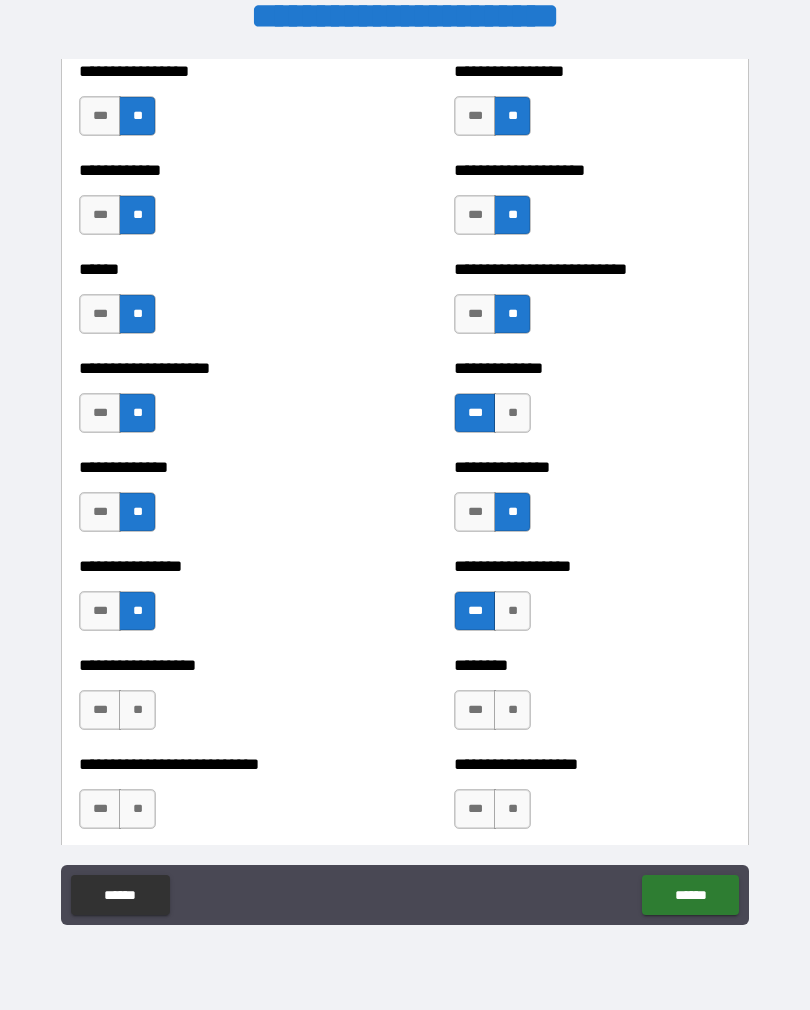 click on "**" at bounding box center (512, 710) 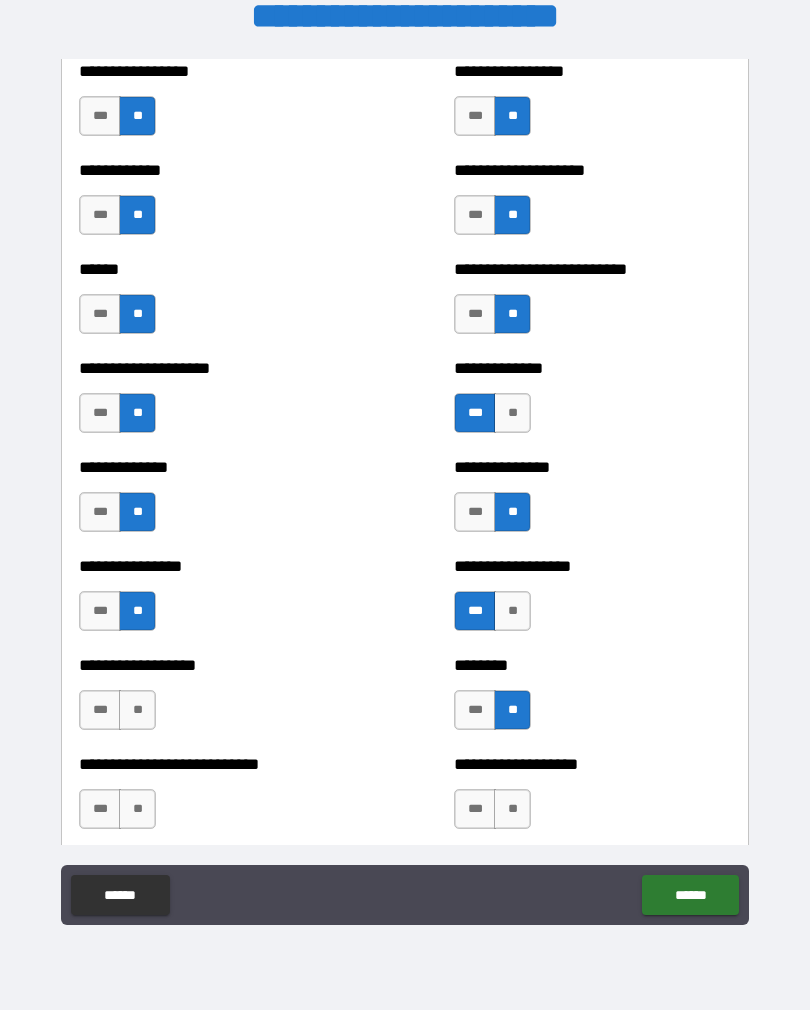click on "**" at bounding box center [137, 710] 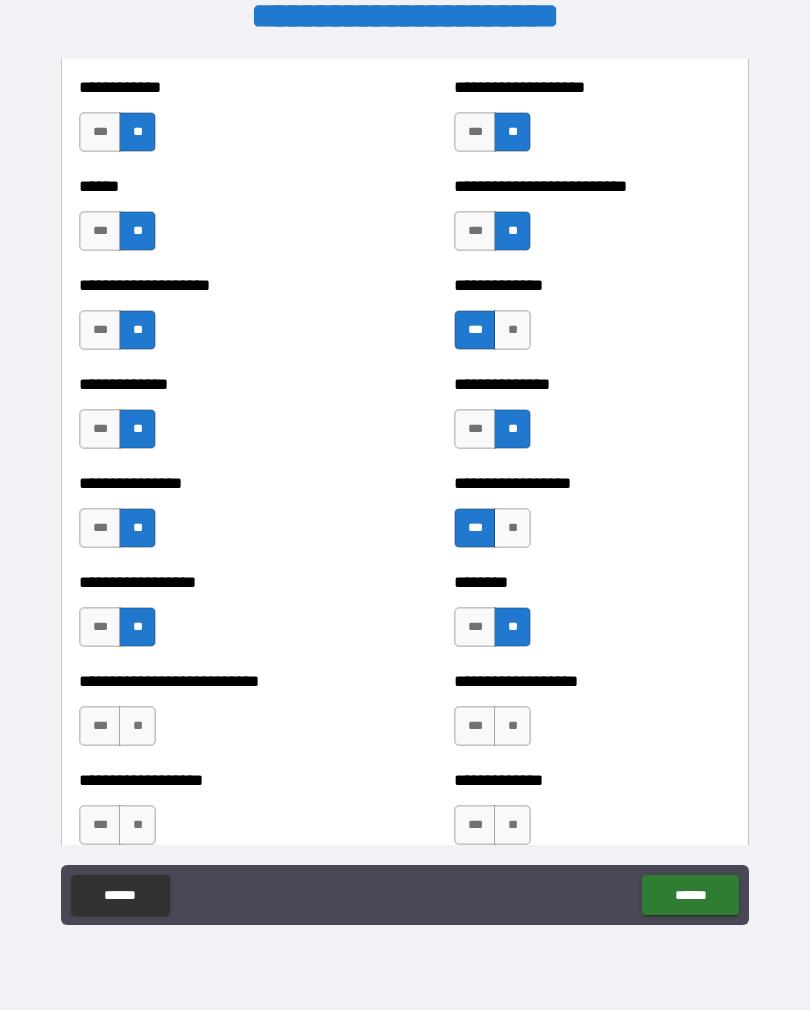 scroll, scrollTop: 3935, scrollLeft: 0, axis: vertical 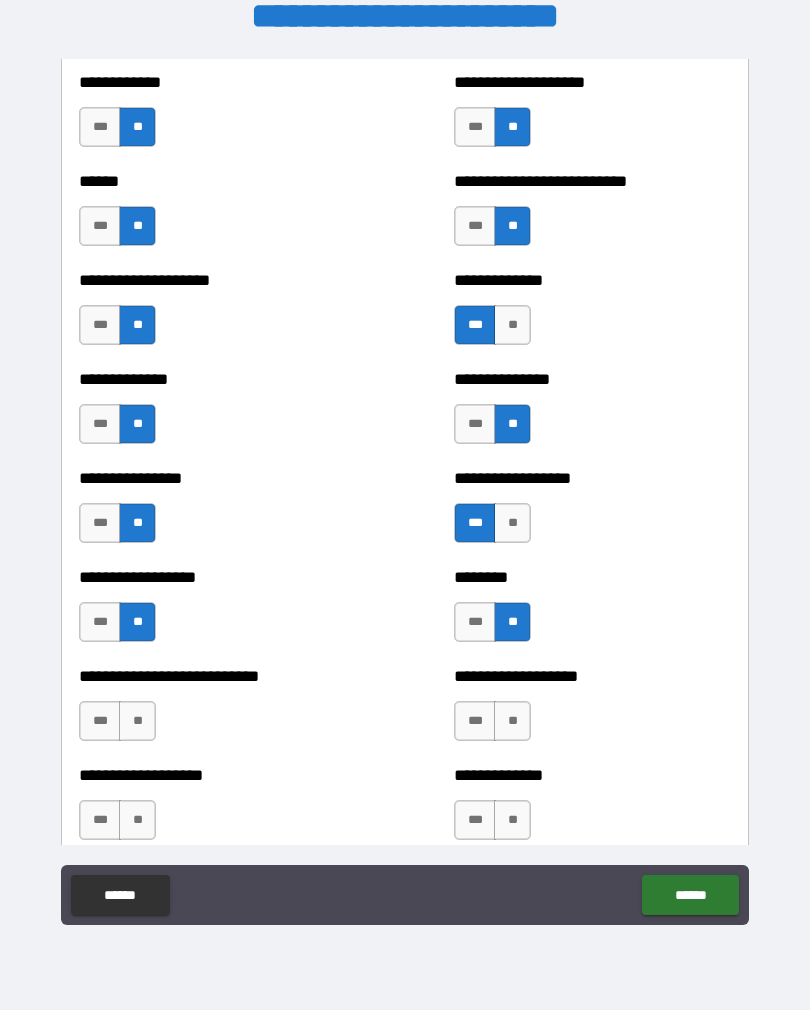 click on "**" at bounding box center (512, 721) 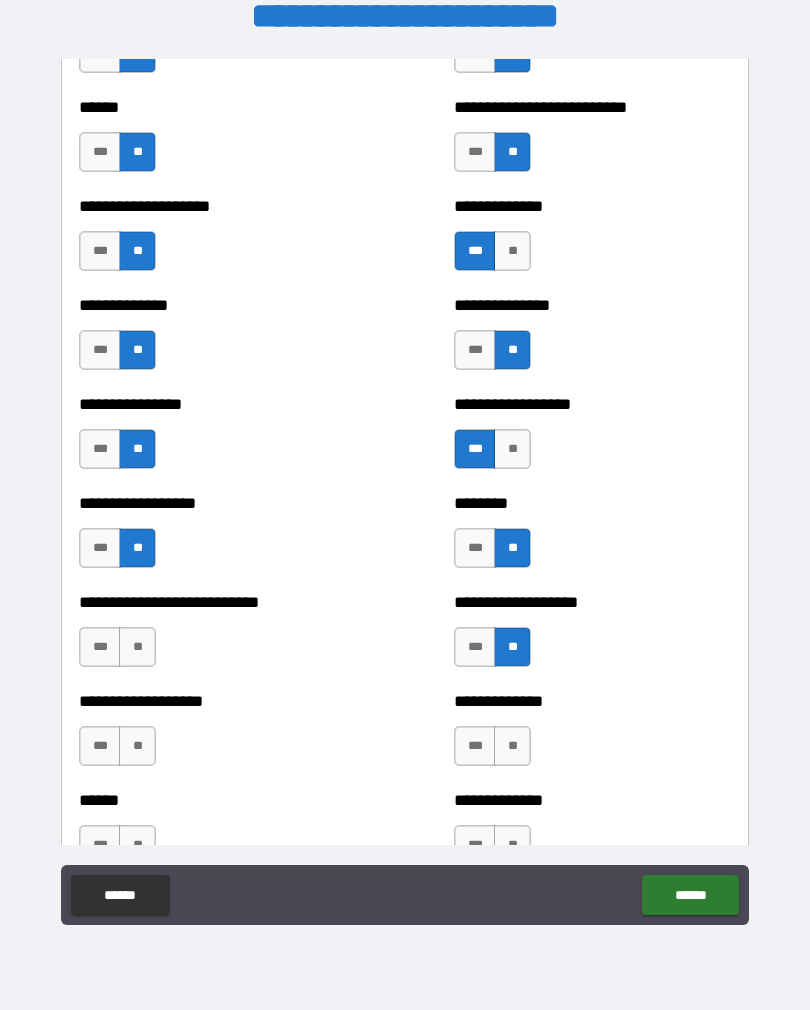click on "***" at bounding box center [100, 647] 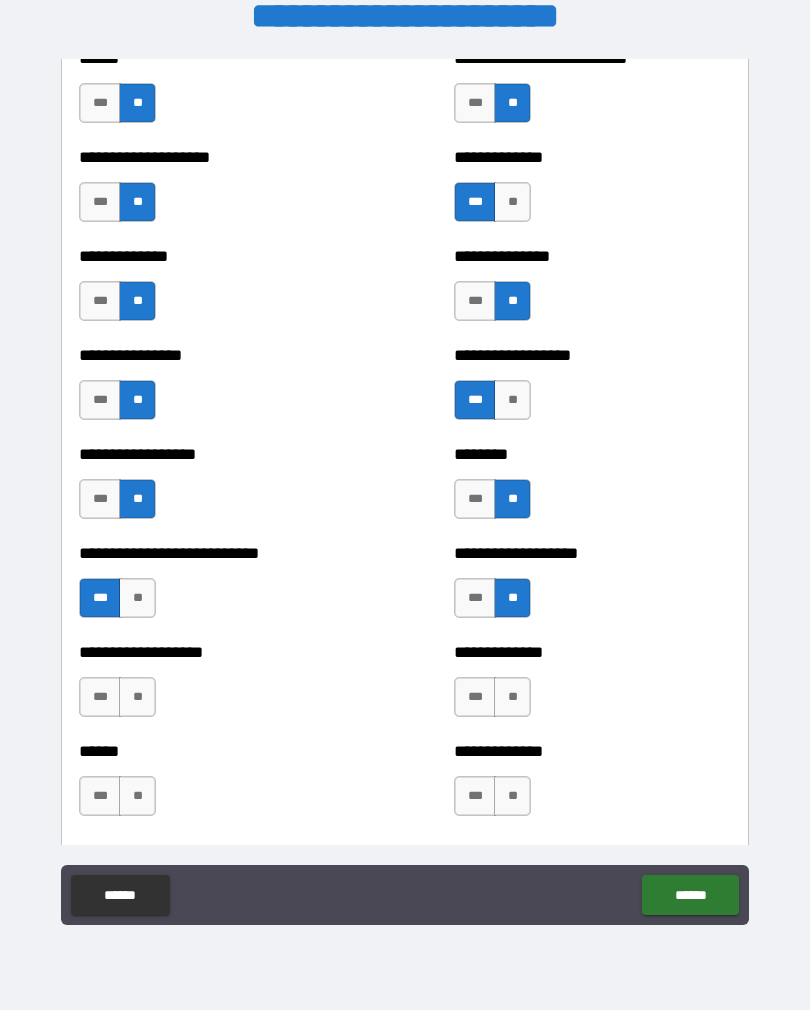 scroll, scrollTop: 4089, scrollLeft: 0, axis: vertical 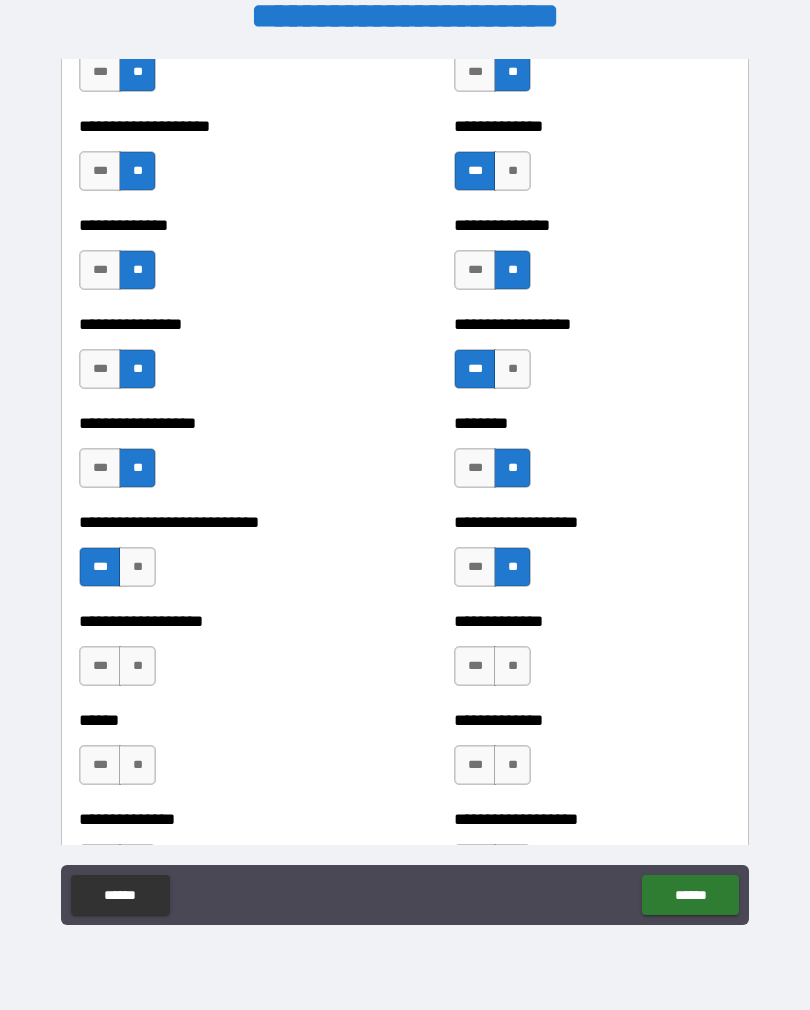 click on "**" at bounding box center [137, 666] 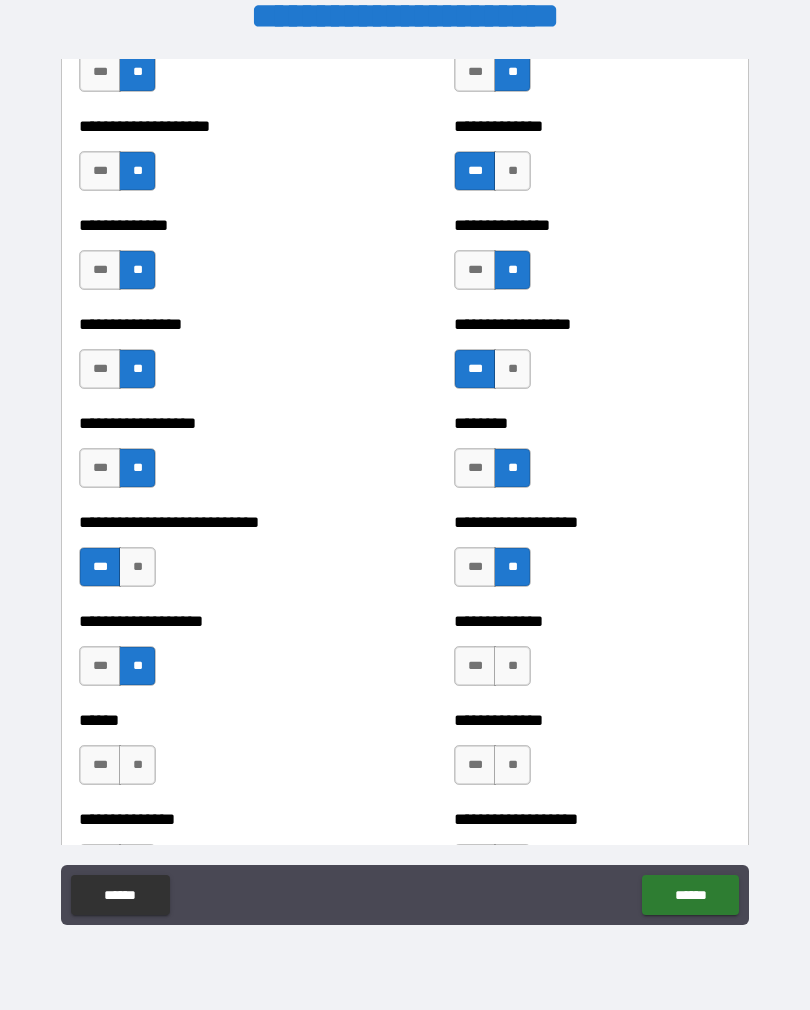 click on "**" at bounding box center (512, 666) 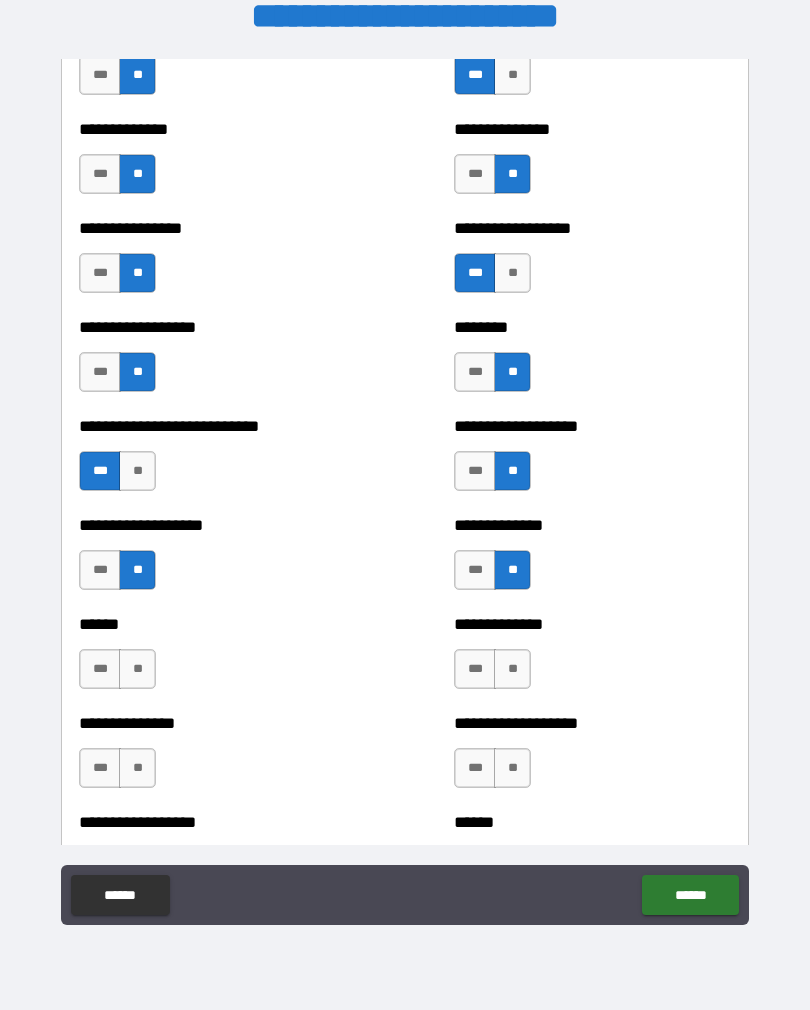 scroll, scrollTop: 4186, scrollLeft: 0, axis: vertical 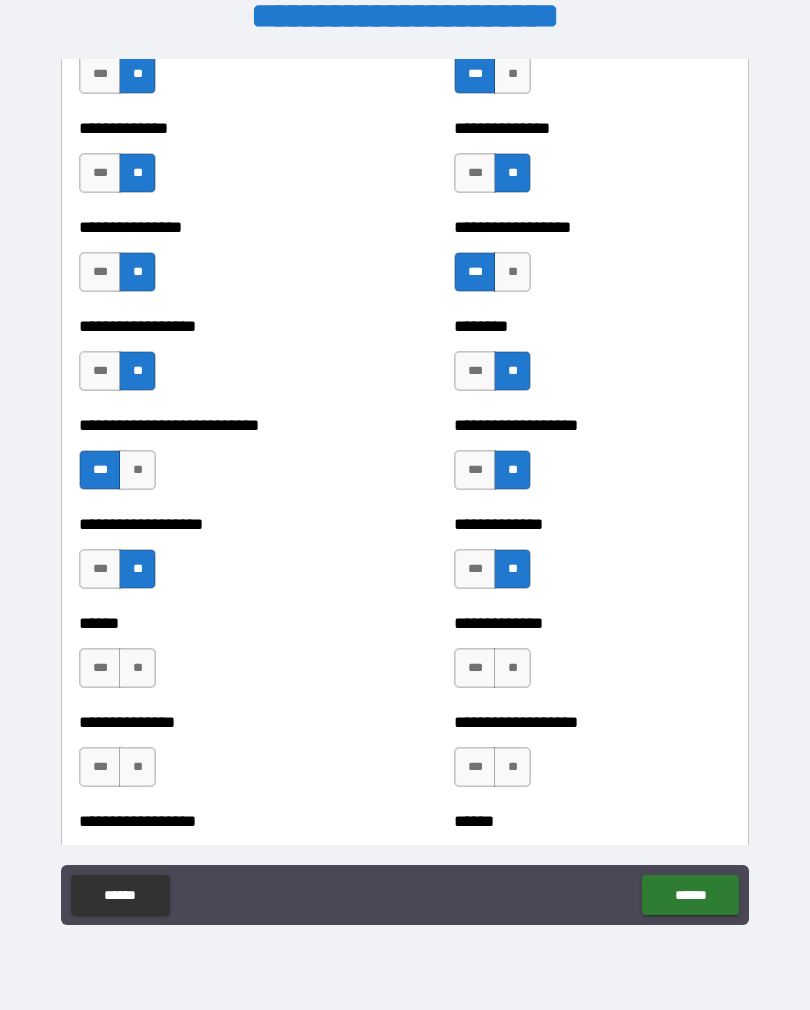 click on "***" at bounding box center (475, 569) 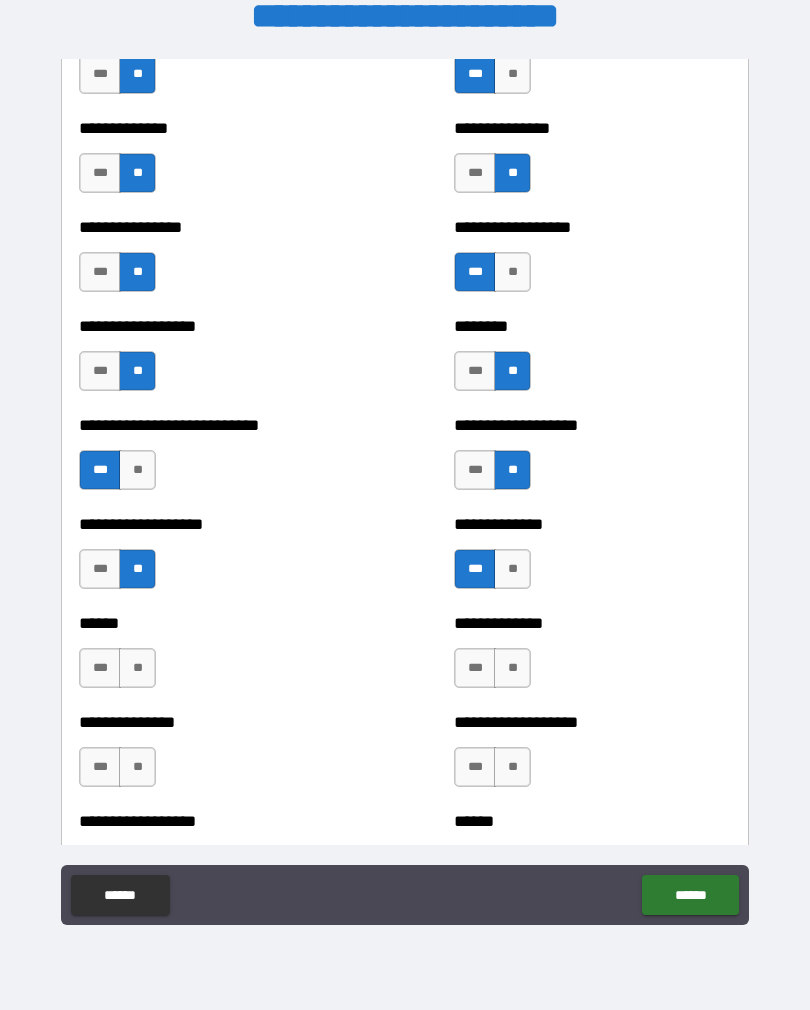click on "**" at bounding box center (512, 668) 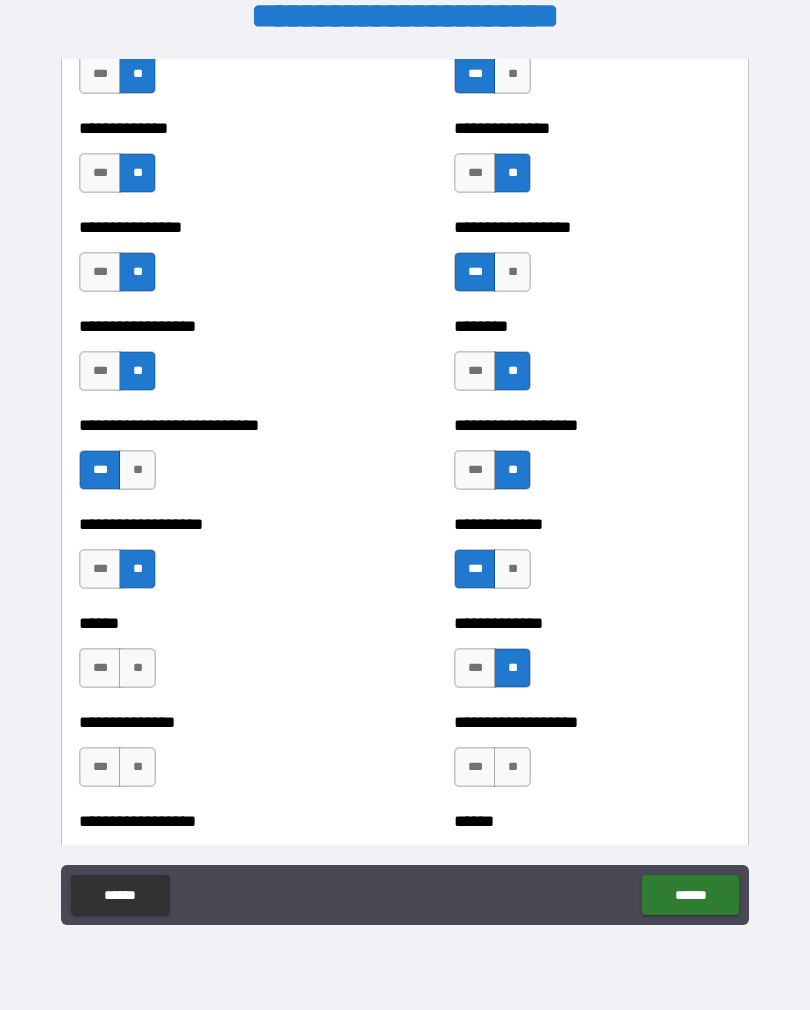 click on "**" at bounding box center [137, 668] 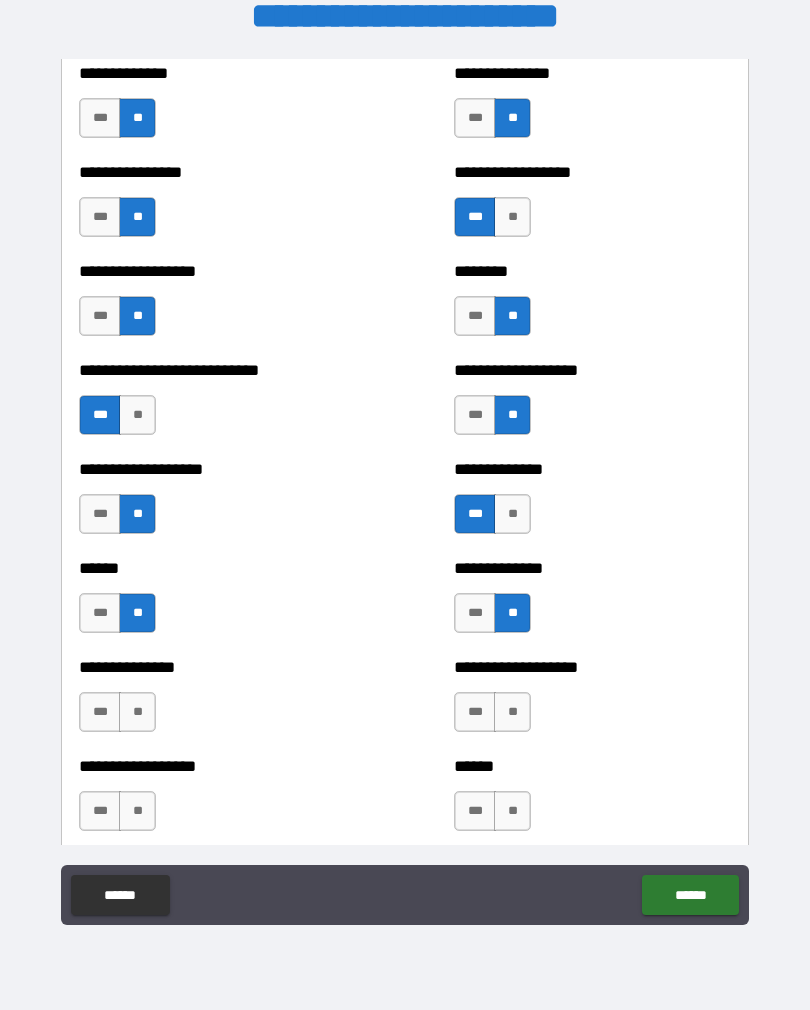 scroll, scrollTop: 4255, scrollLeft: 0, axis: vertical 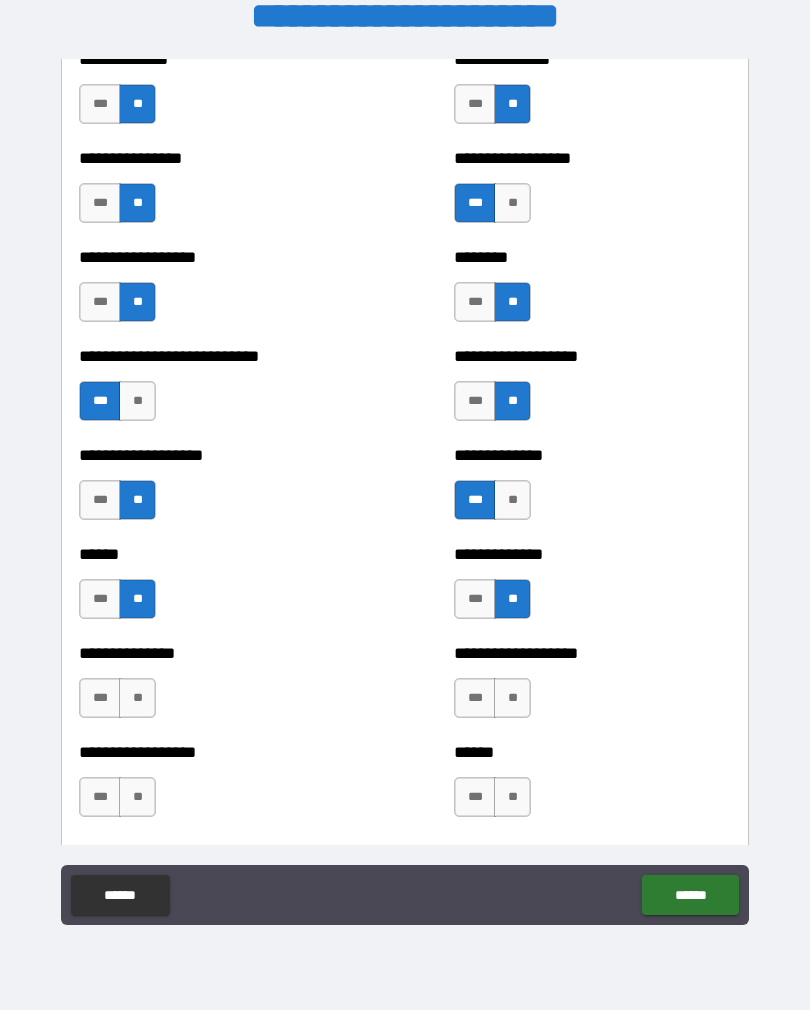 click on "**" at bounding box center (137, 698) 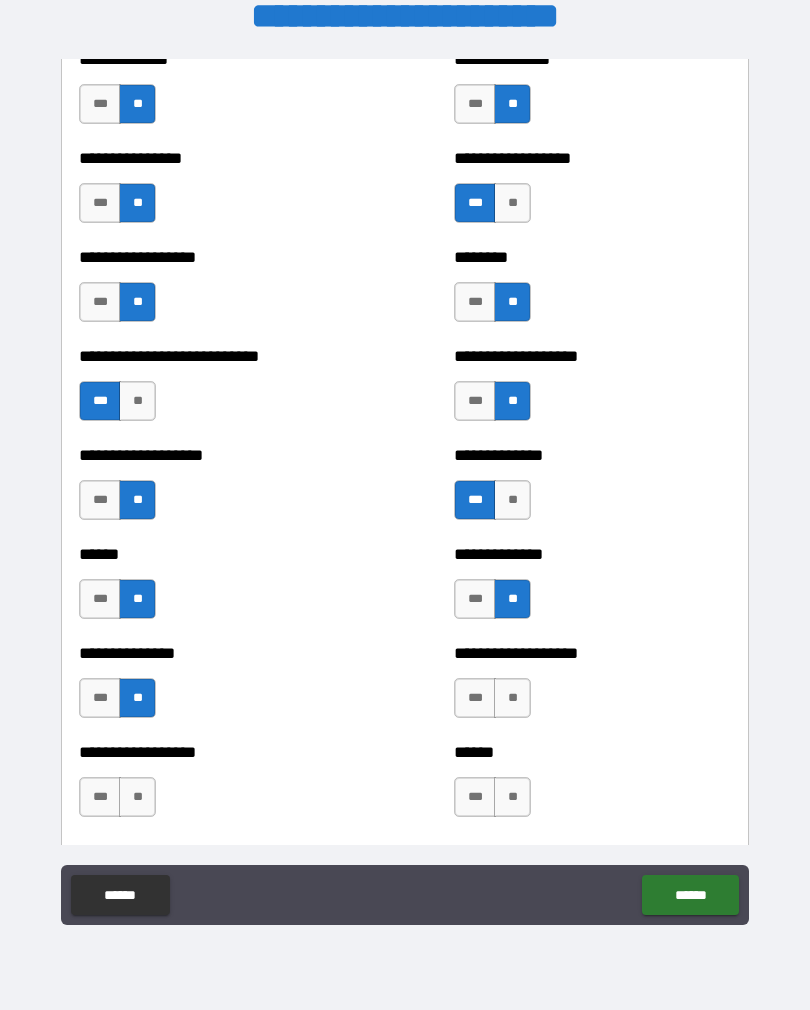 click on "**" at bounding box center [512, 698] 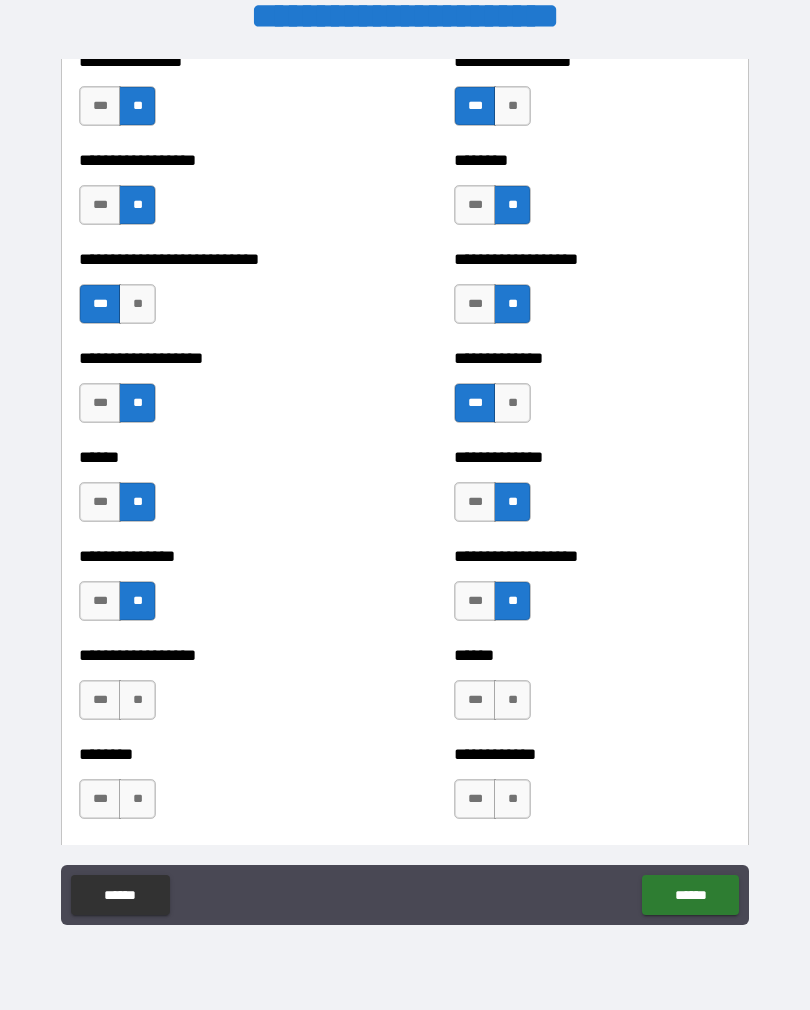 scroll, scrollTop: 4357, scrollLeft: 0, axis: vertical 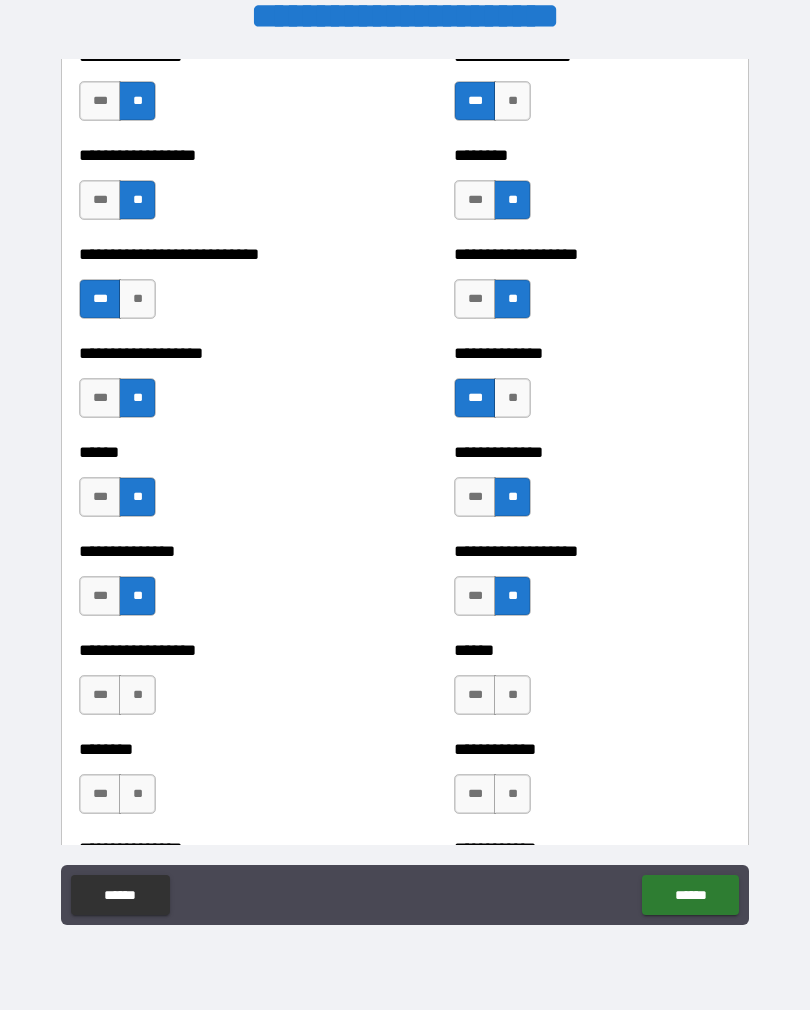 click on "**" at bounding box center [137, 695] 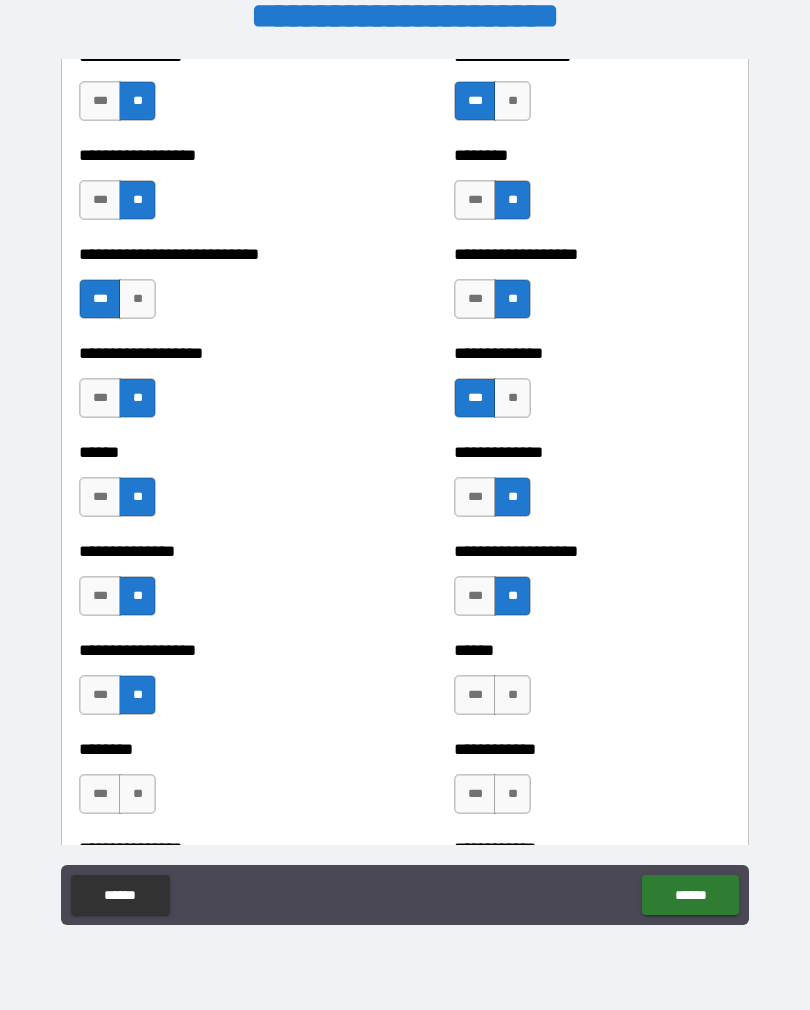 click on "**" at bounding box center [512, 695] 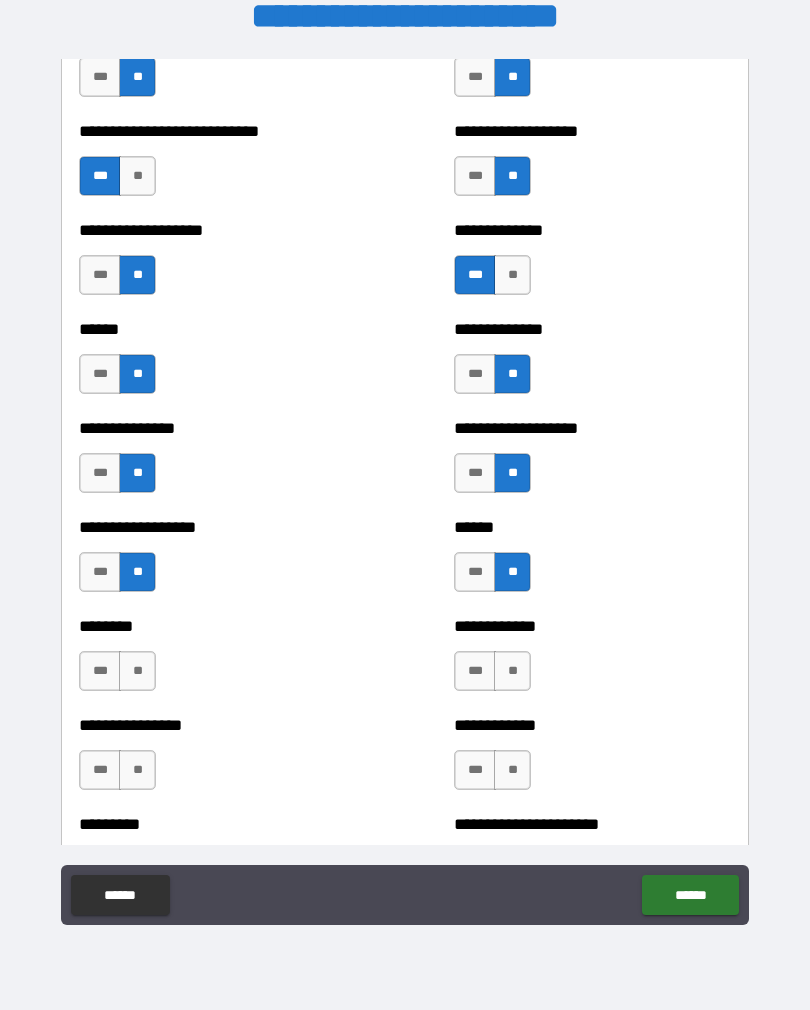 scroll, scrollTop: 4491, scrollLeft: 0, axis: vertical 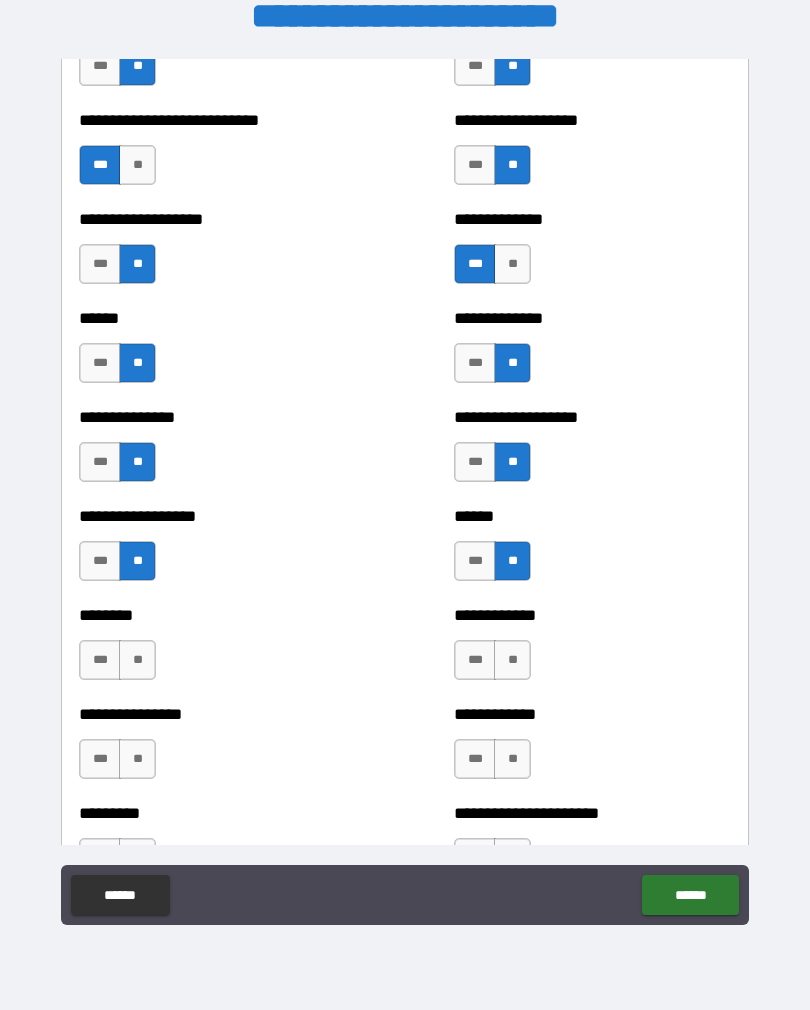 click on "**" at bounding box center [137, 660] 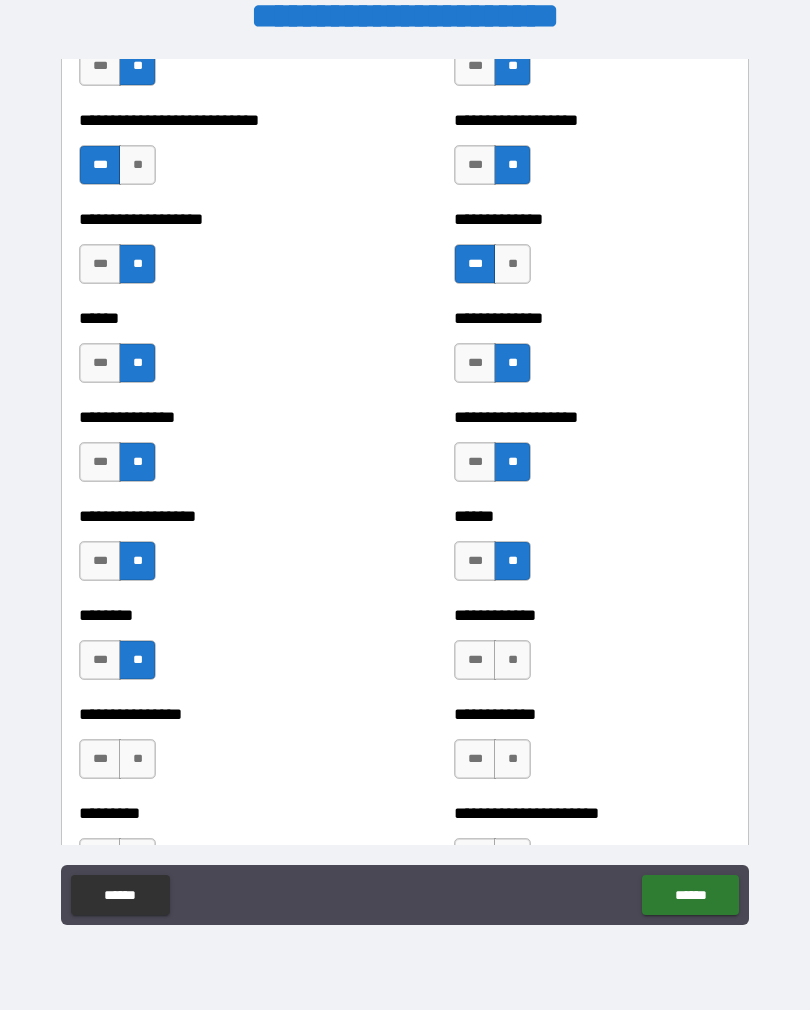 click on "**" at bounding box center (512, 660) 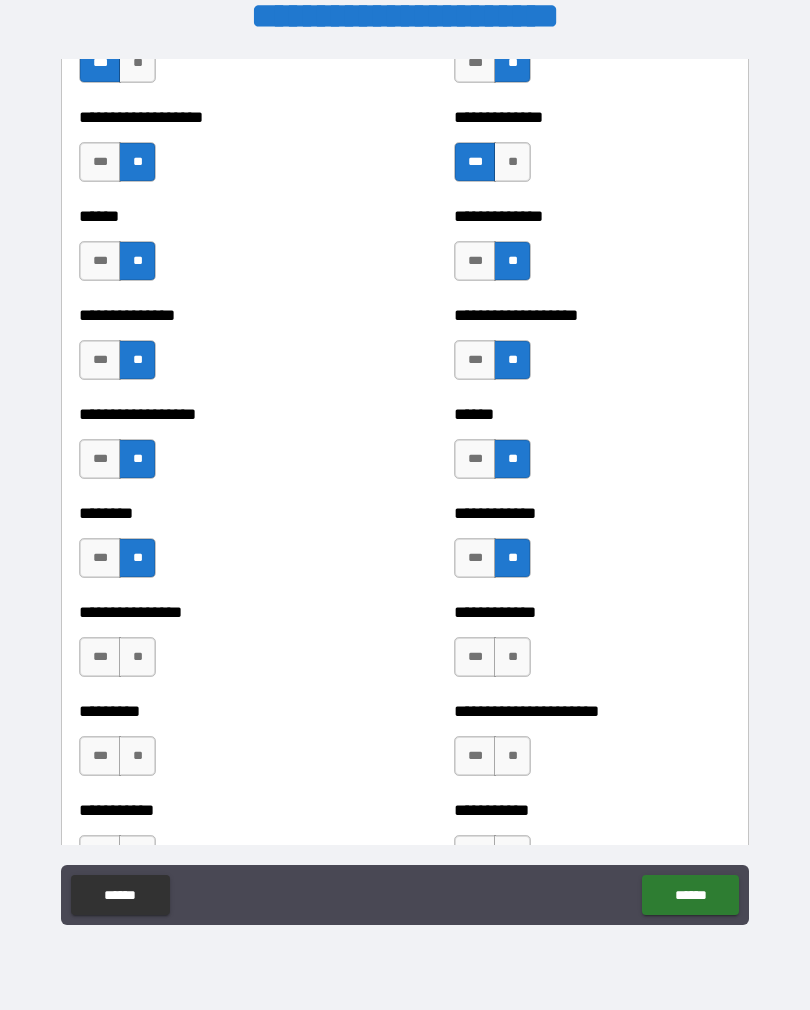 scroll, scrollTop: 4594, scrollLeft: 0, axis: vertical 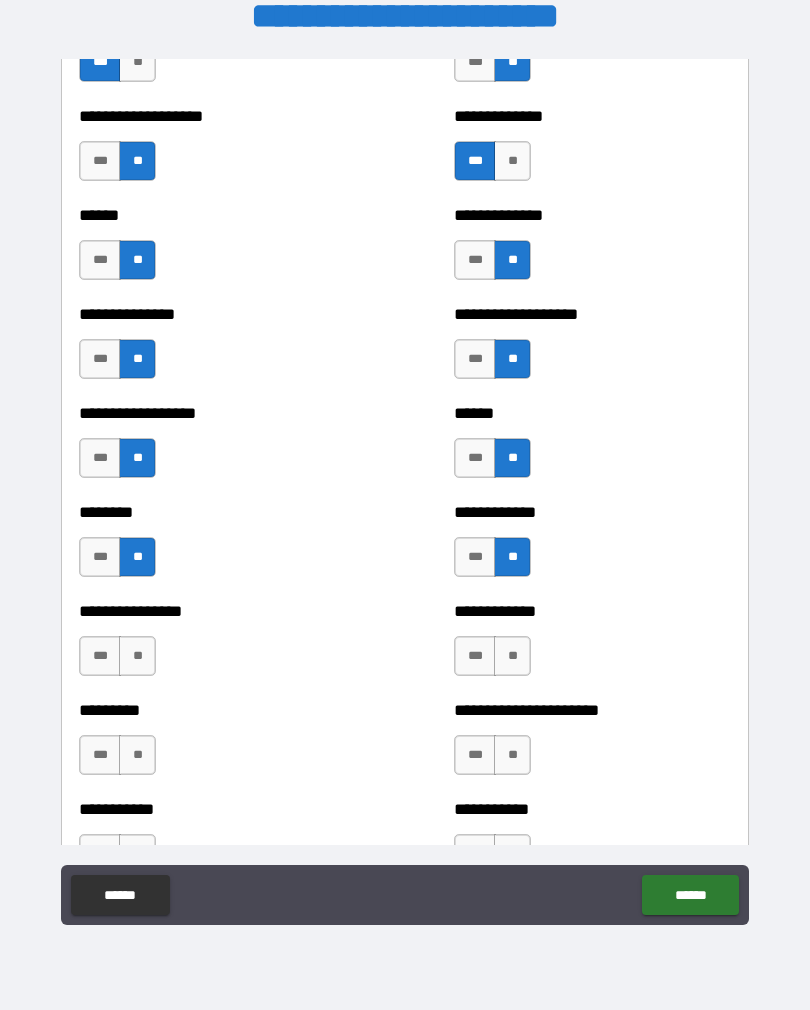 click on "***" at bounding box center [100, 656] 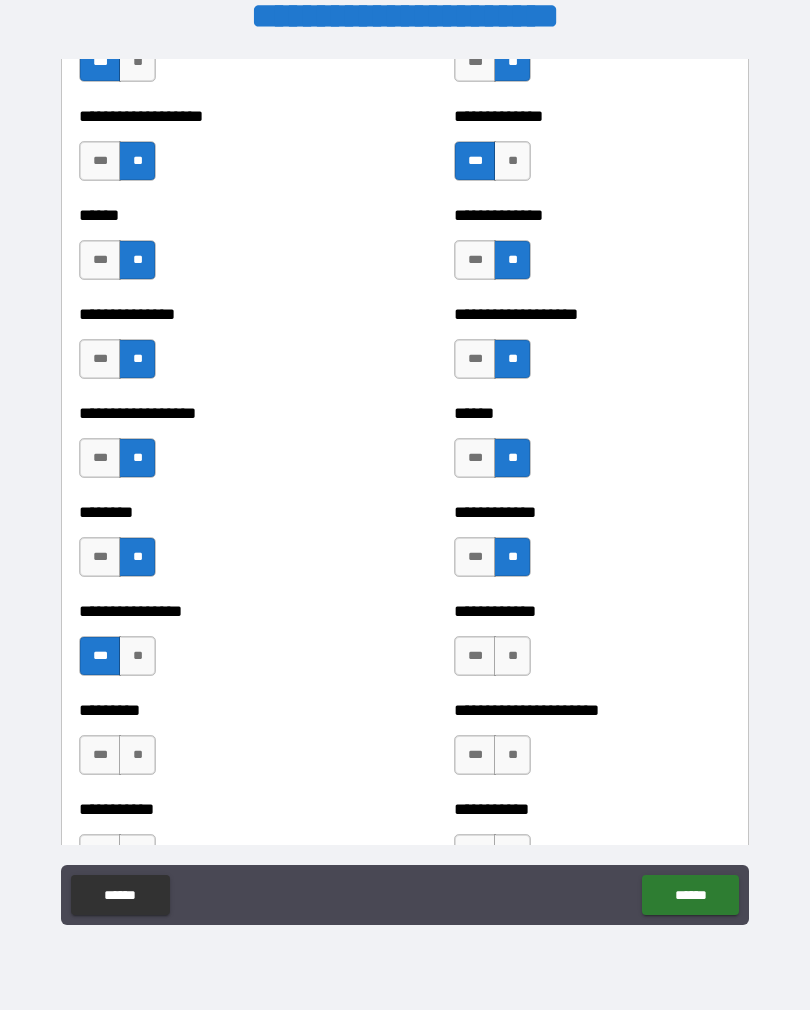 click on "**" at bounding box center (512, 656) 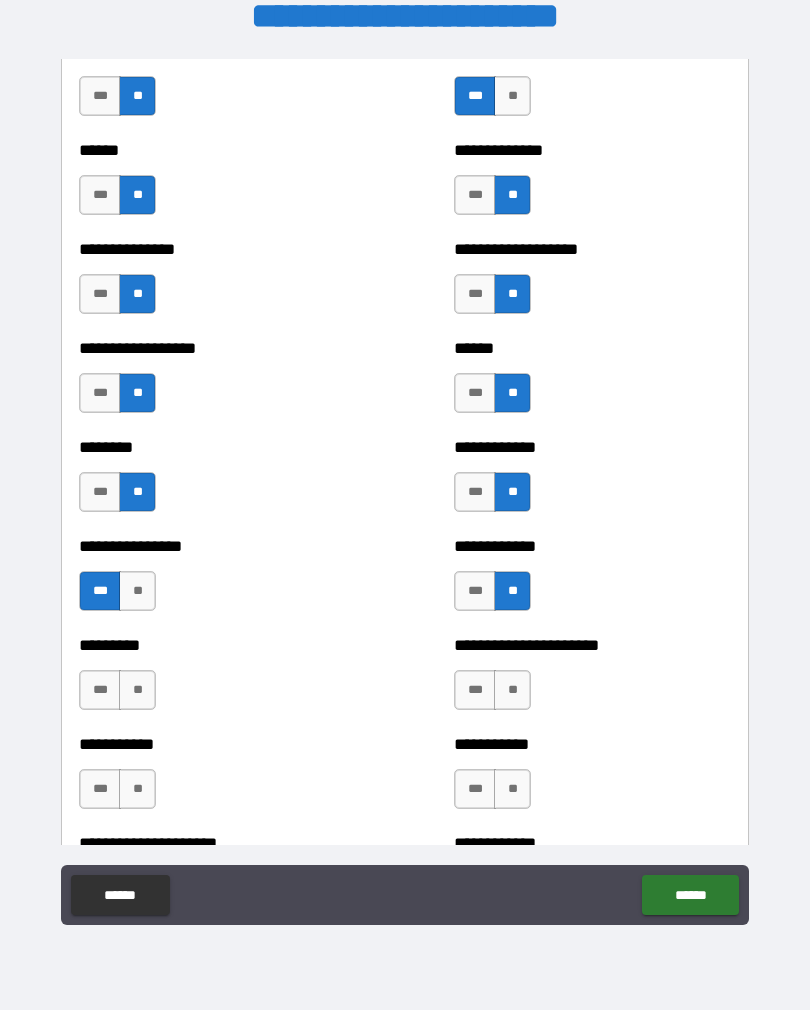 scroll, scrollTop: 4667, scrollLeft: 0, axis: vertical 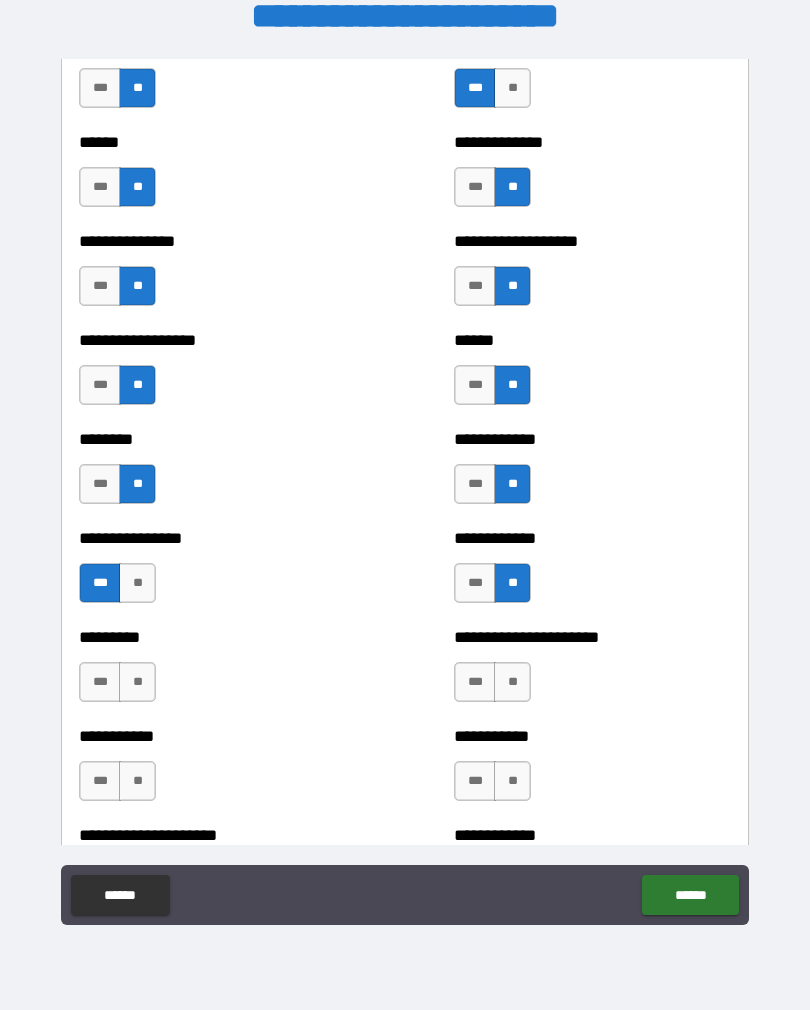 click on "**" at bounding box center [137, 682] 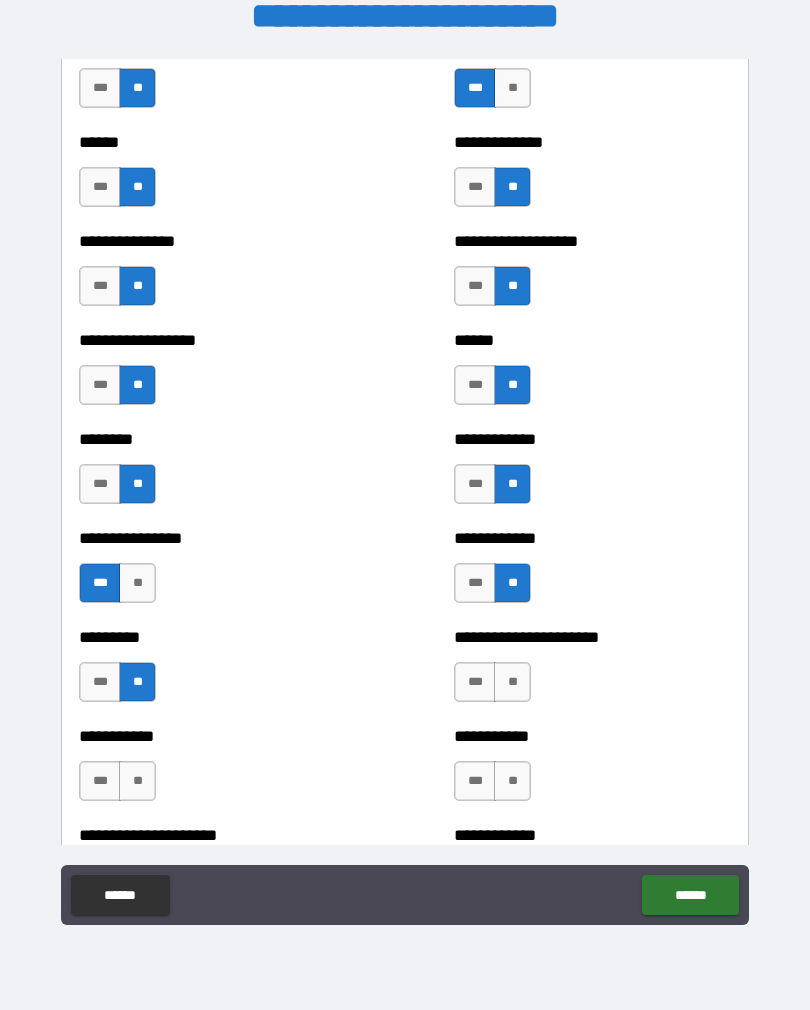 click on "**" at bounding box center [512, 682] 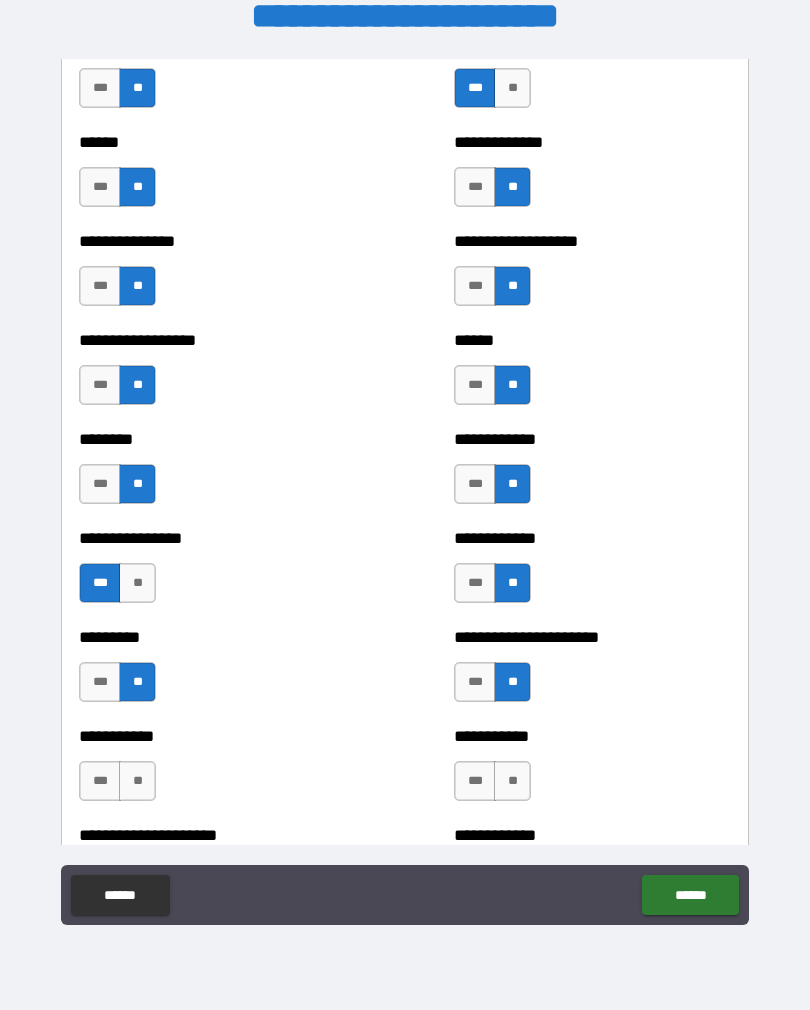 scroll, scrollTop: 4759, scrollLeft: 0, axis: vertical 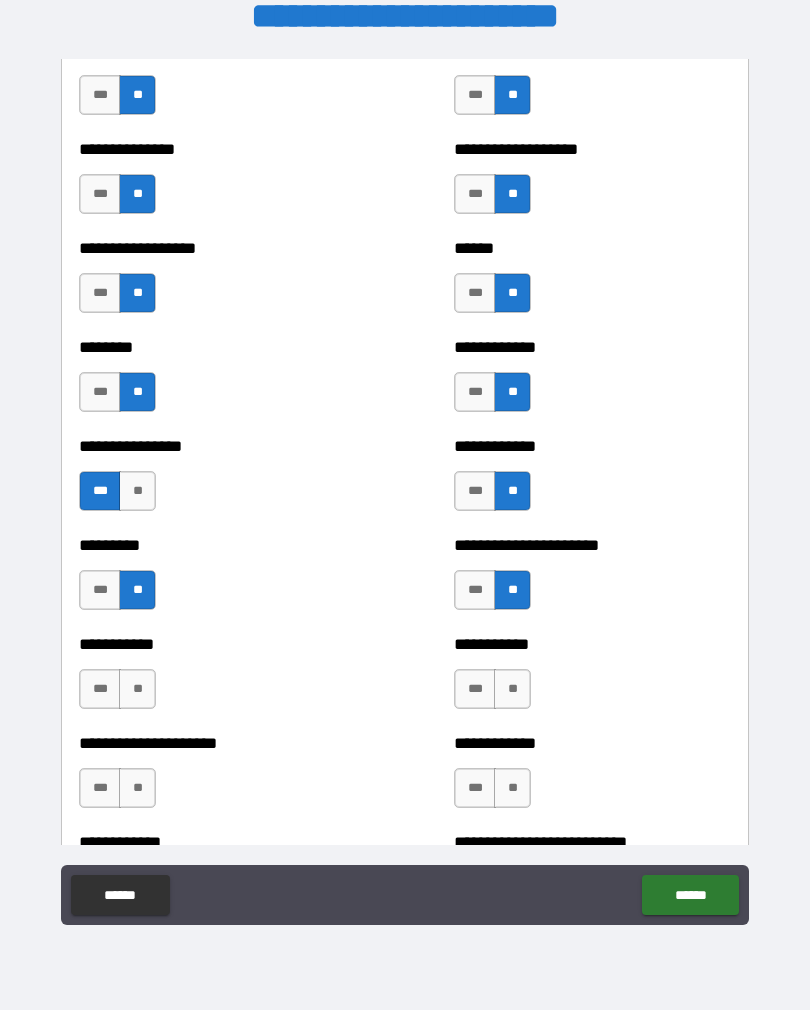 click on "**" at bounding box center [137, 689] 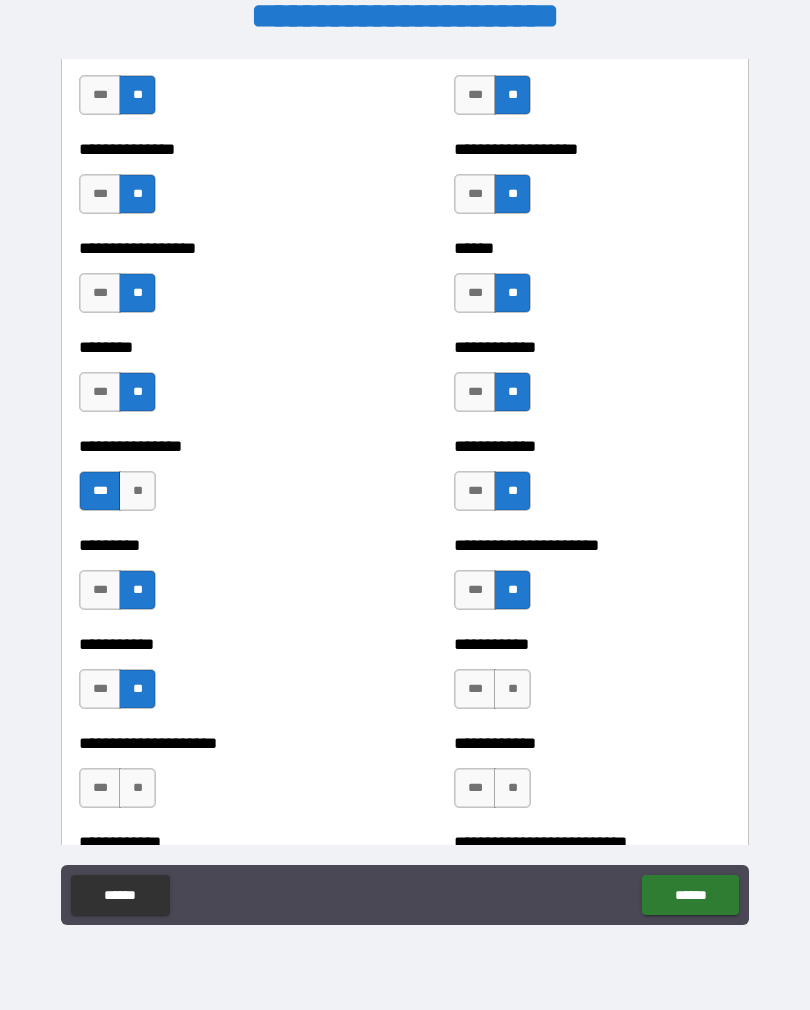 click on "**" at bounding box center [512, 689] 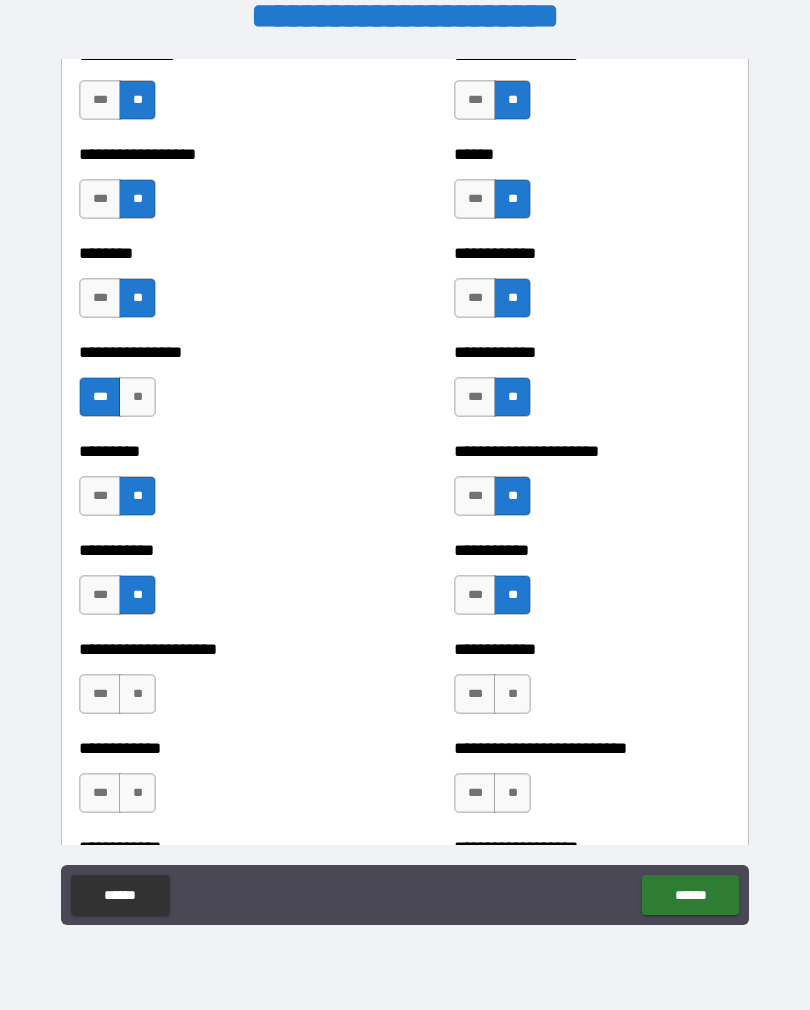scroll, scrollTop: 4861, scrollLeft: 0, axis: vertical 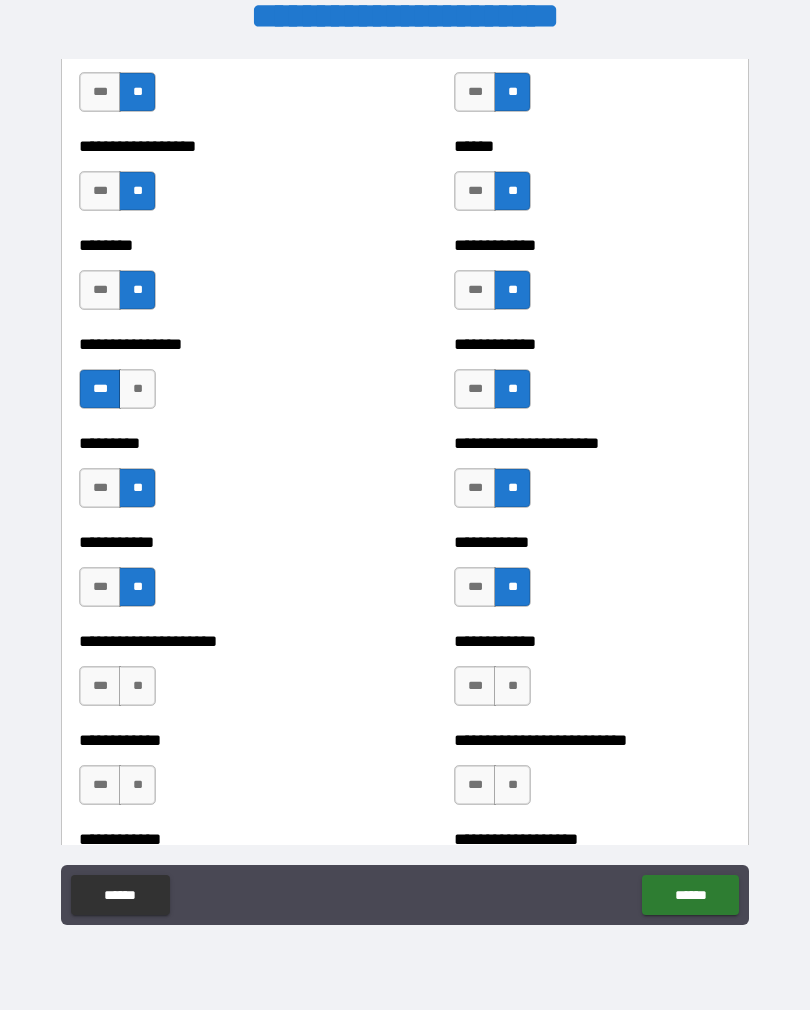 click on "**" at bounding box center (137, 686) 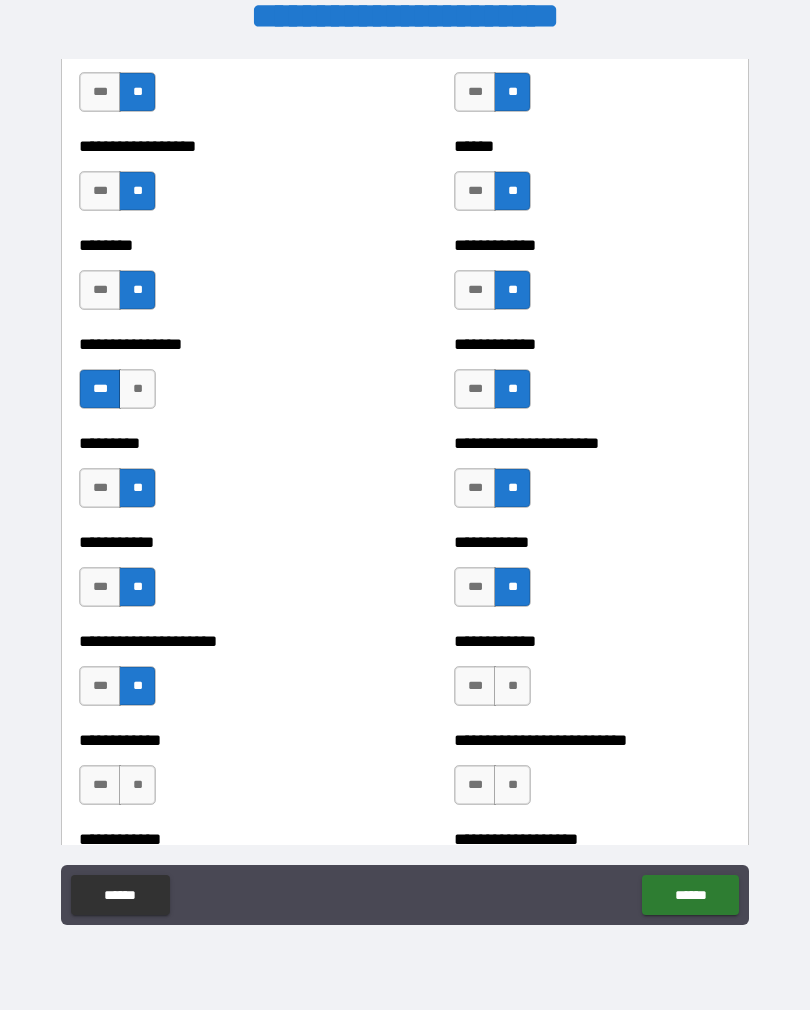 click on "**" at bounding box center [512, 686] 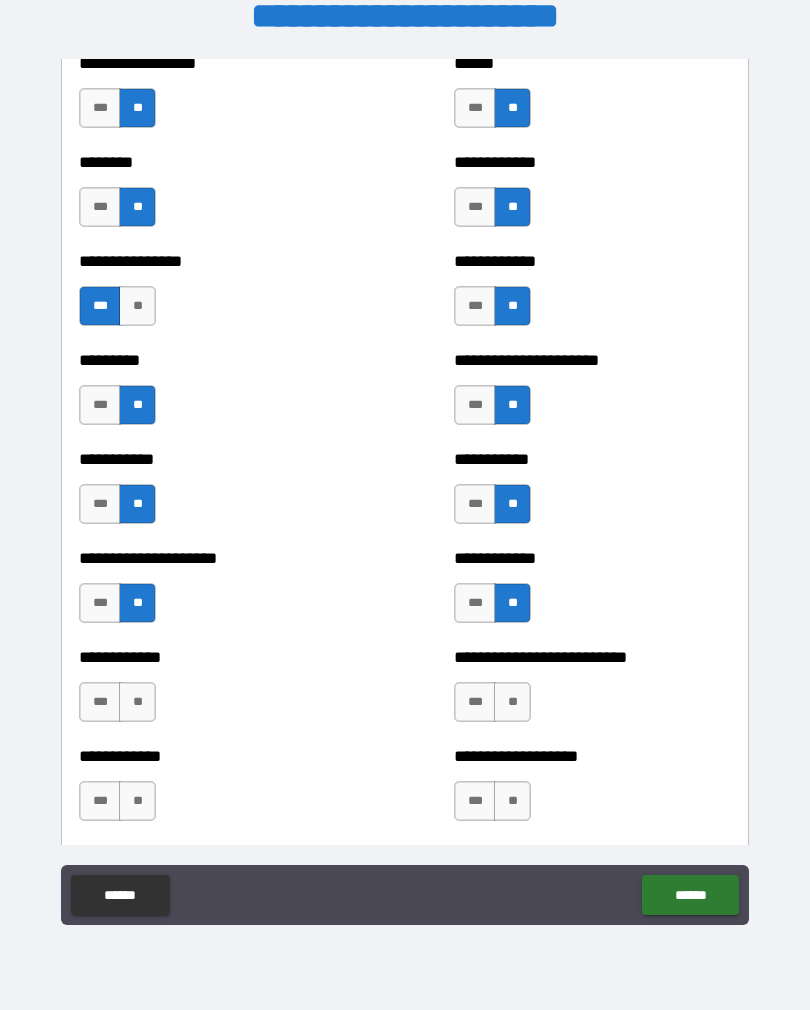scroll, scrollTop: 4972, scrollLeft: 0, axis: vertical 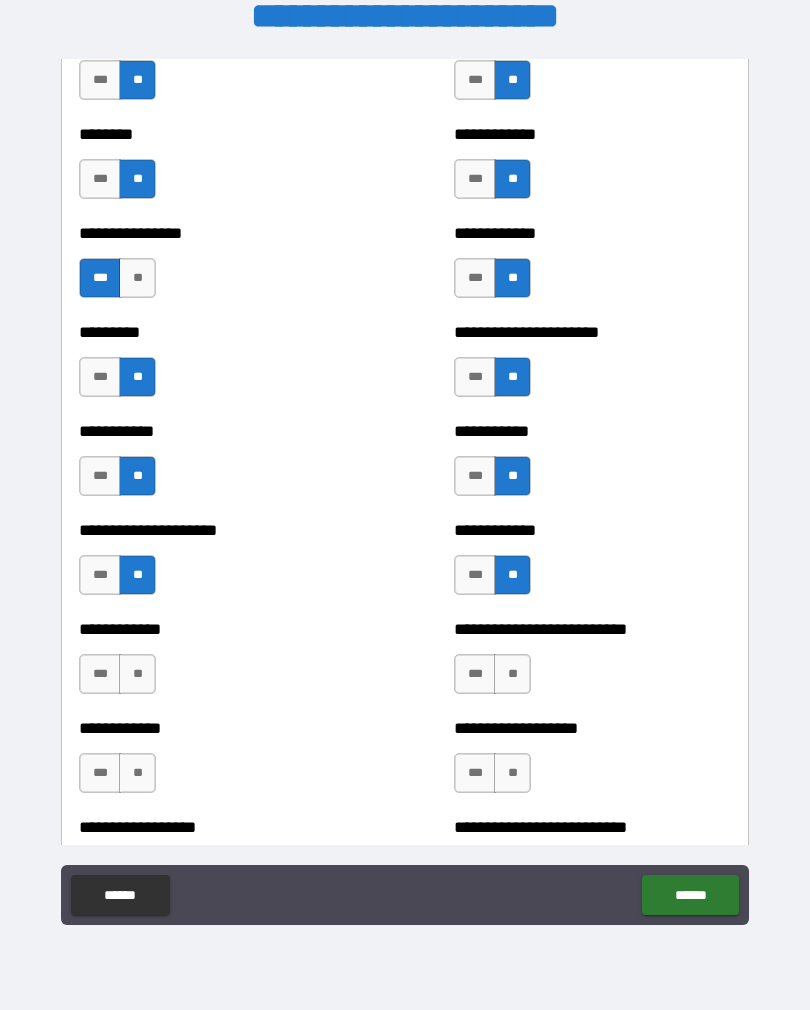 click on "***" at bounding box center (475, 575) 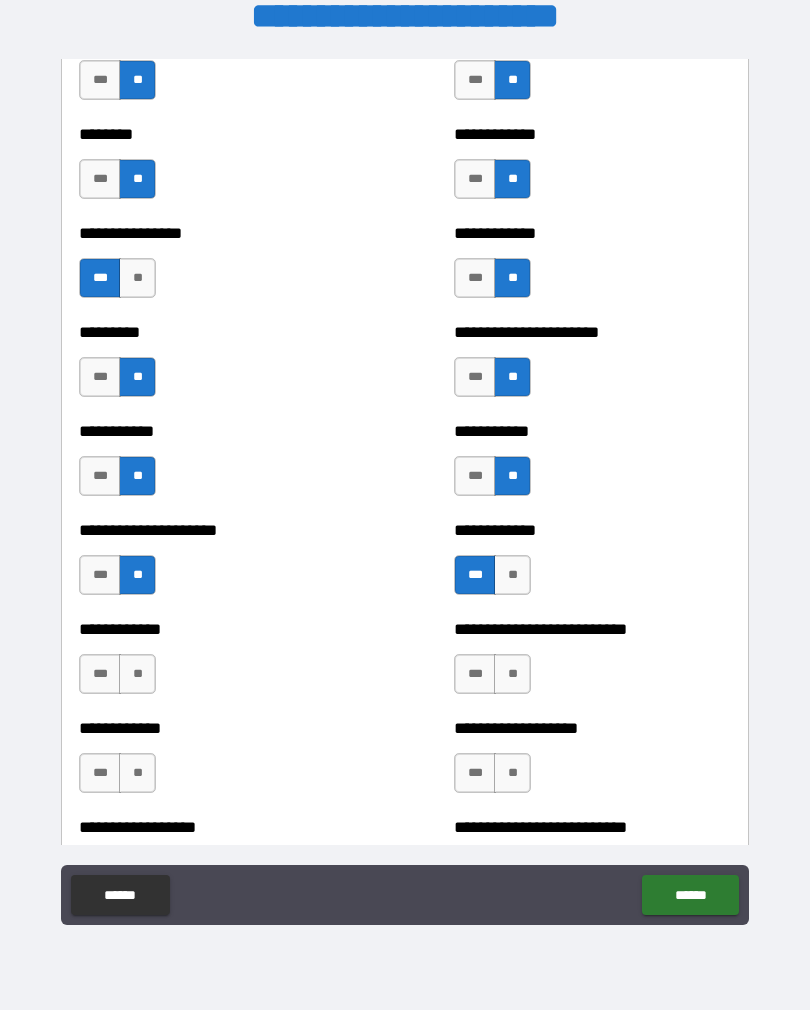 click on "**" at bounding box center [512, 674] 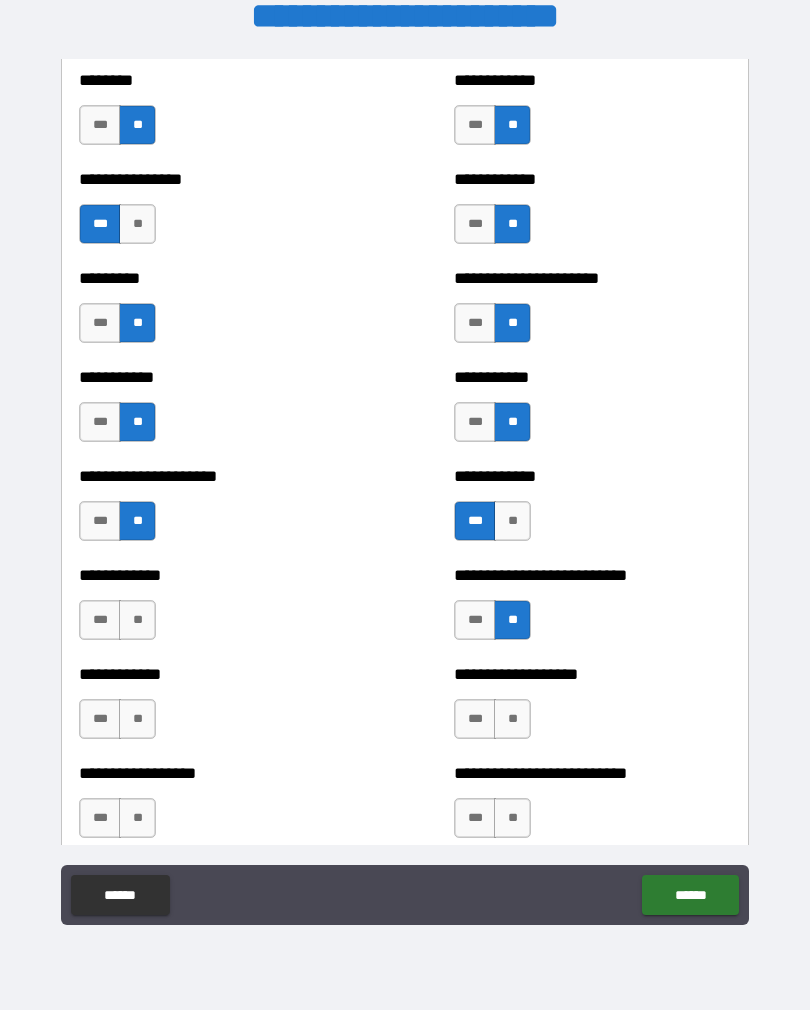scroll, scrollTop: 5032, scrollLeft: 0, axis: vertical 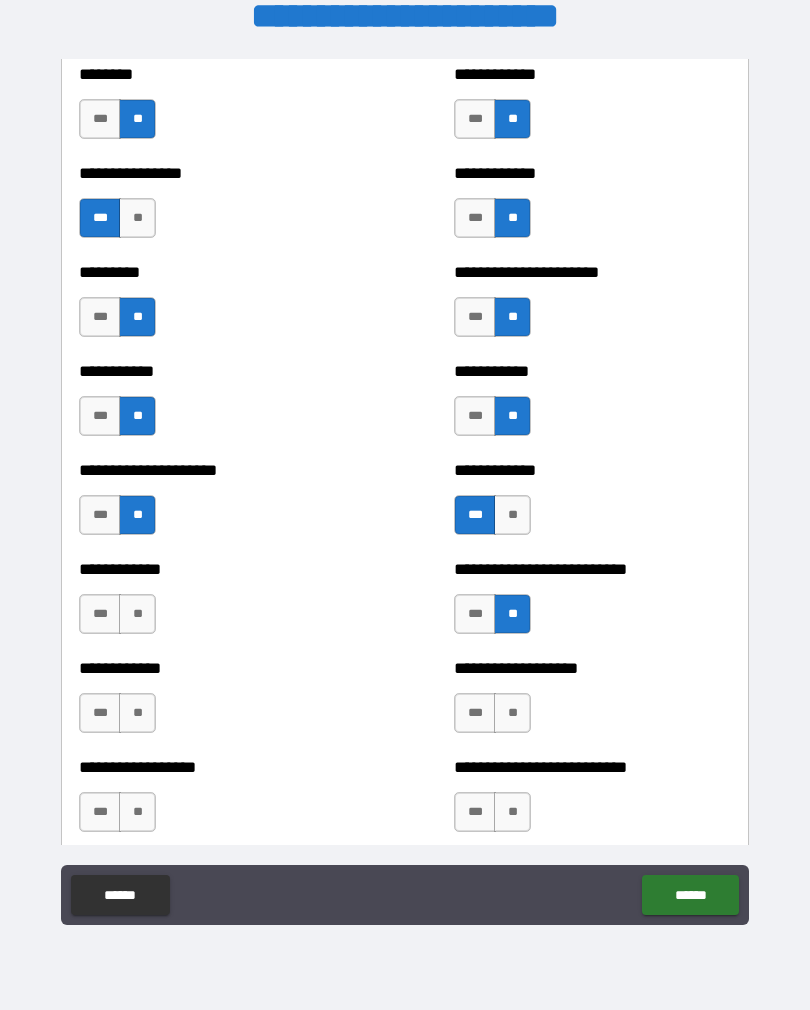 click on "**" at bounding box center (137, 614) 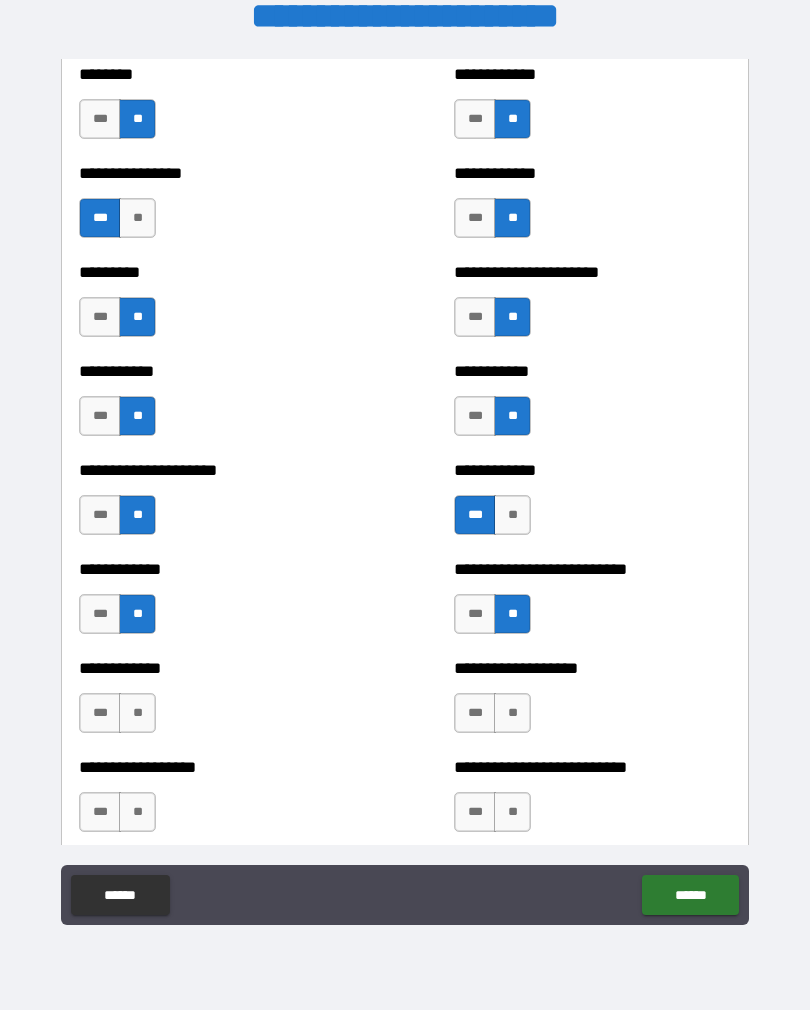 click on "**" at bounding box center (137, 713) 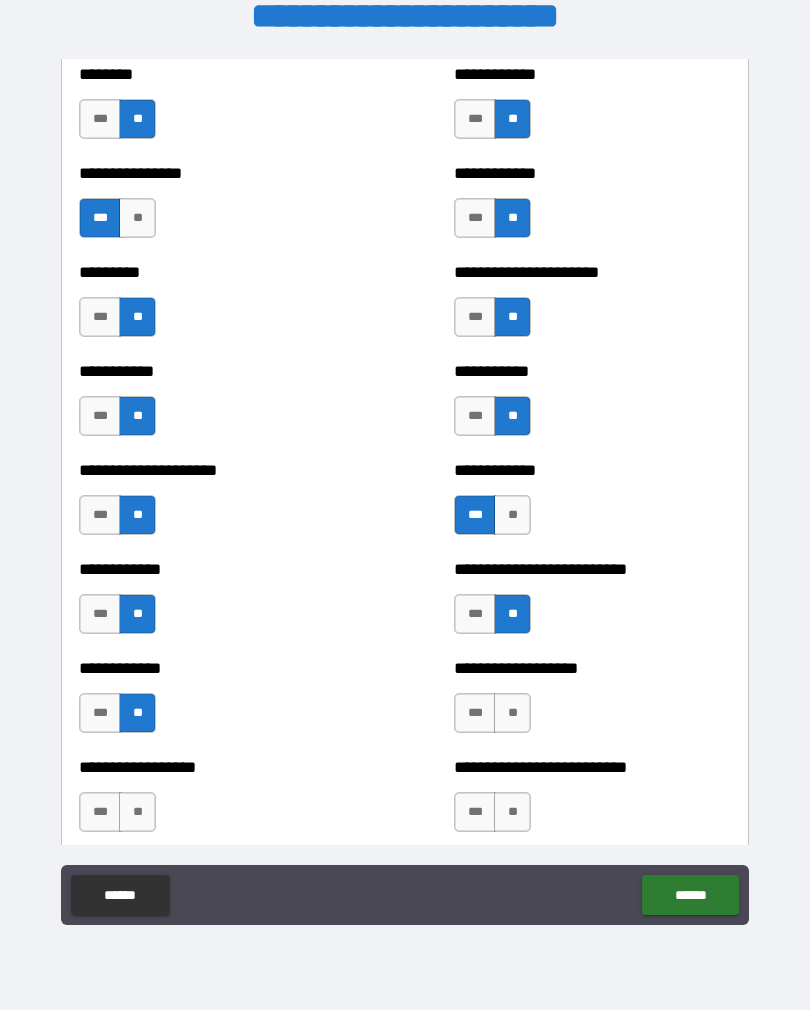 click on "**" at bounding box center (512, 713) 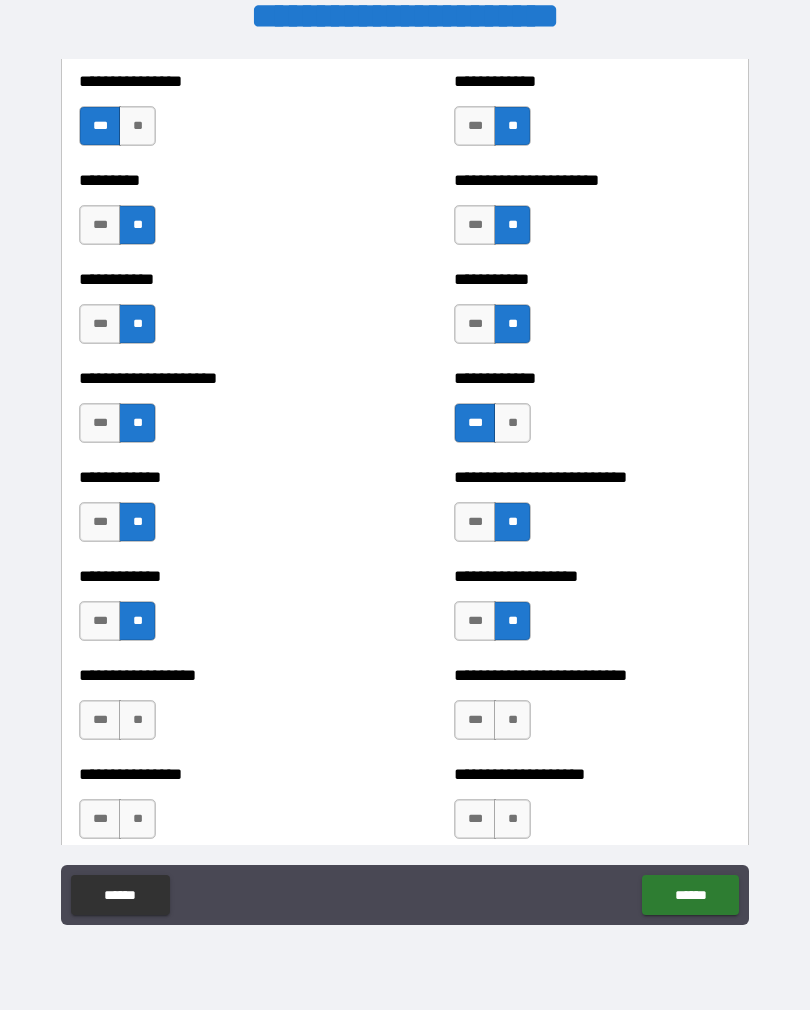 scroll, scrollTop: 5140, scrollLeft: 0, axis: vertical 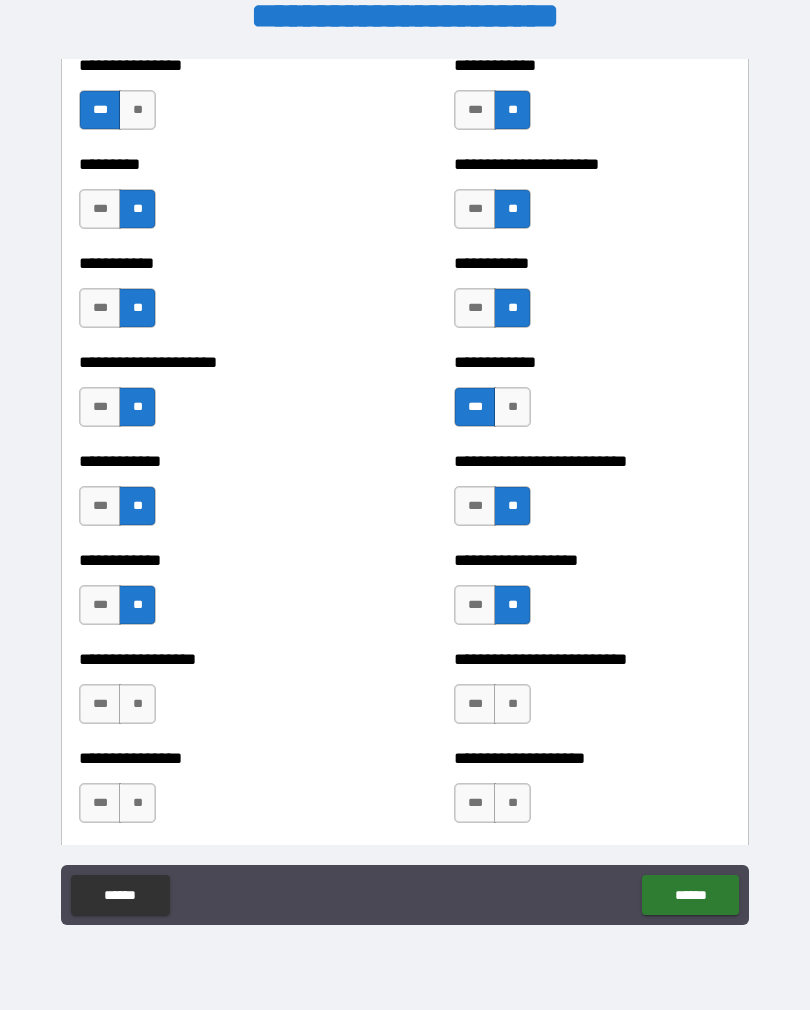 click on "**" at bounding box center [137, 704] 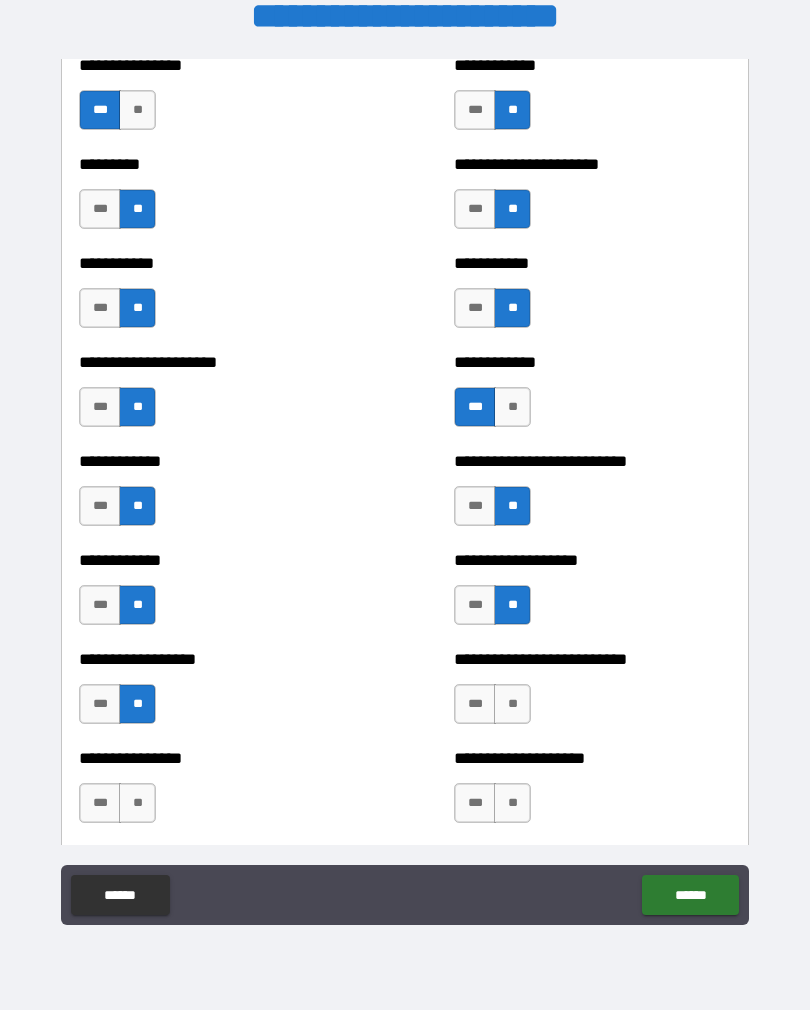 click on "**" at bounding box center [512, 704] 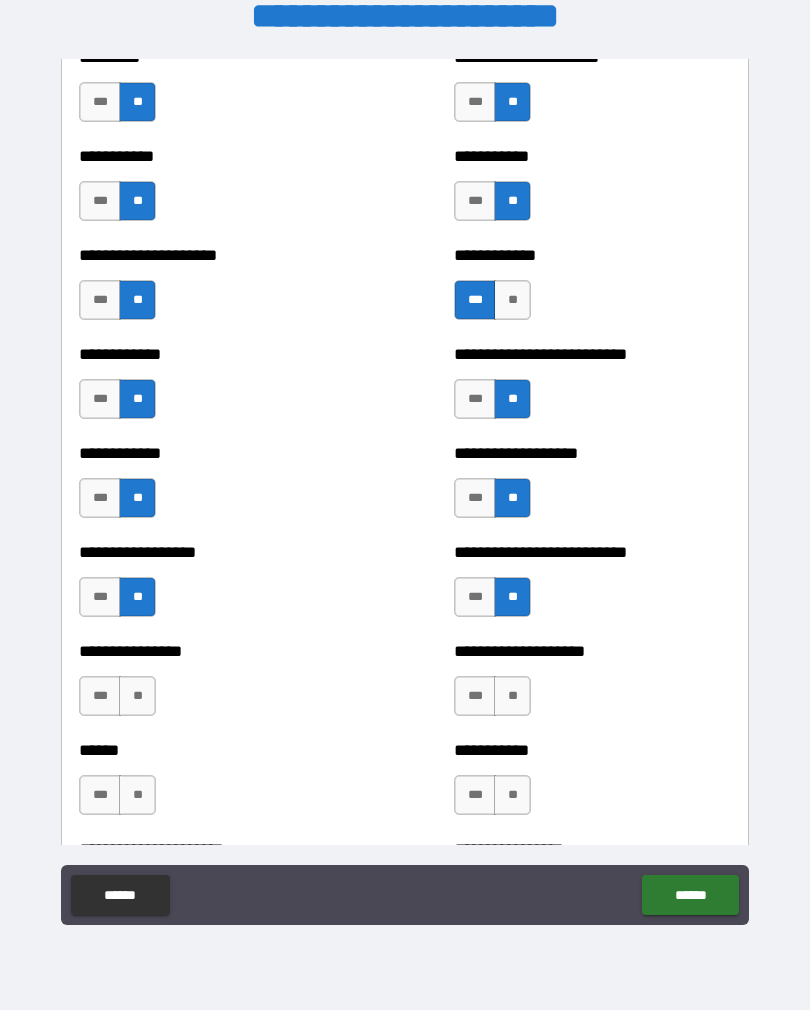 scroll, scrollTop: 5251, scrollLeft: 0, axis: vertical 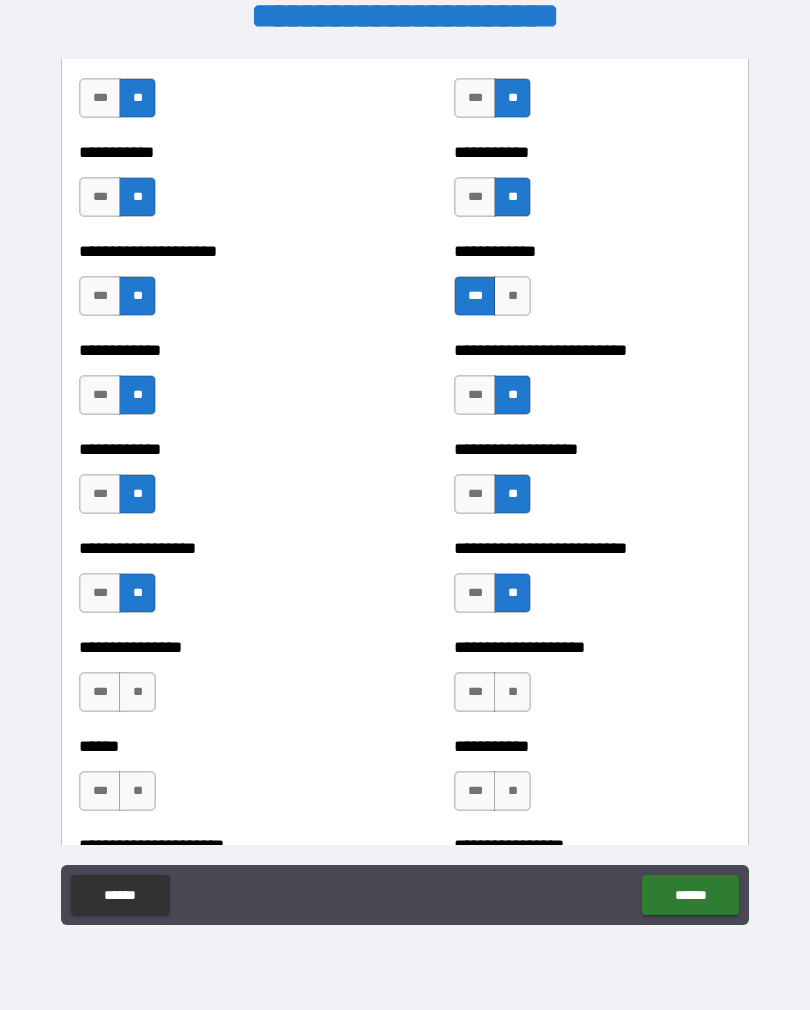 click on "**" at bounding box center (137, 692) 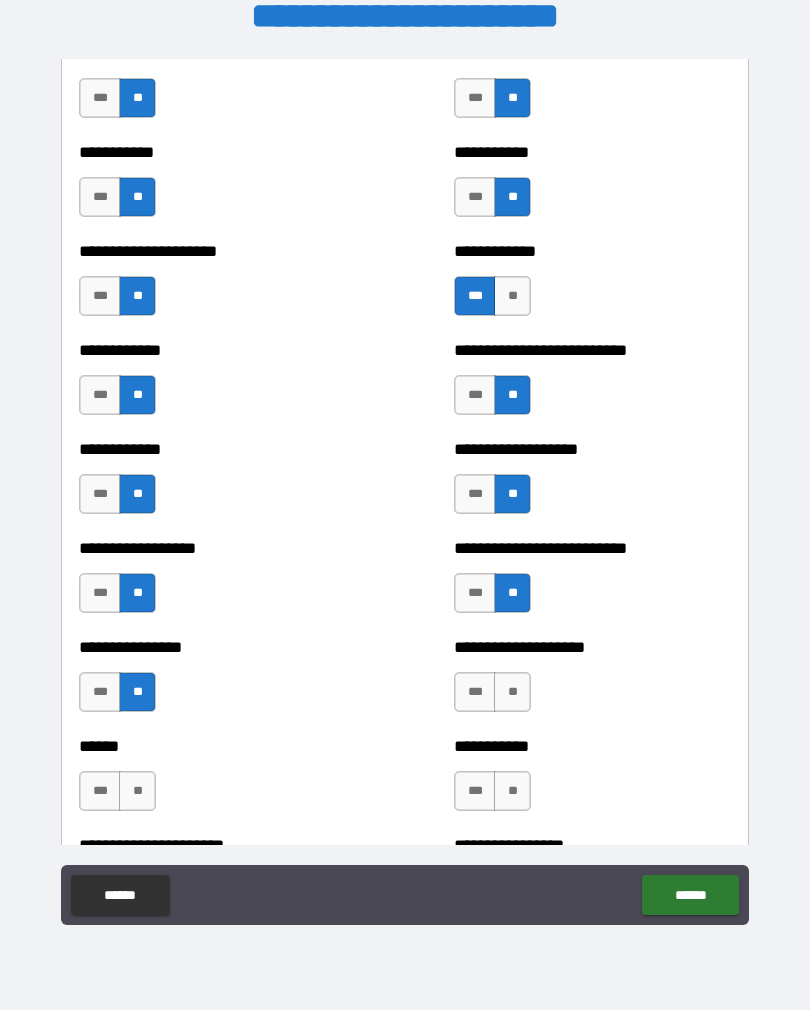 click on "**" at bounding box center [512, 692] 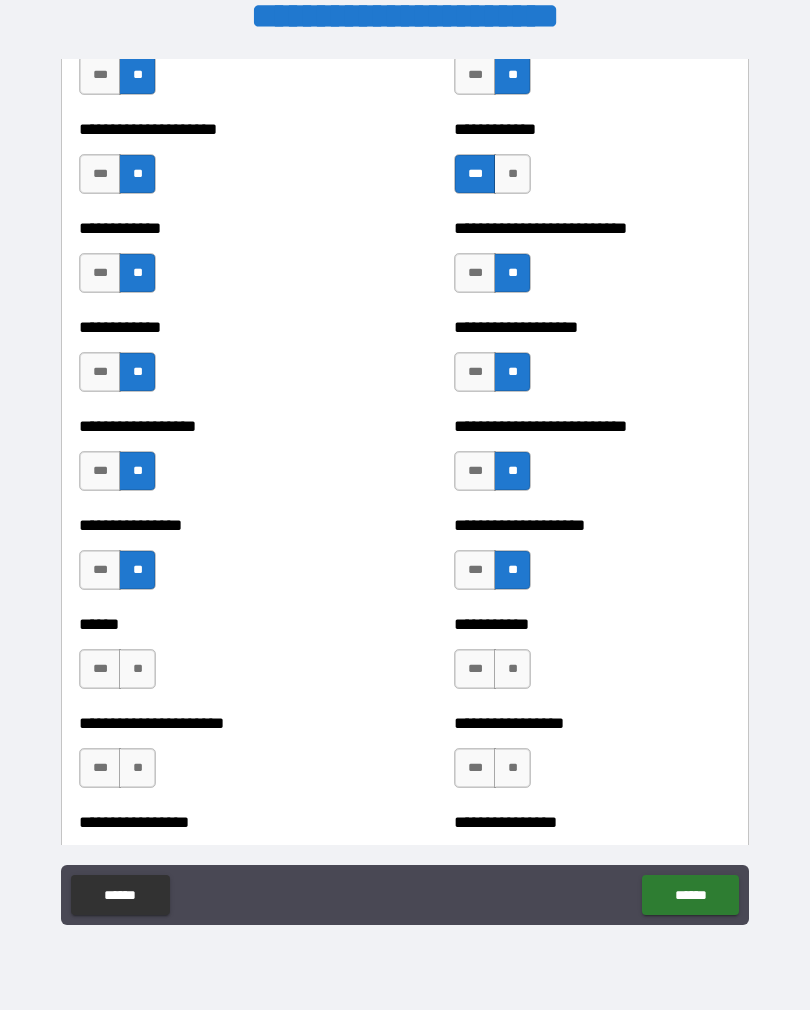 scroll, scrollTop: 5375, scrollLeft: 0, axis: vertical 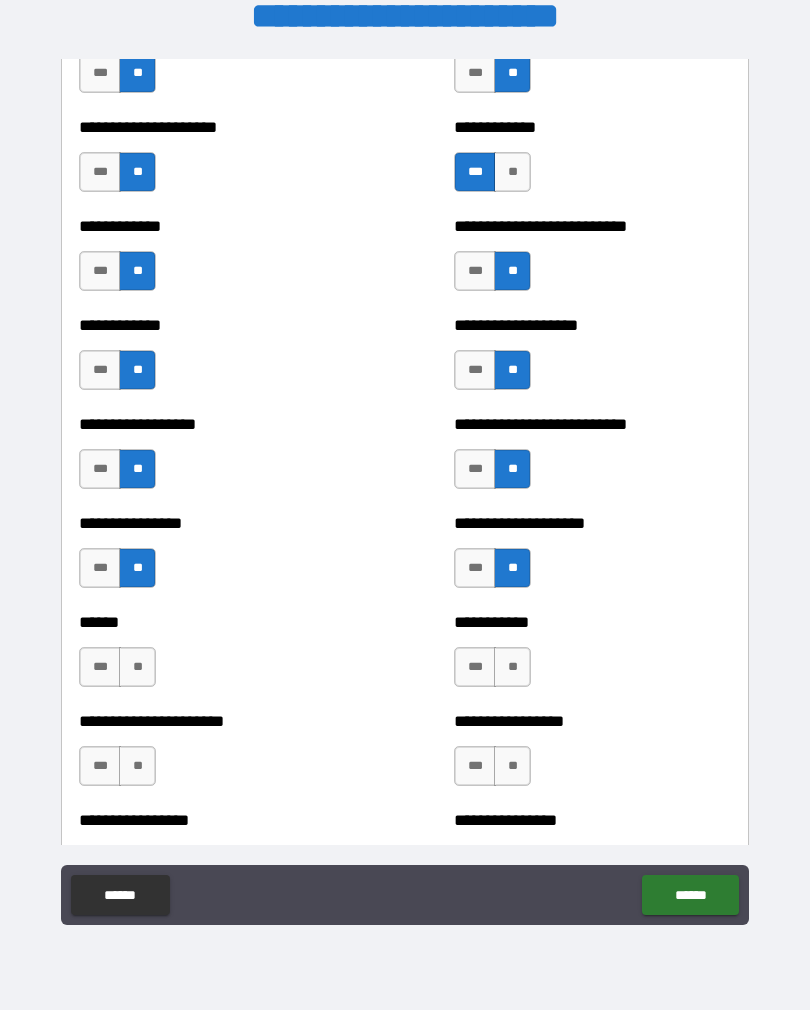 click on "**" at bounding box center (137, 667) 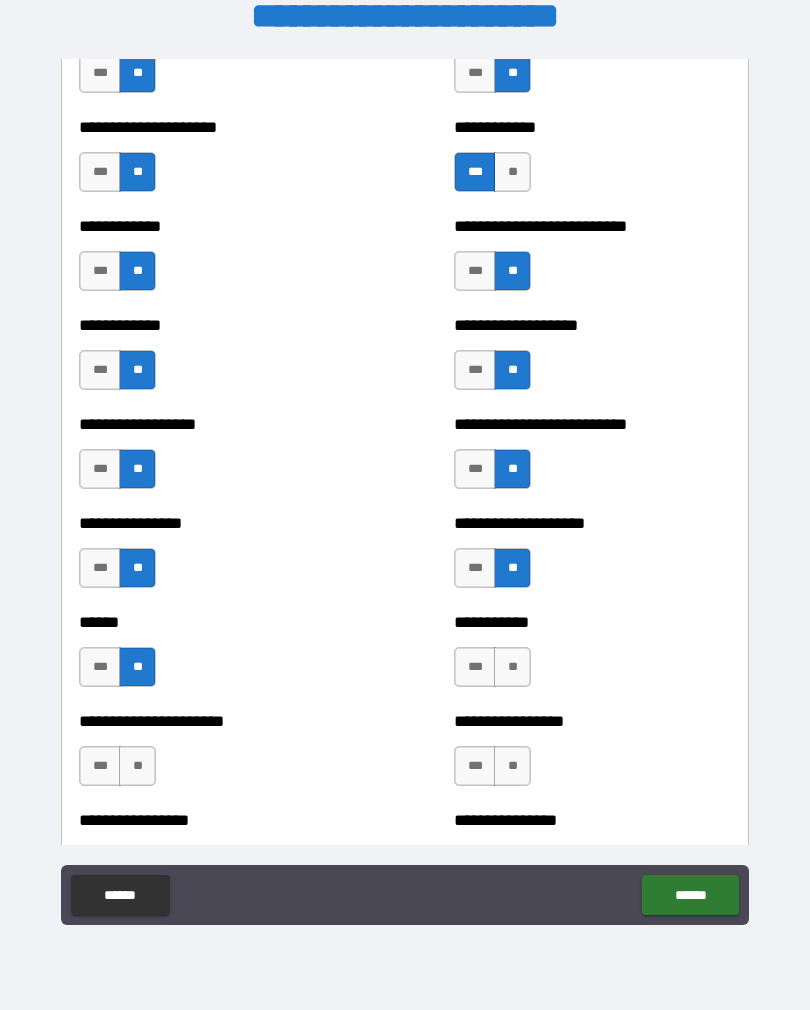 click on "**" at bounding box center (512, 667) 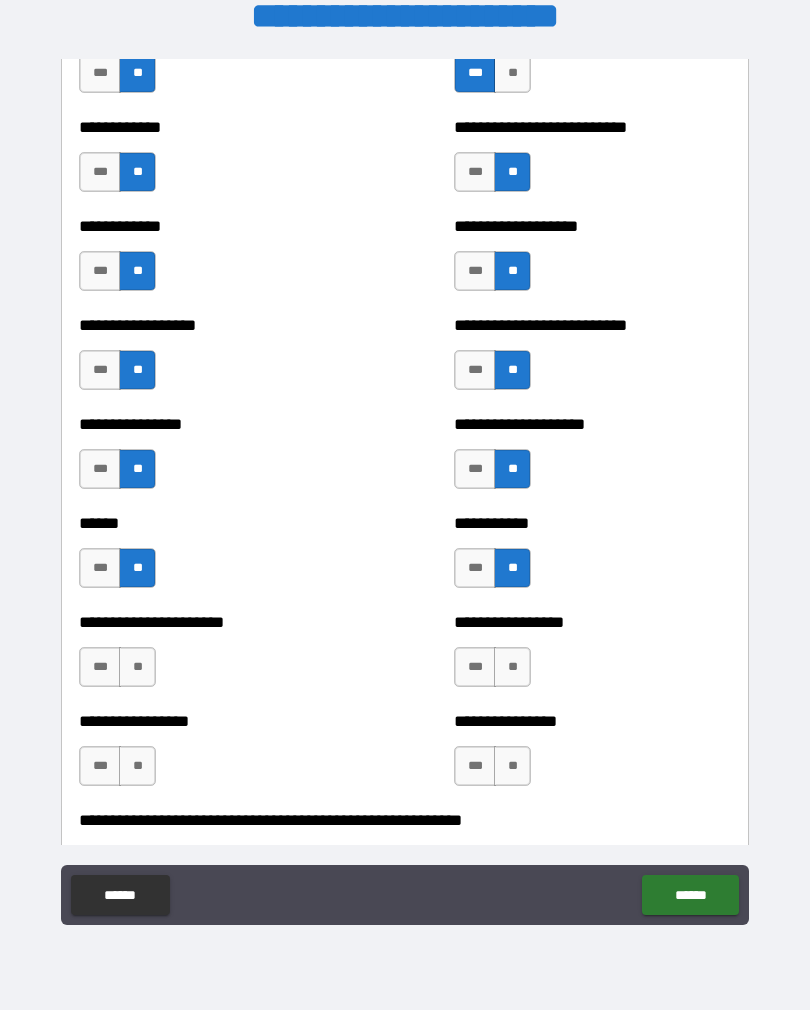 scroll, scrollTop: 5476, scrollLeft: 0, axis: vertical 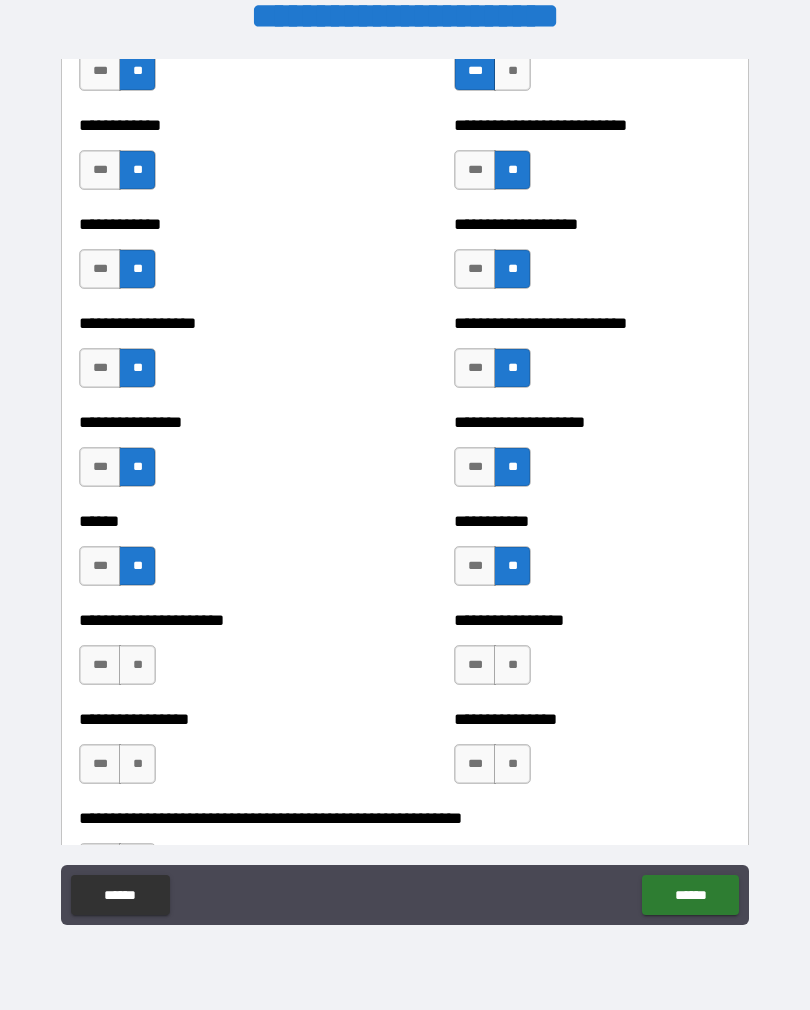 click on "**" at bounding box center (512, 665) 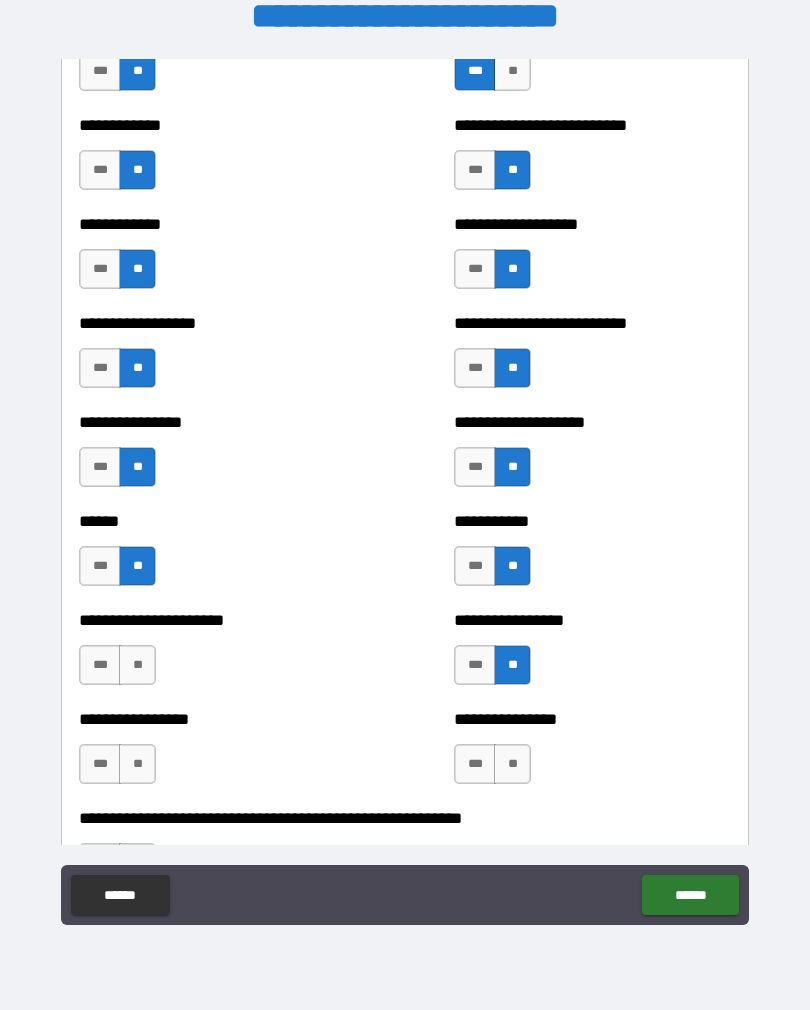 click on "***" at bounding box center (475, 665) 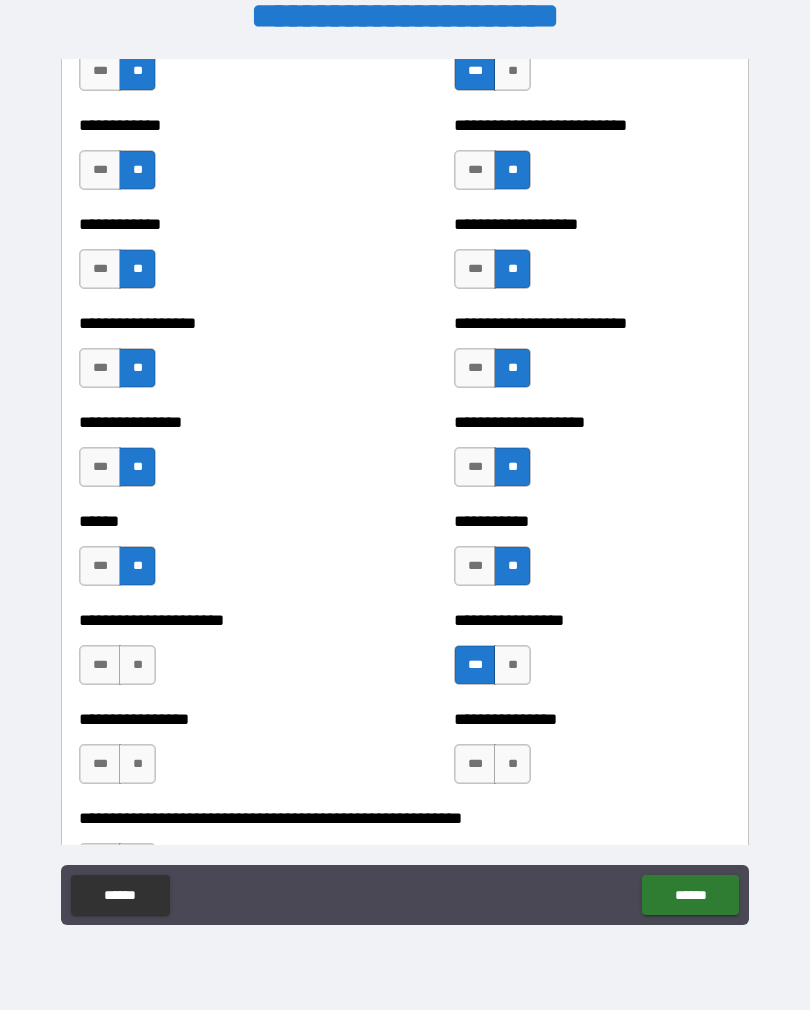 click on "**" at bounding box center (137, 665) 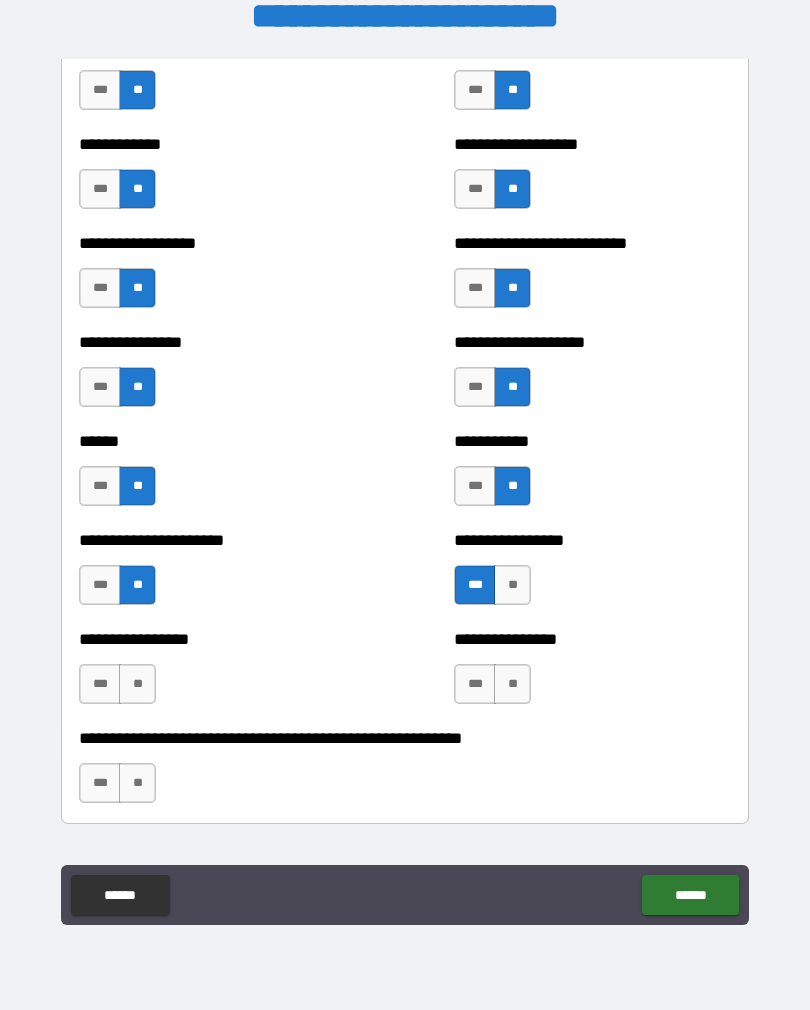 scroll, scrollTop: 5567, scrollLeft: 0, axis: vertical 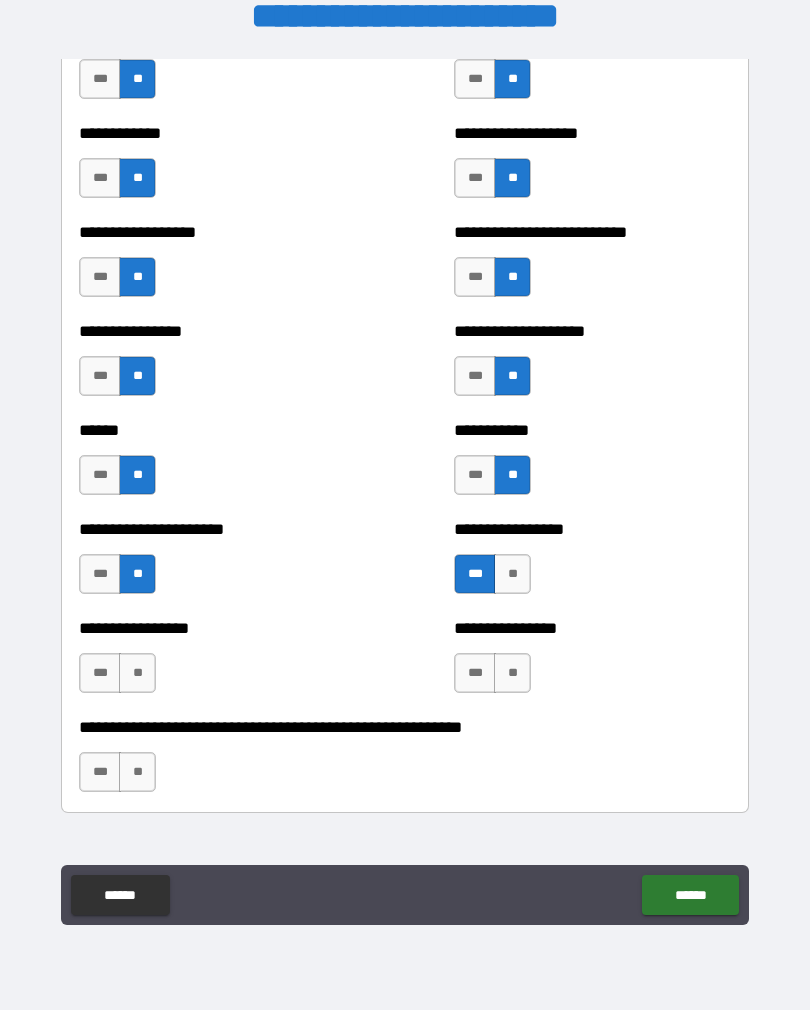 click on "**" at bounding box center (137, 673) 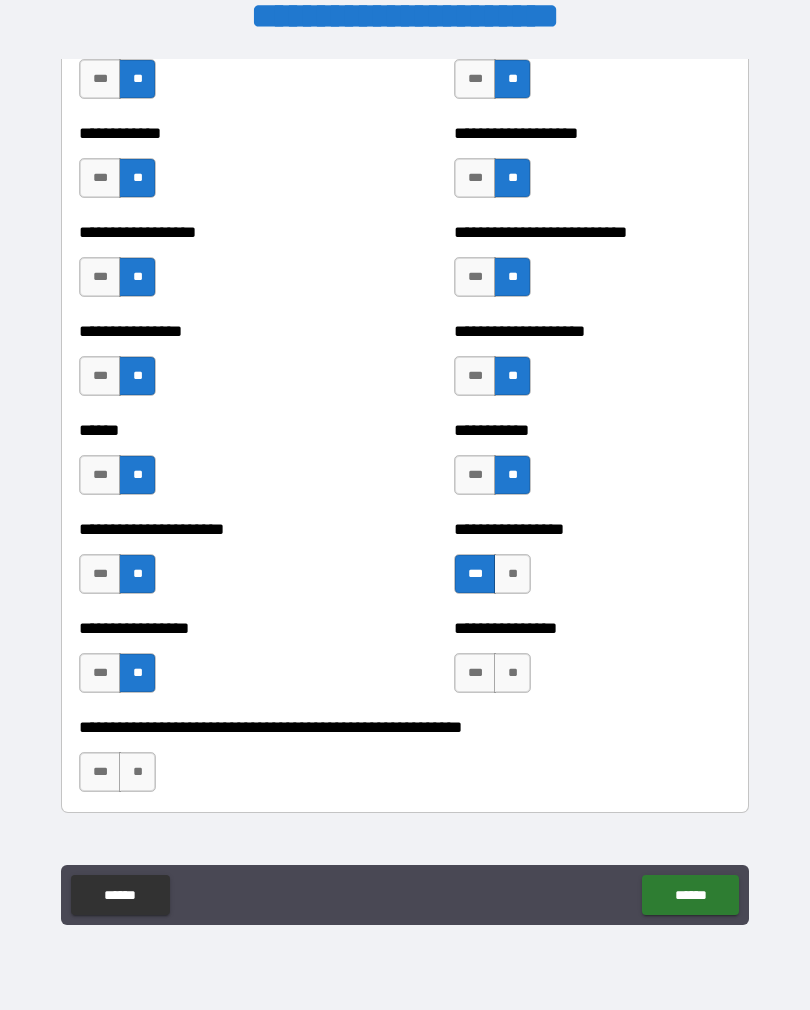 click on "**" at bounding box center (512, 673) 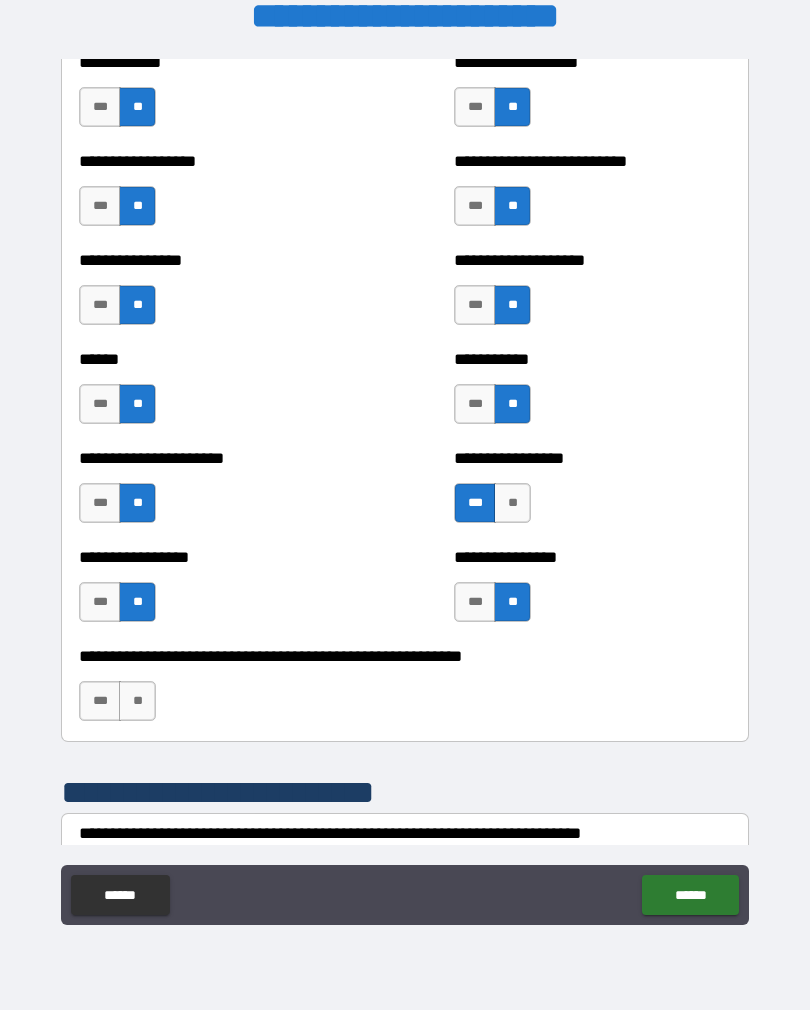 scroll, scrollTop: 5639, scrollLeft: 0, axis: vertical 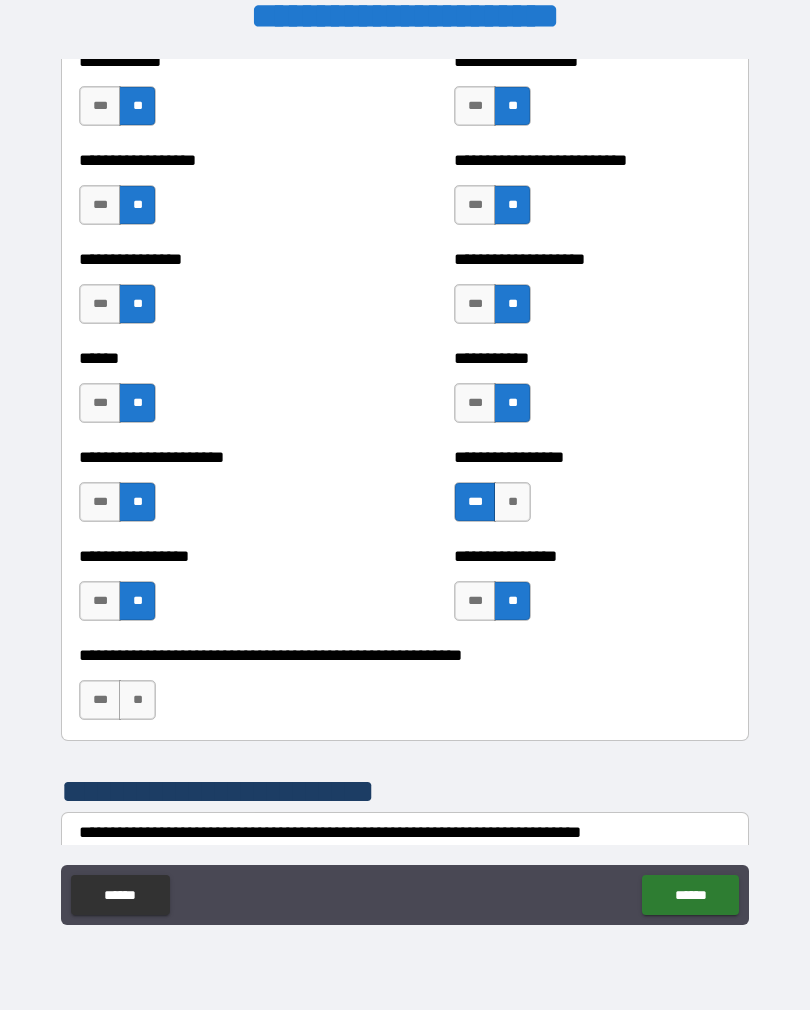 click on "***" at bounding box center (100, 700) 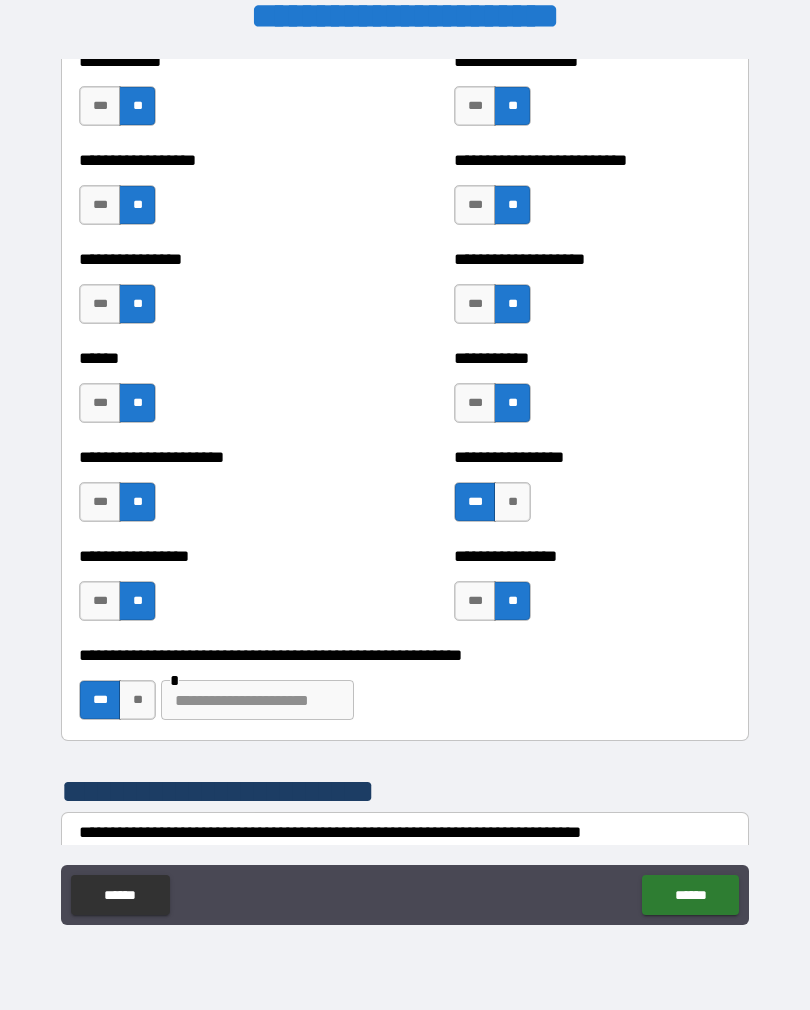 click at bounding box center [257, 700] 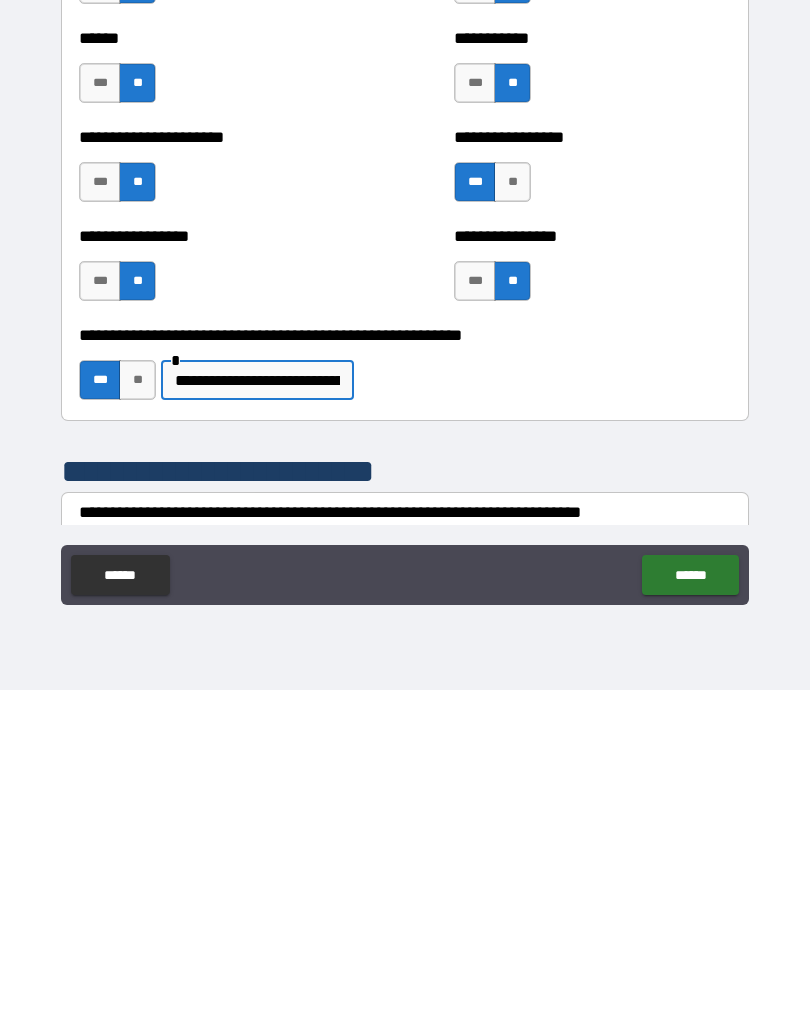 type on "**********" 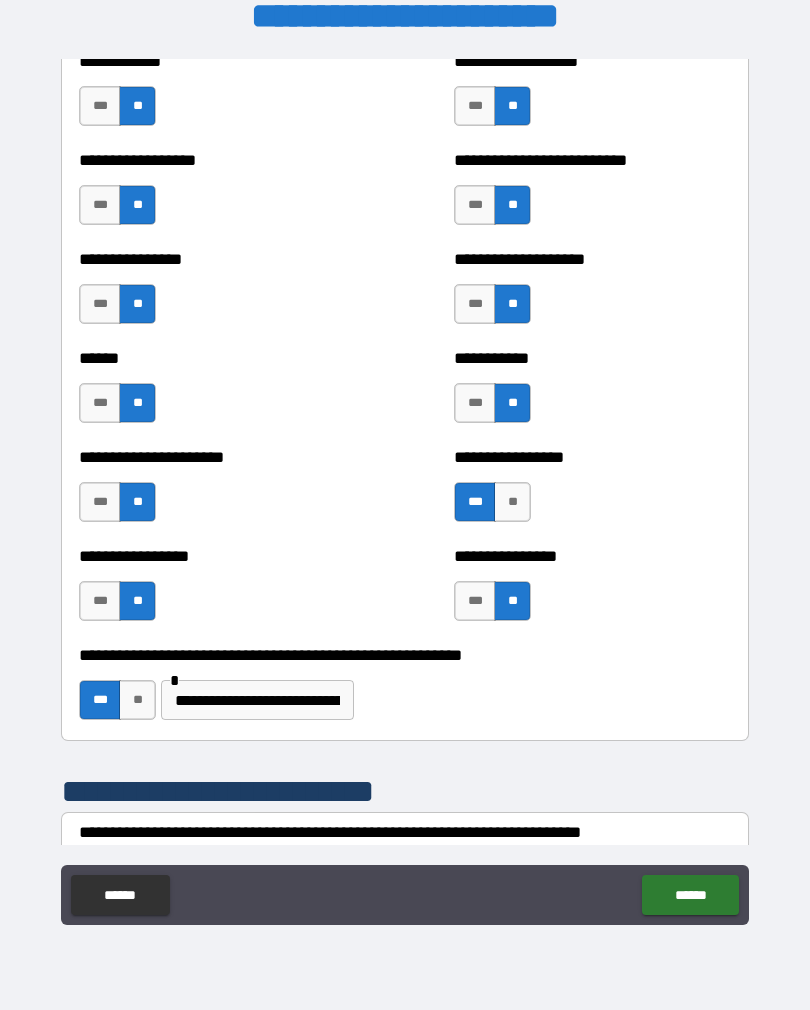 click on "**********" at bounding box center [405, 832] 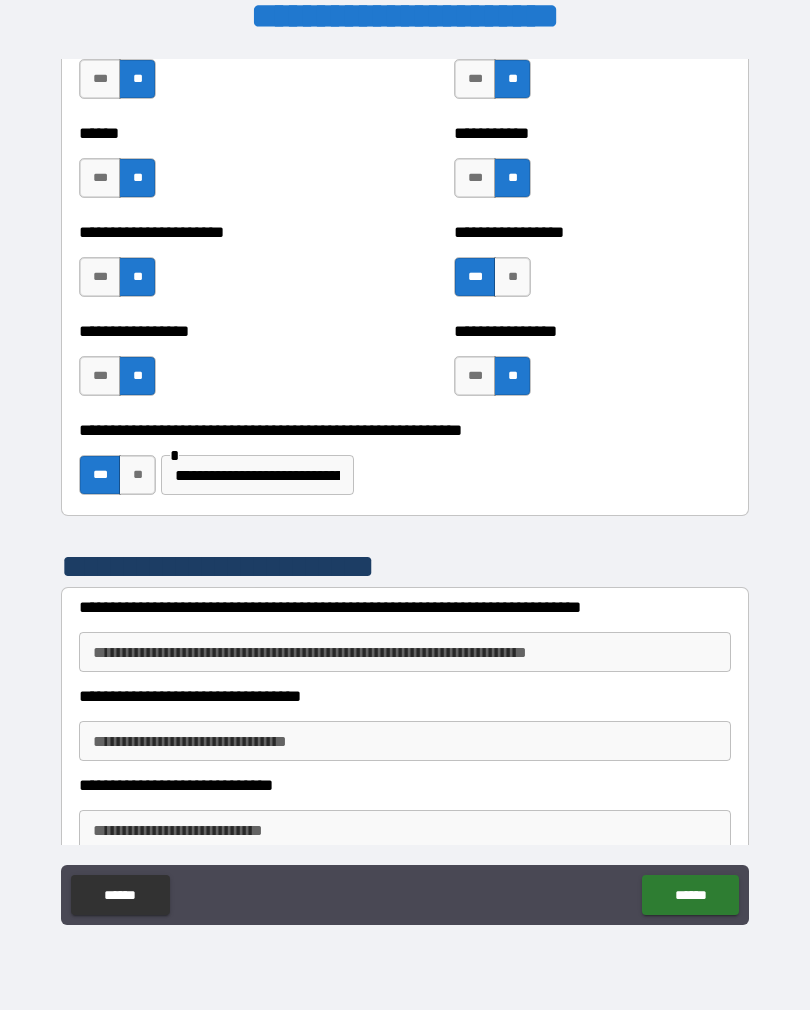 scroll, scrollTop: 5863, scrollLeft: 0, axis: vertical 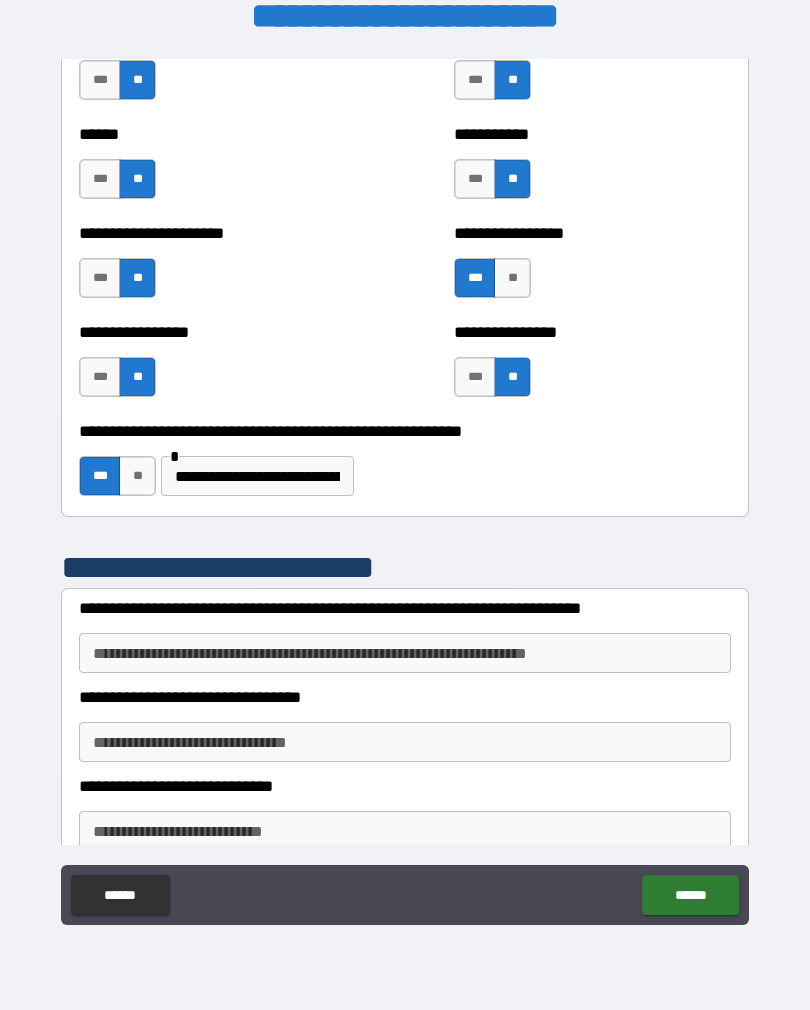 click on "**********" at bounding box center [405, 653] 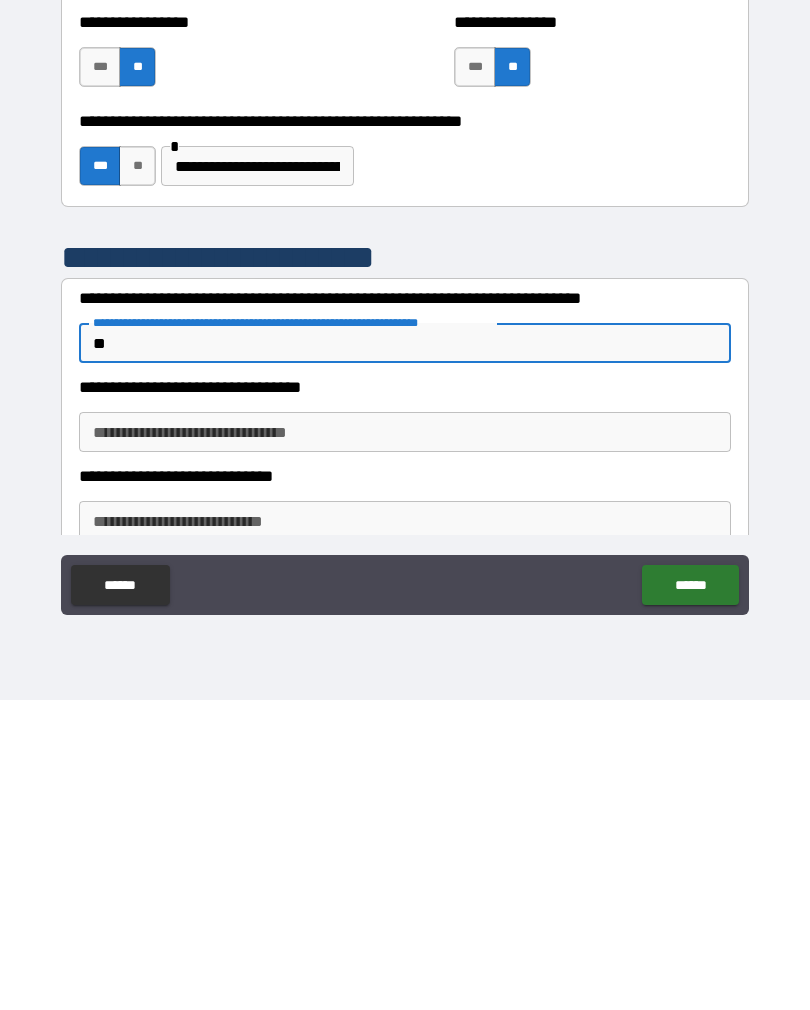 type on "*" 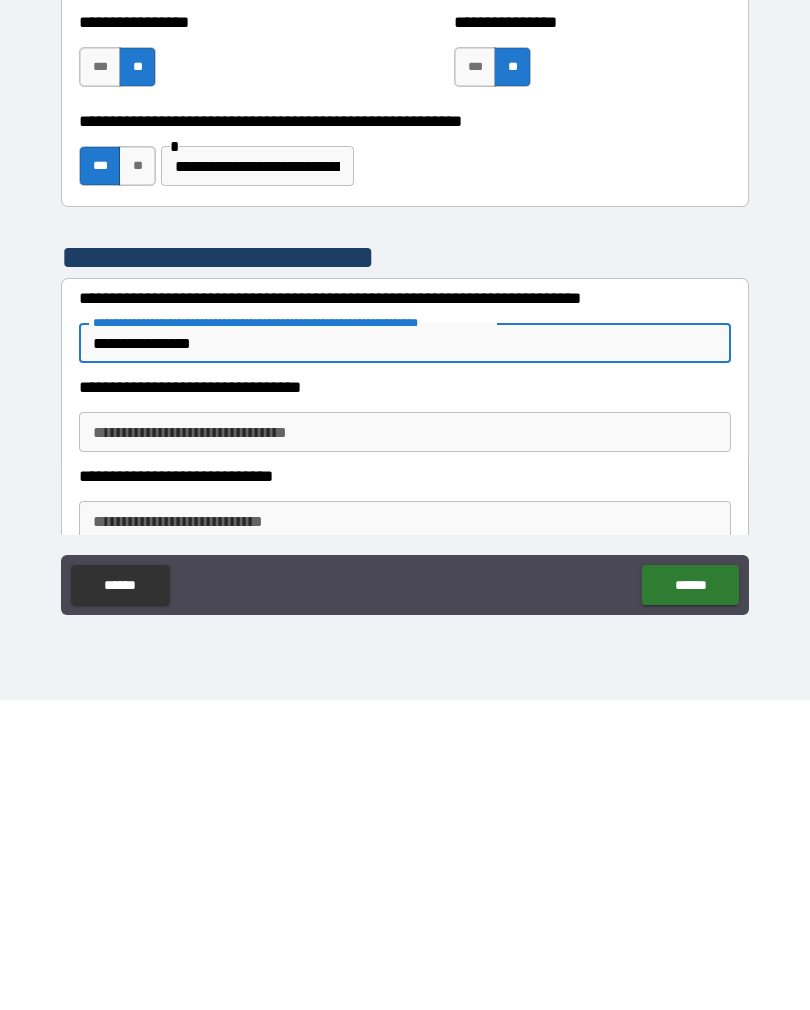 type on "**********" 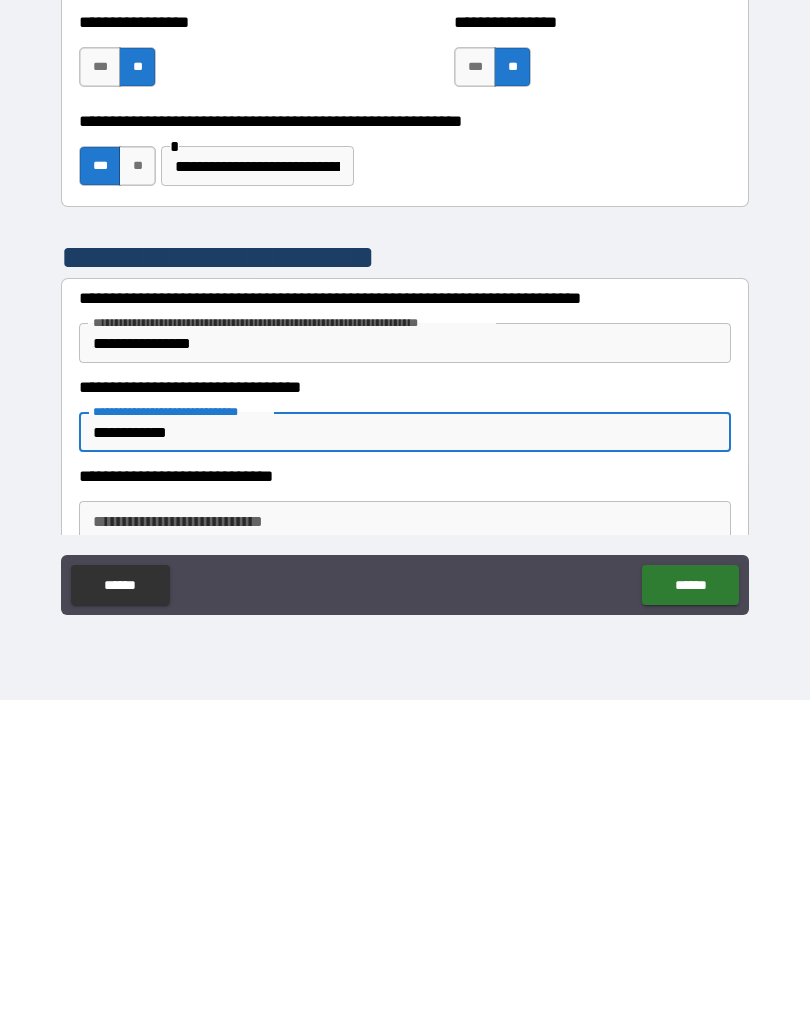 type on "**********" 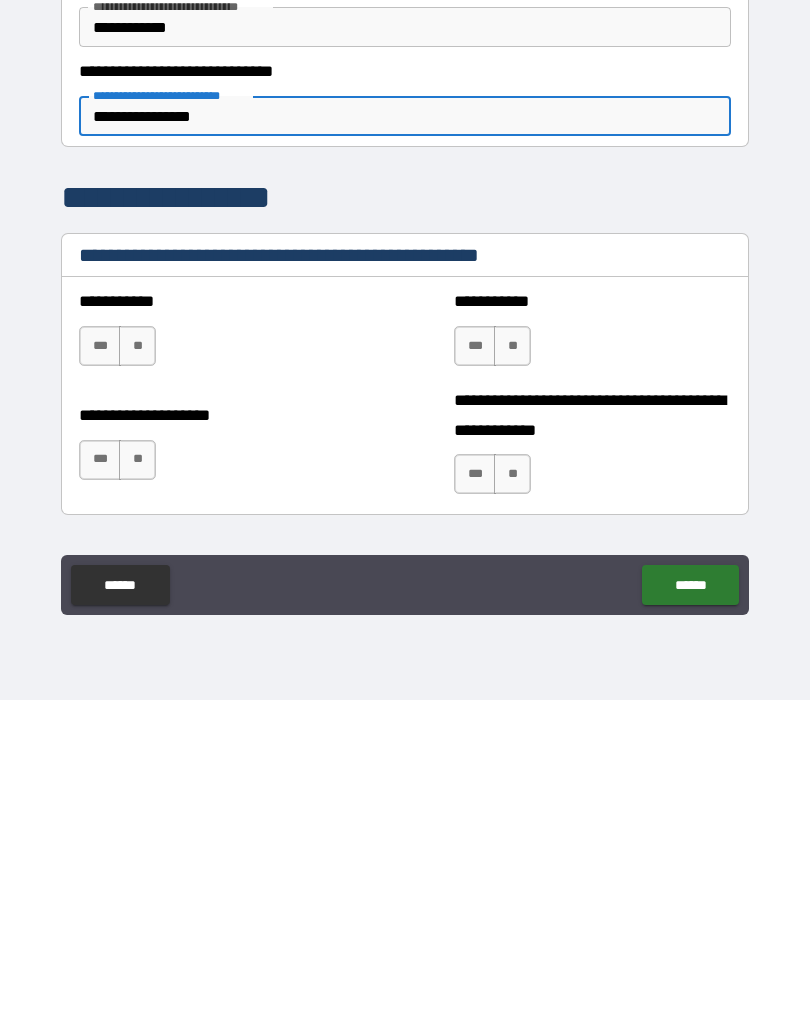 scroll, scrollTop: 6271, scrollLeft: 0, axis: vertical 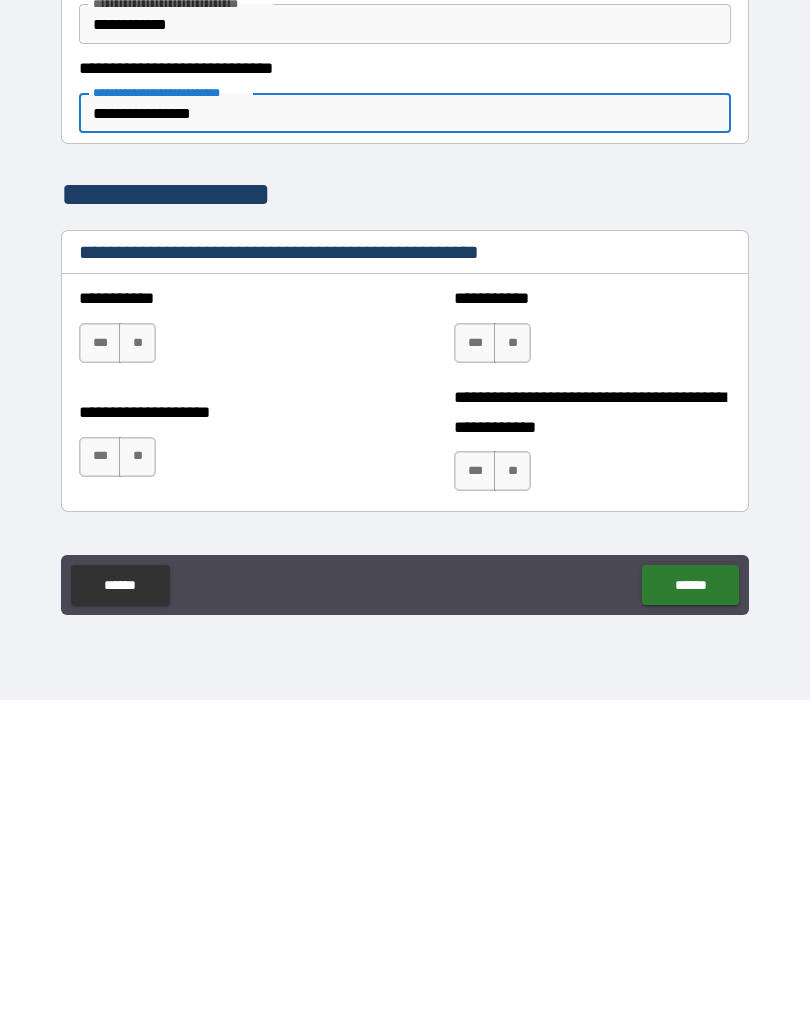 type on "**********" 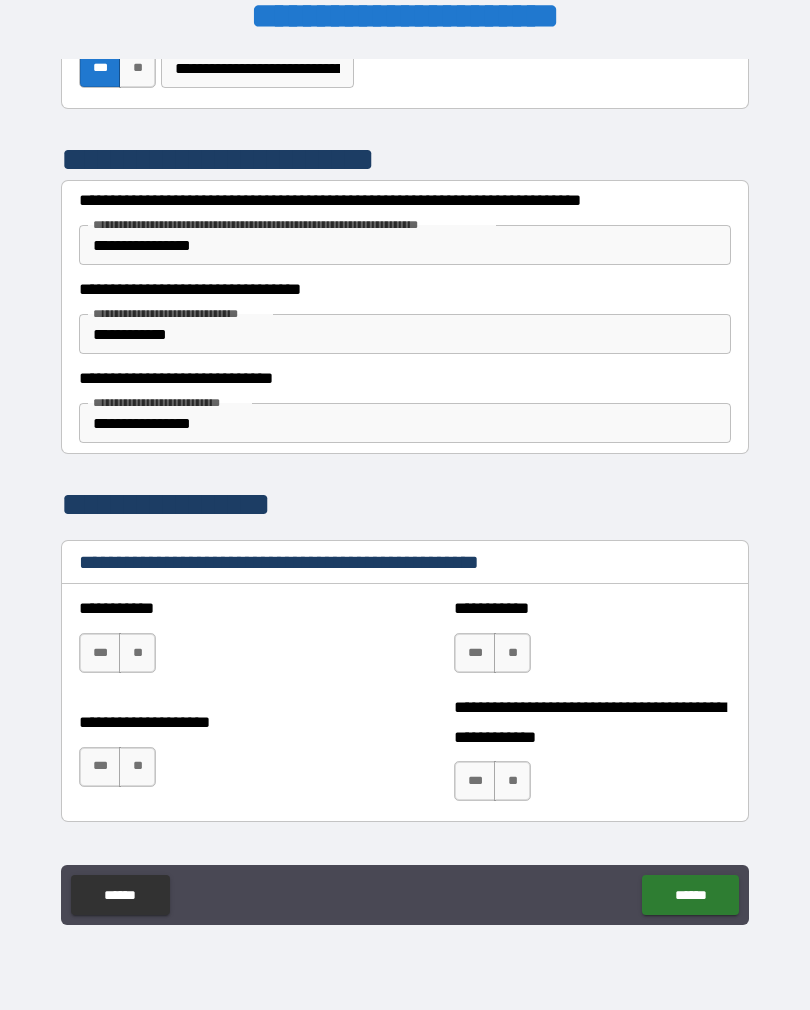click on "***" at bounding box center (100, 653) 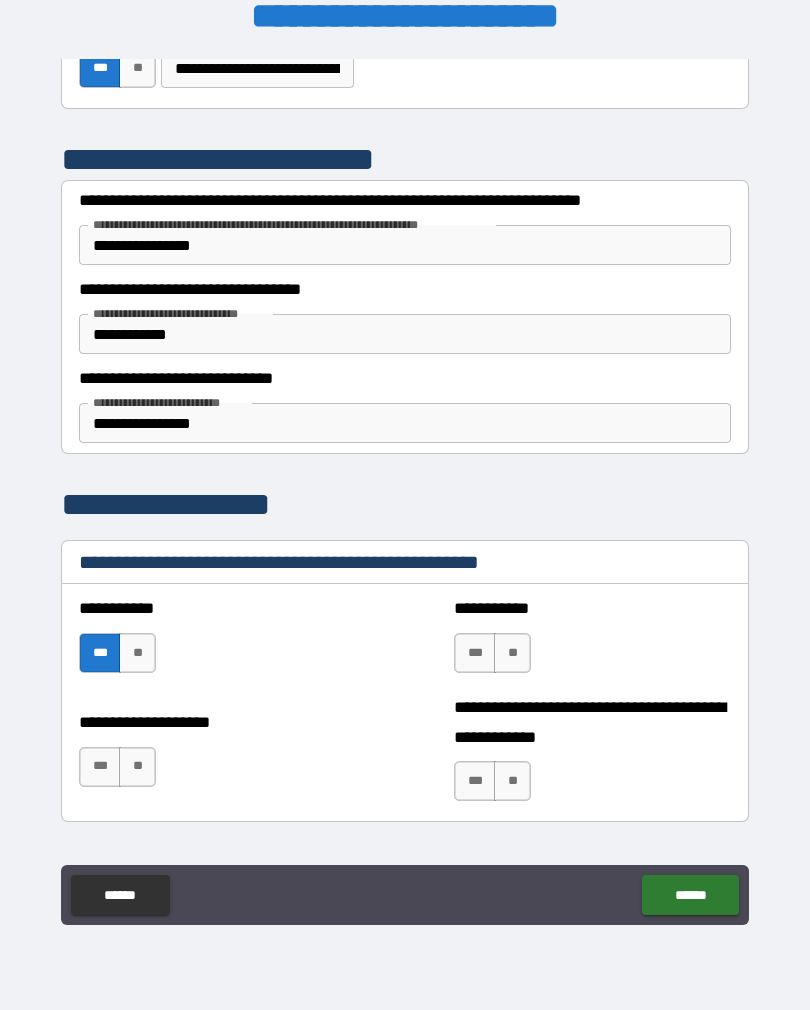 click on "***" at bounding box center [100, 767] 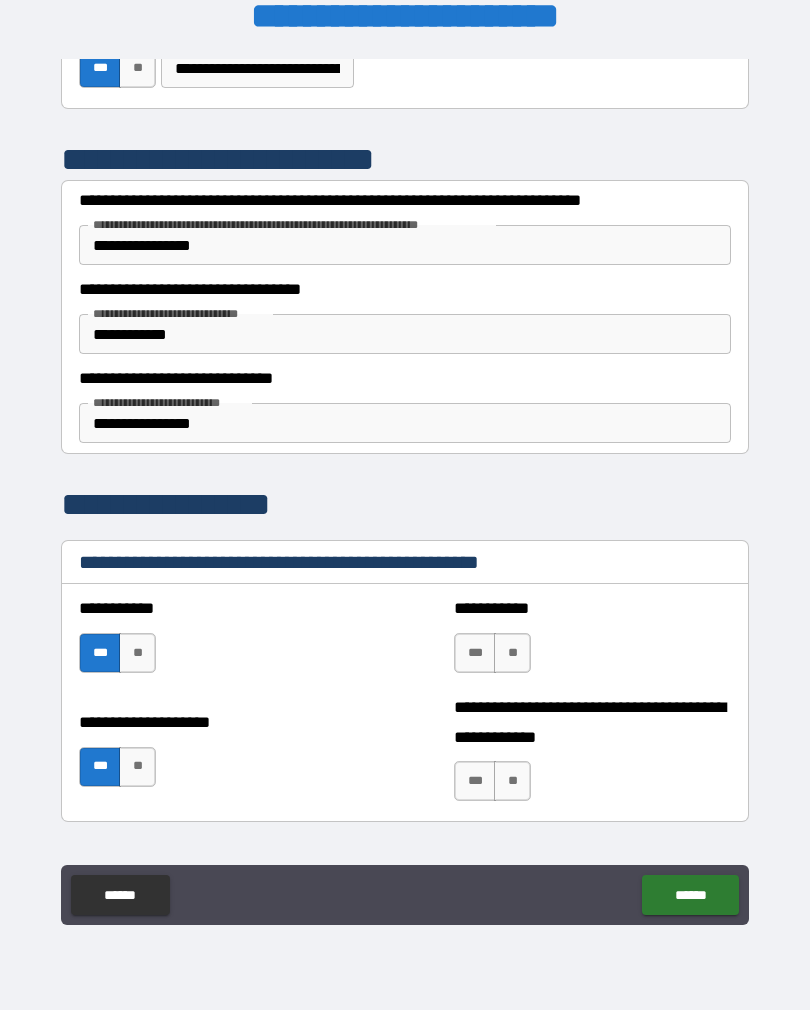 click on "**" at bounding box center [512, 781] 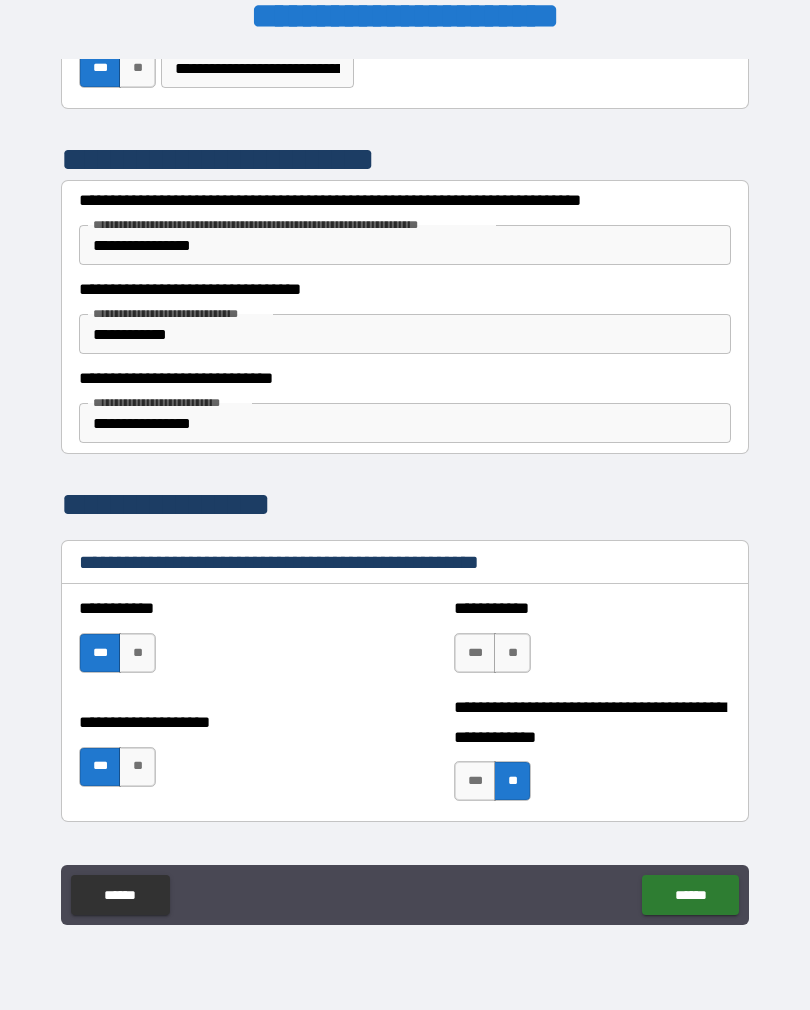 click on "**" at bounding box center (512, 653) 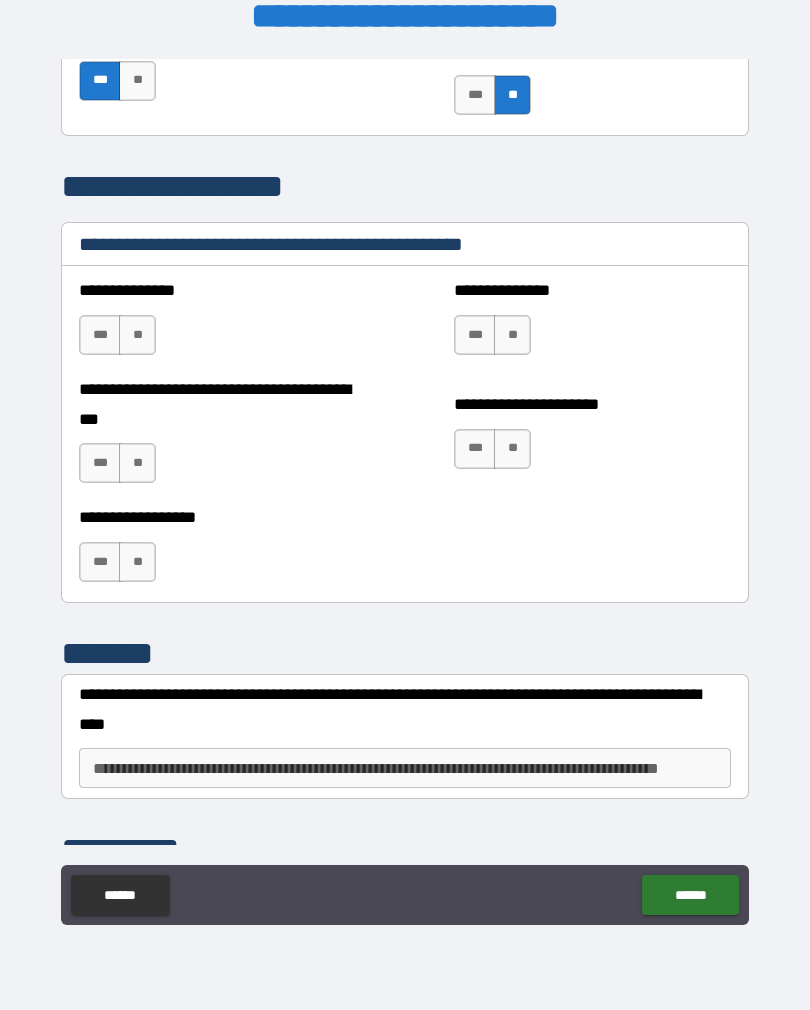 click on "**********" at bounding box center (405, 492) 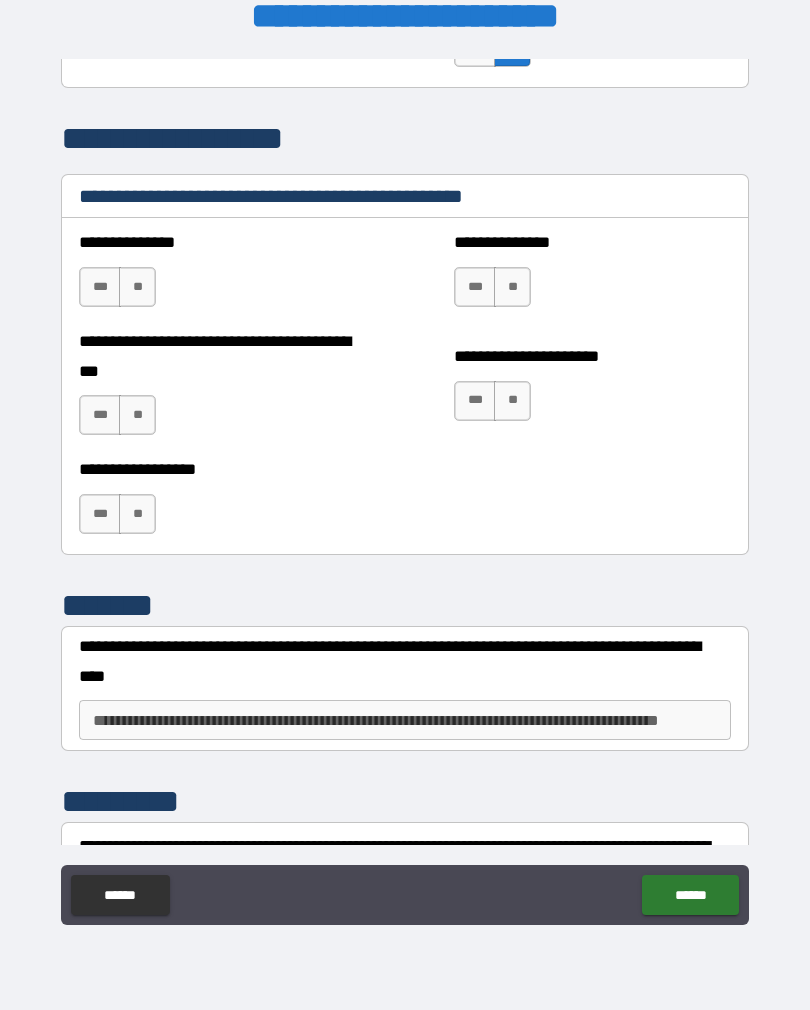 scroll, scrollTop: 6975, scrollLeft: 0, axis: vertical 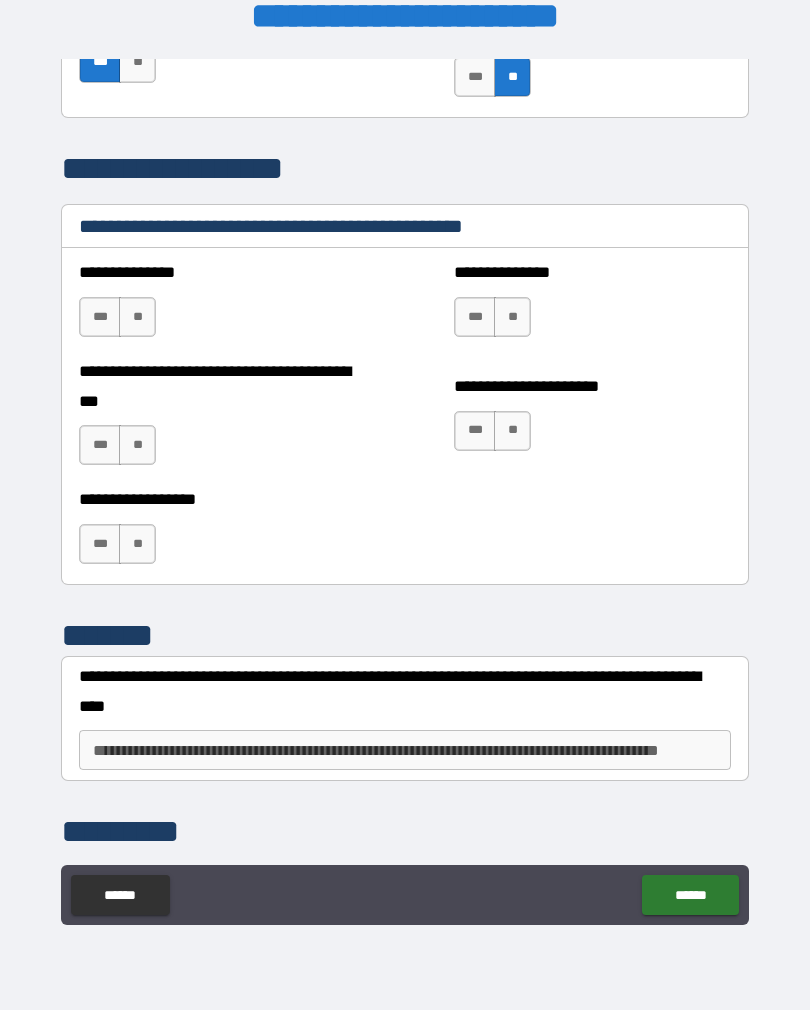 click on "**" at bounding box center (137, 317) 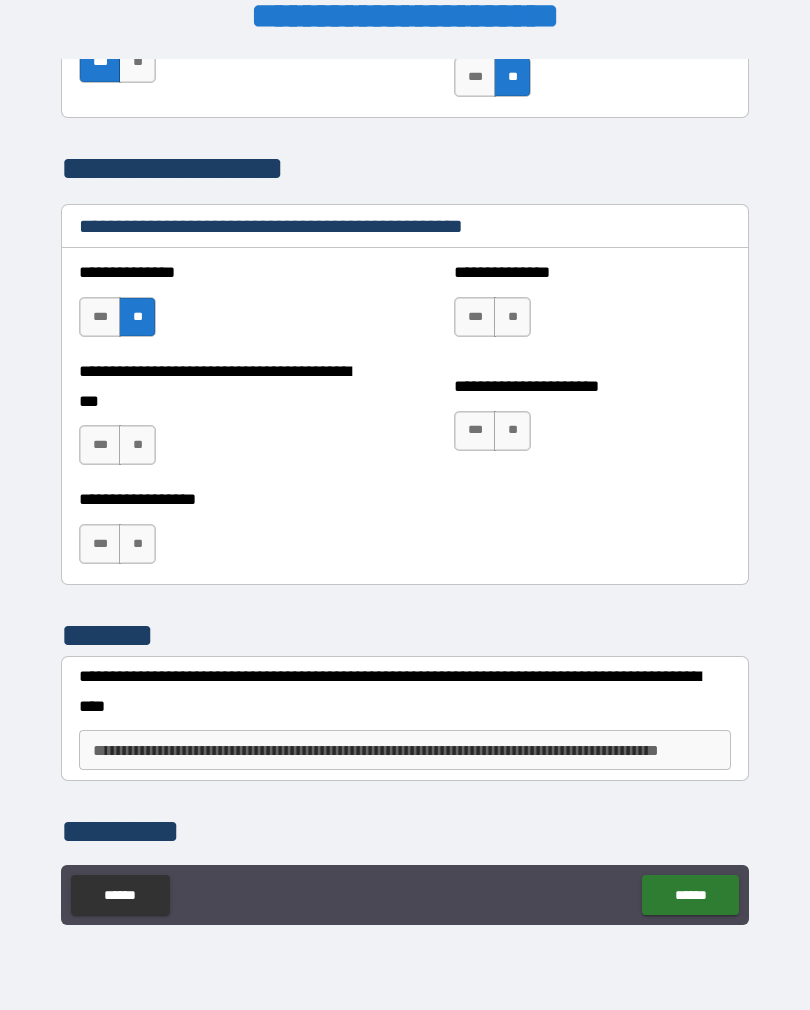 click on "**" at bounding box center [137, 445] 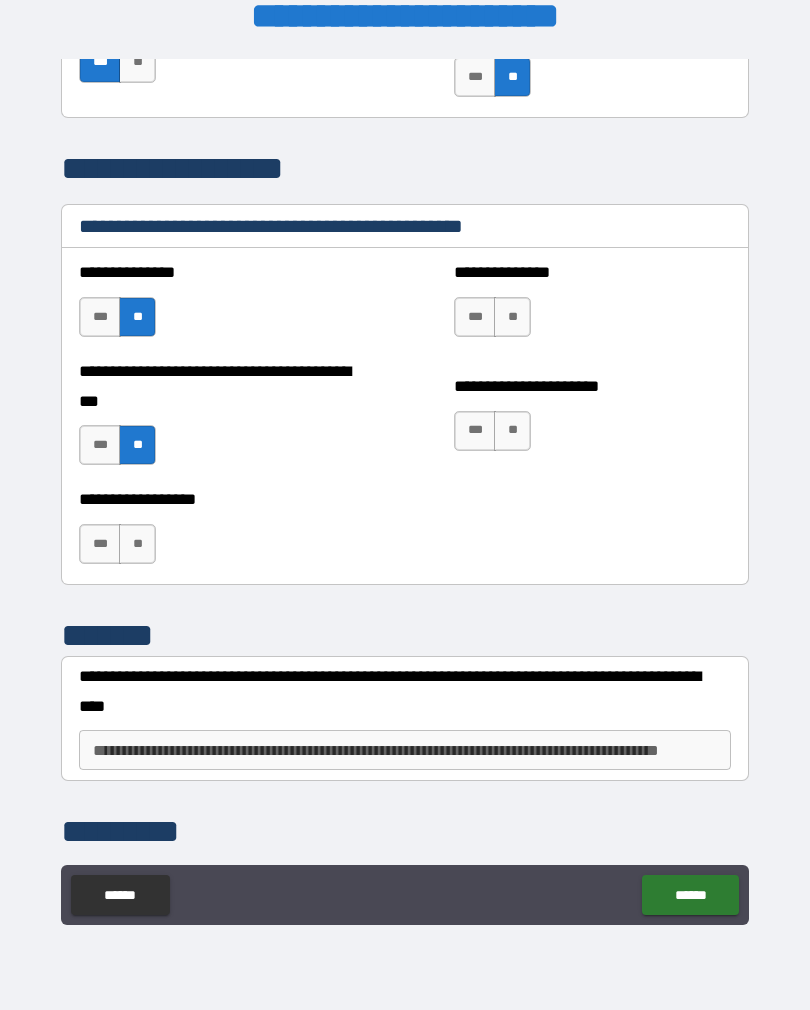 click on "**" at bounding box center (512, 431) 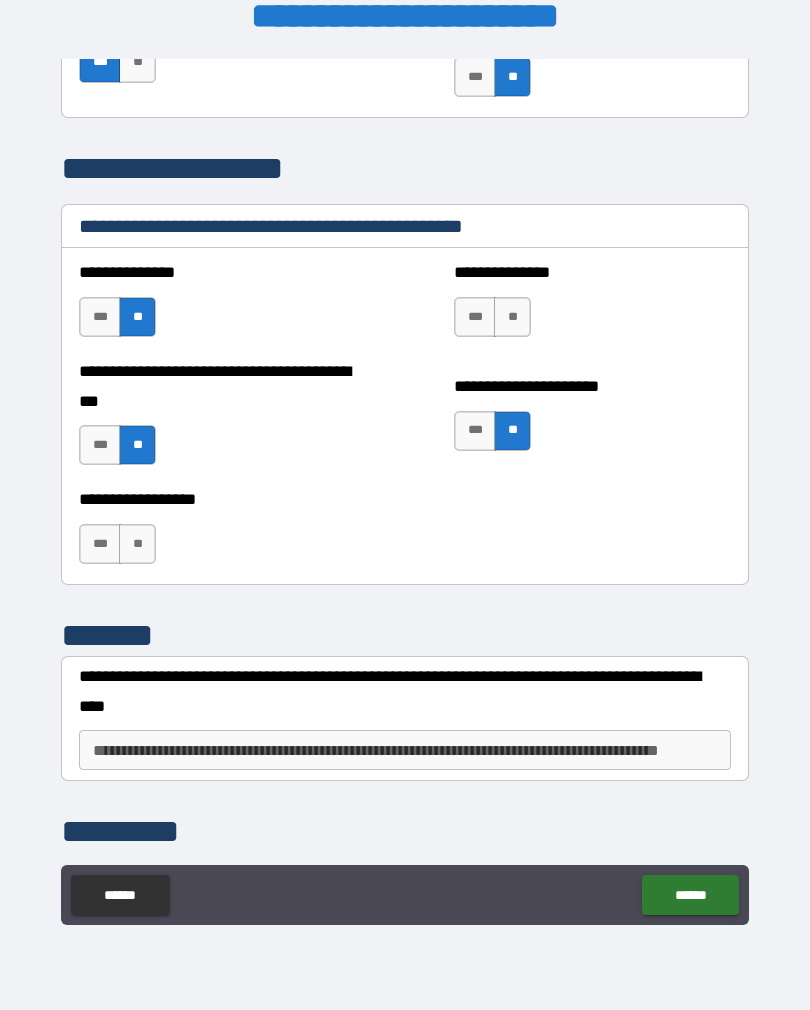 click on "**" at bounding box center (512, 317) 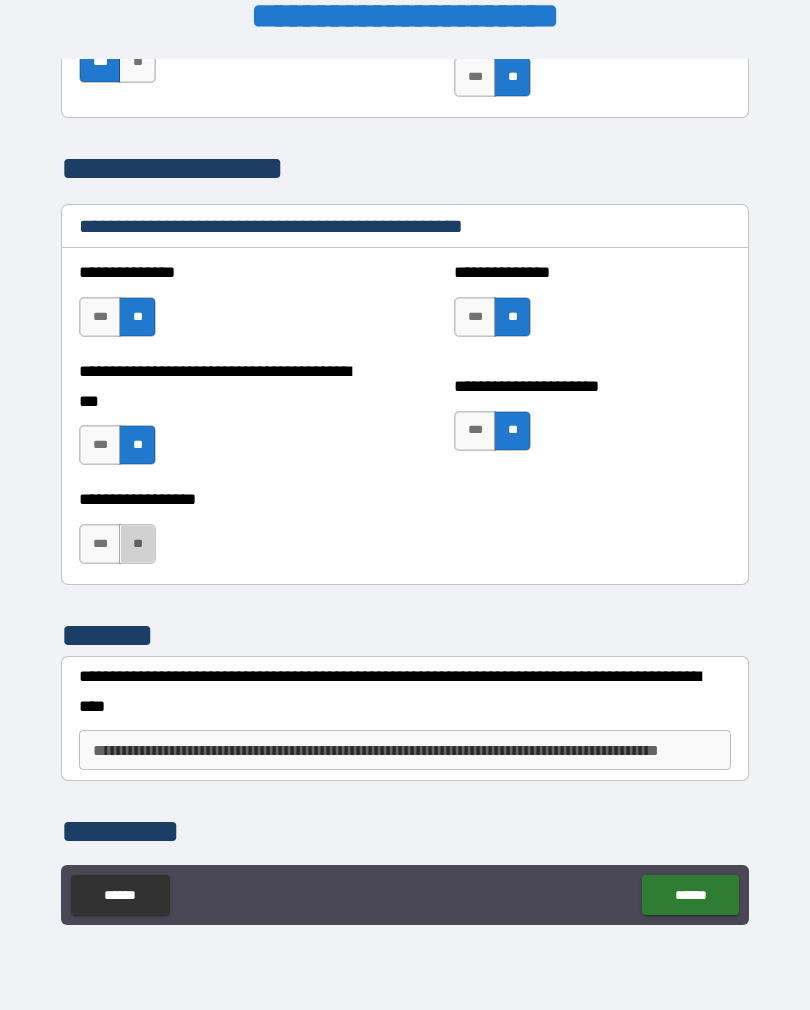 click on "**" at bounding box center (137, 544) 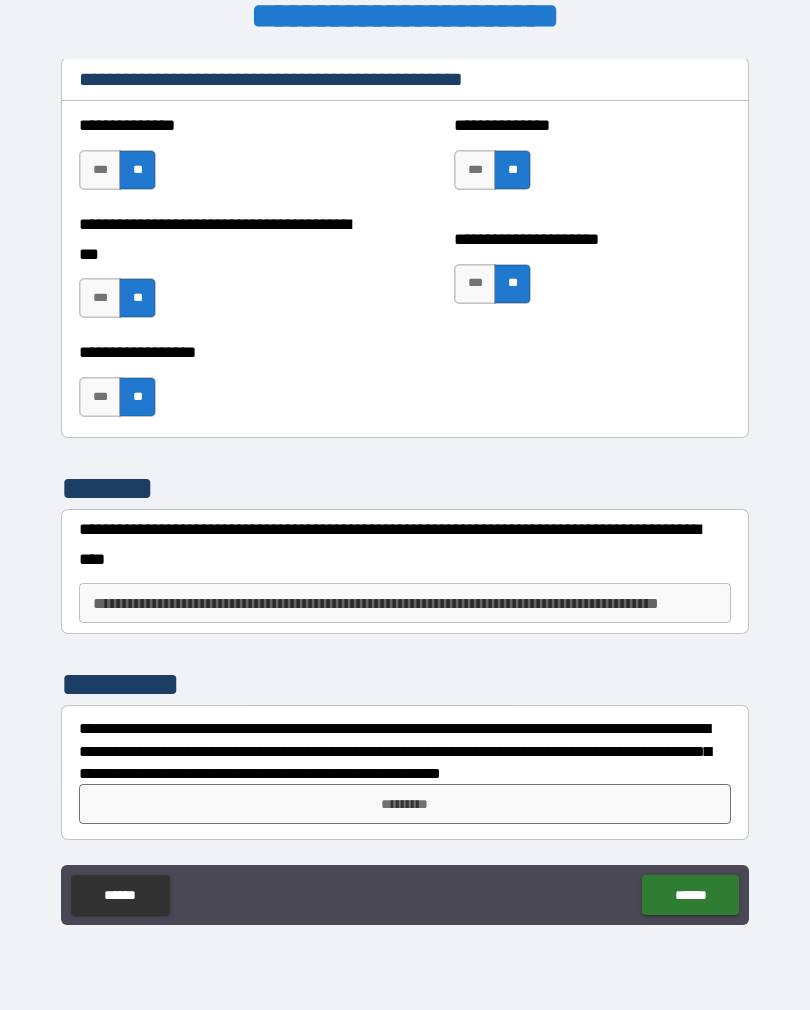 scroll, scrollTop: 7122, scrollLeft: 0, axis: vertical 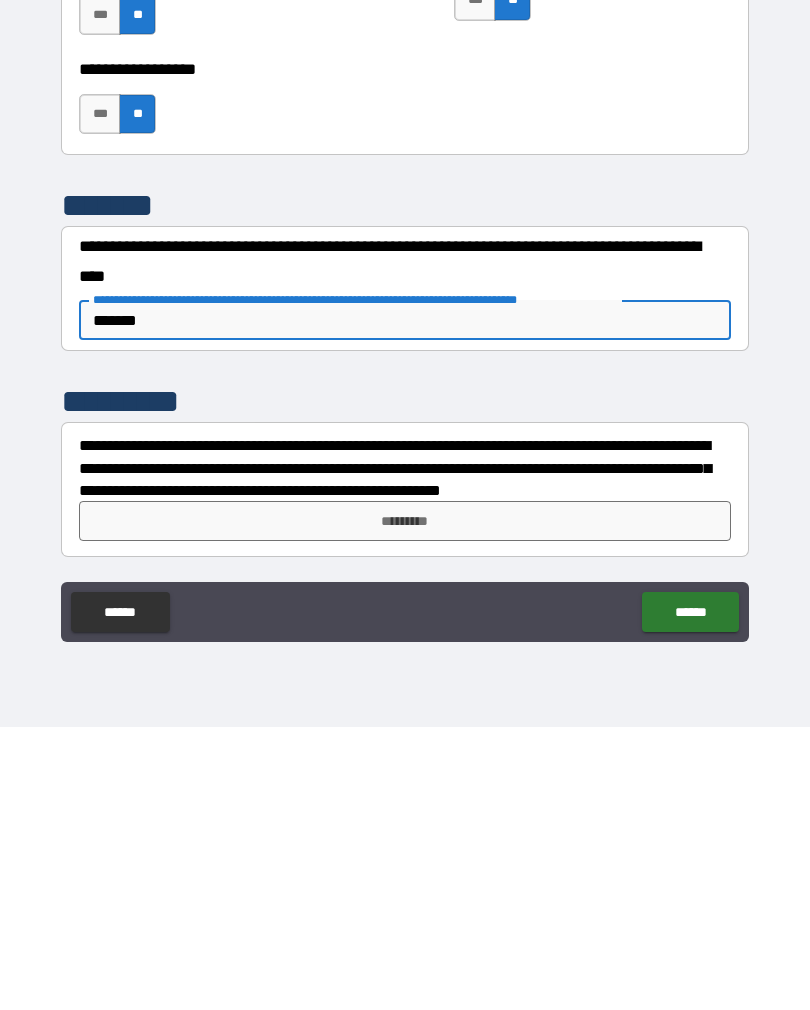 type on "*******" 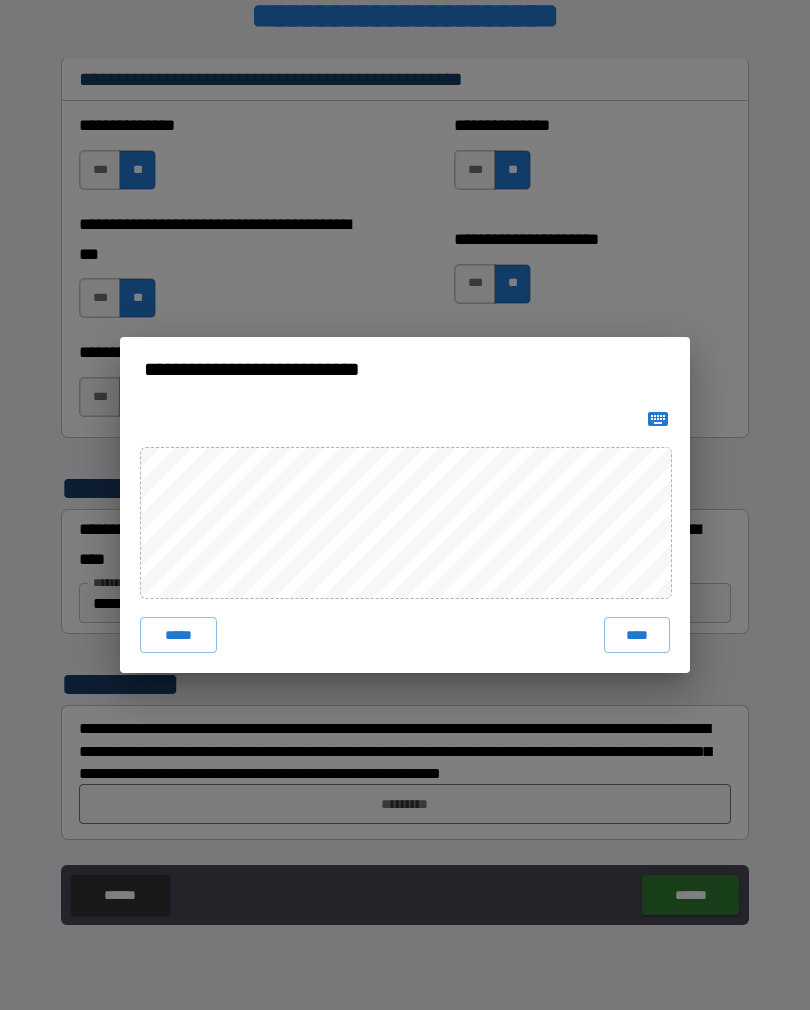 click on "****" at bounding box center (637, 635) 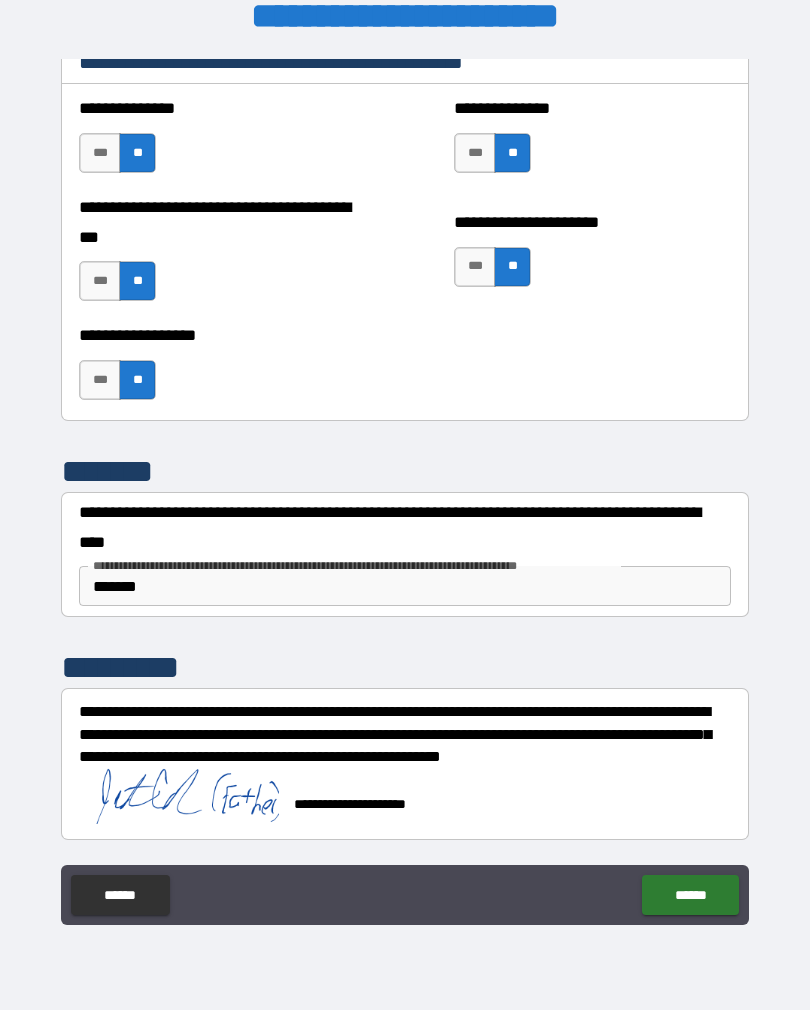scroll, scrollTop: 7139, scrollLeft: 0, axis: vertical 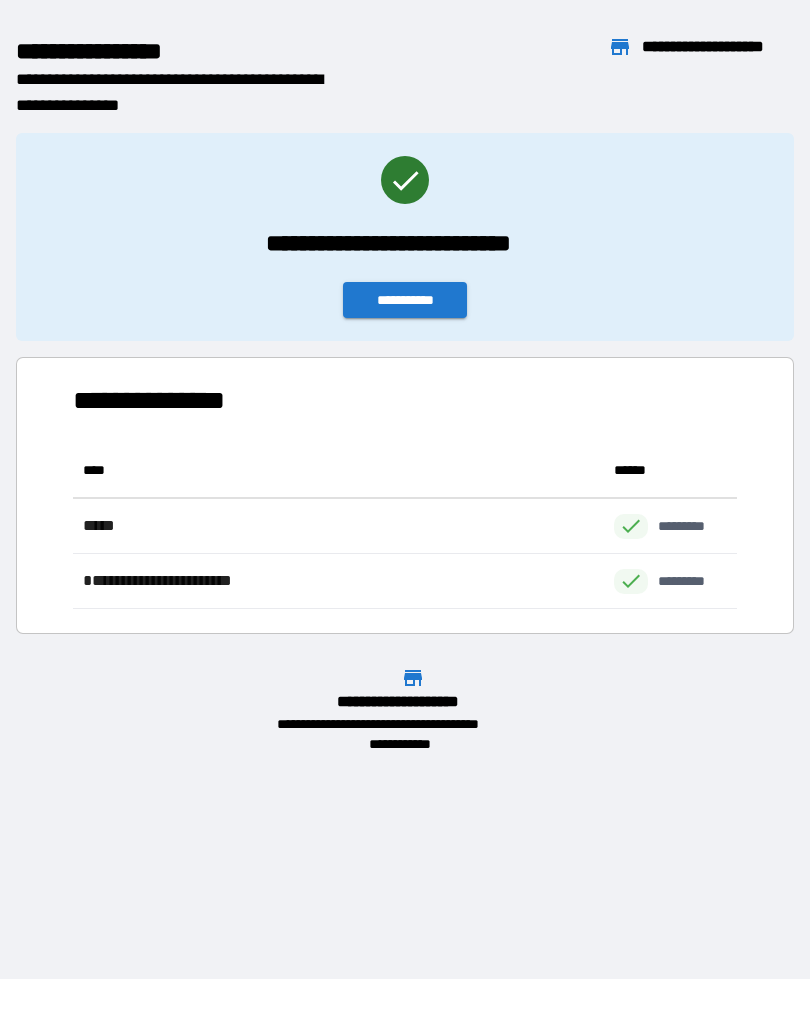 click on "**********" at bounding box center [405, 474] 